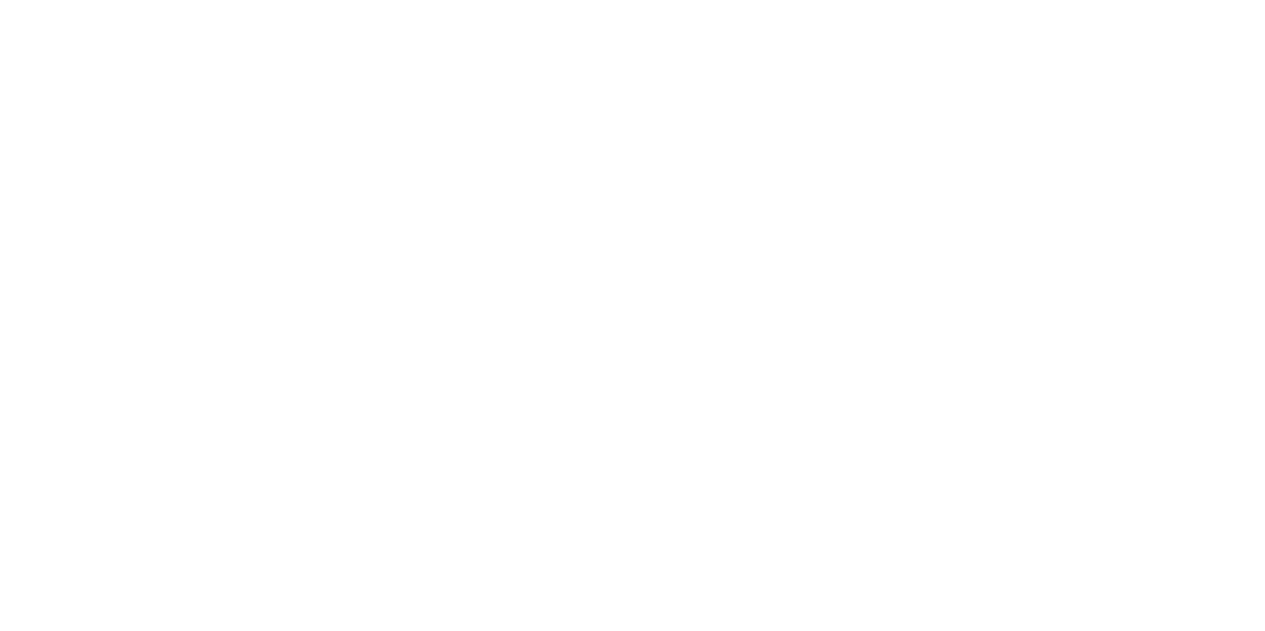 scroll, scrollTop: 0, scrollLeft: 0, axis: both 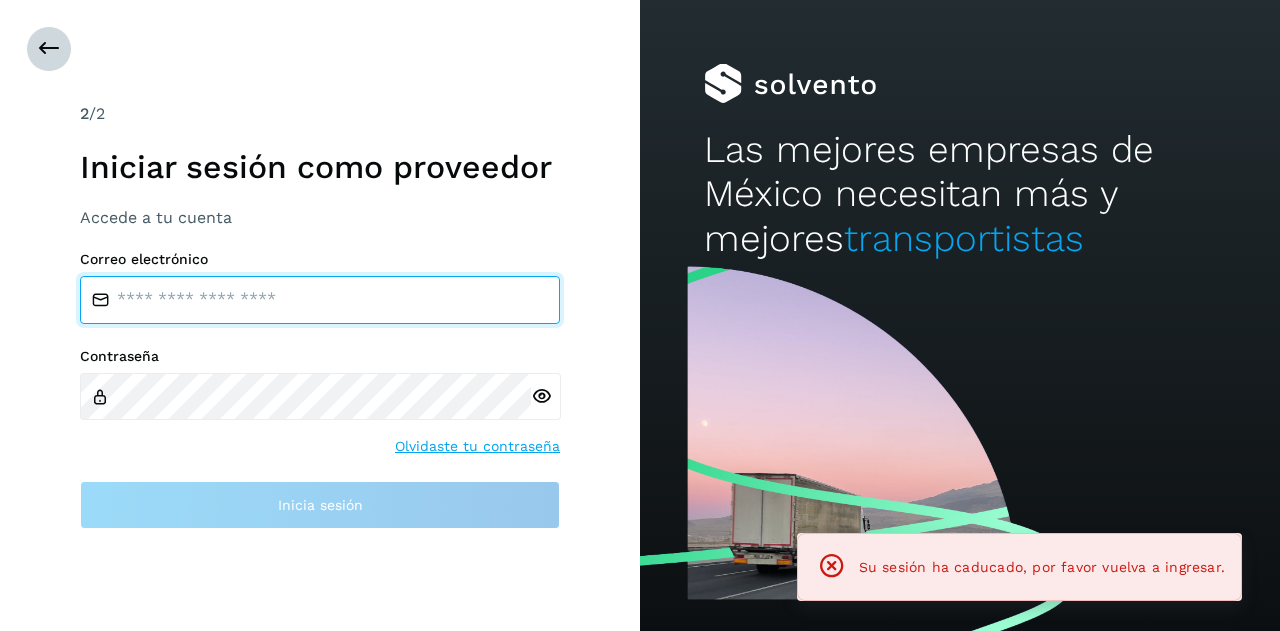 type on "**********" 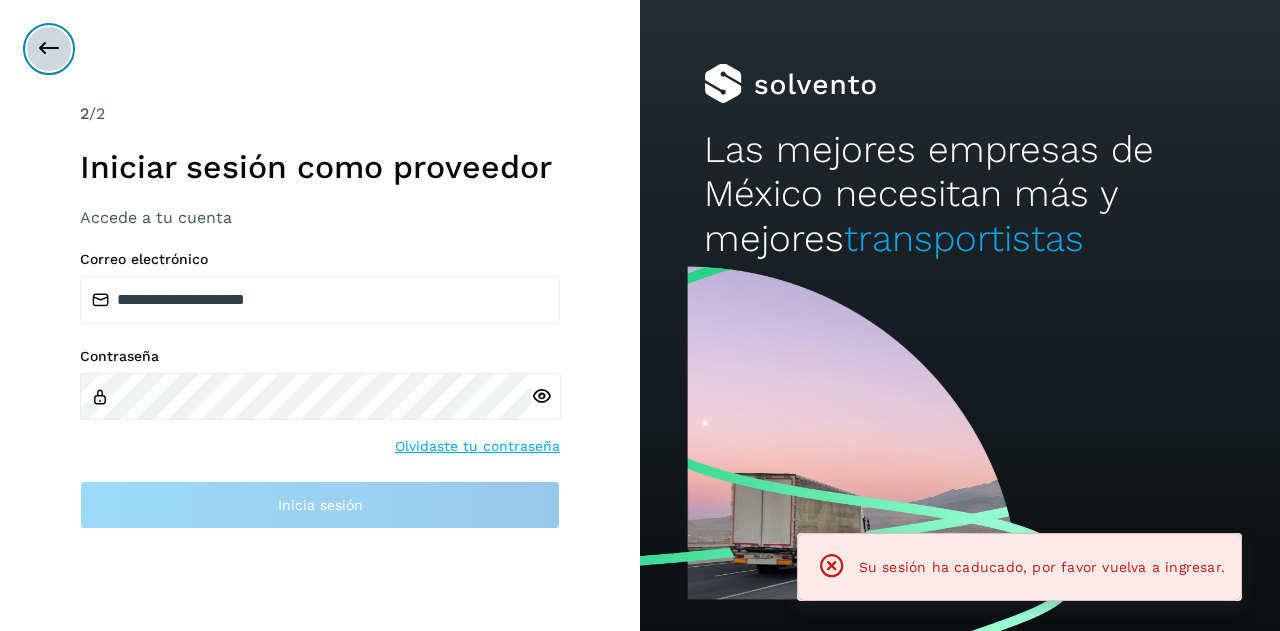 click at bounding box center (49, 49) 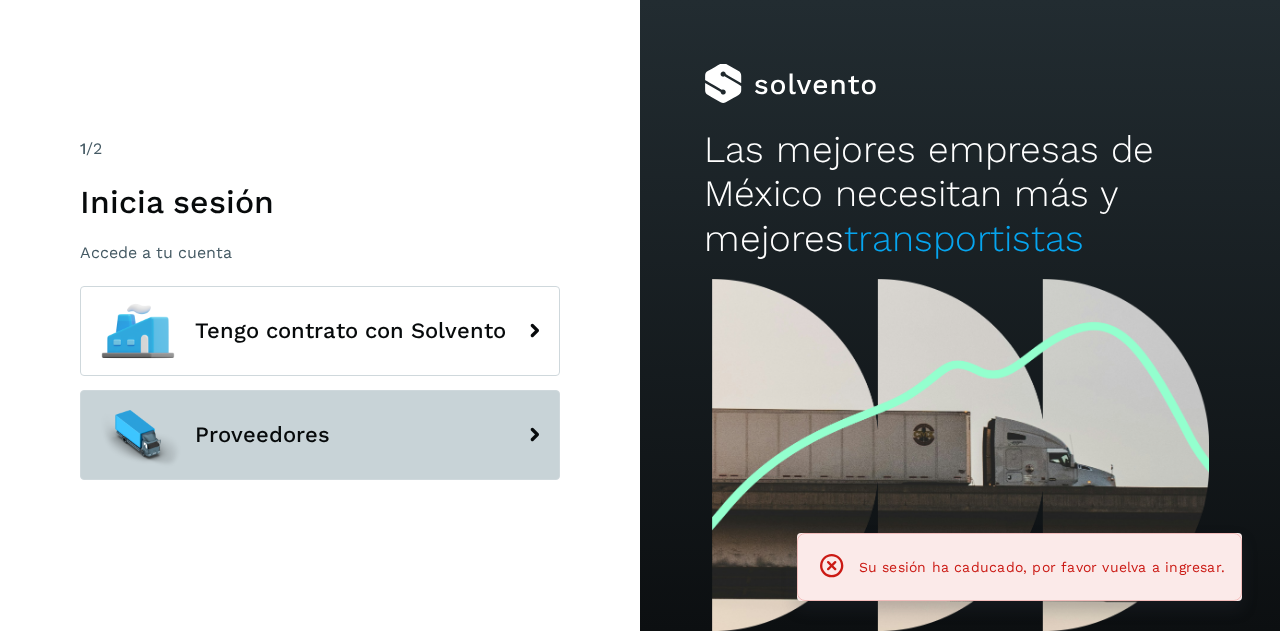 click on "Proveedores" at bounding box center [320, 435] 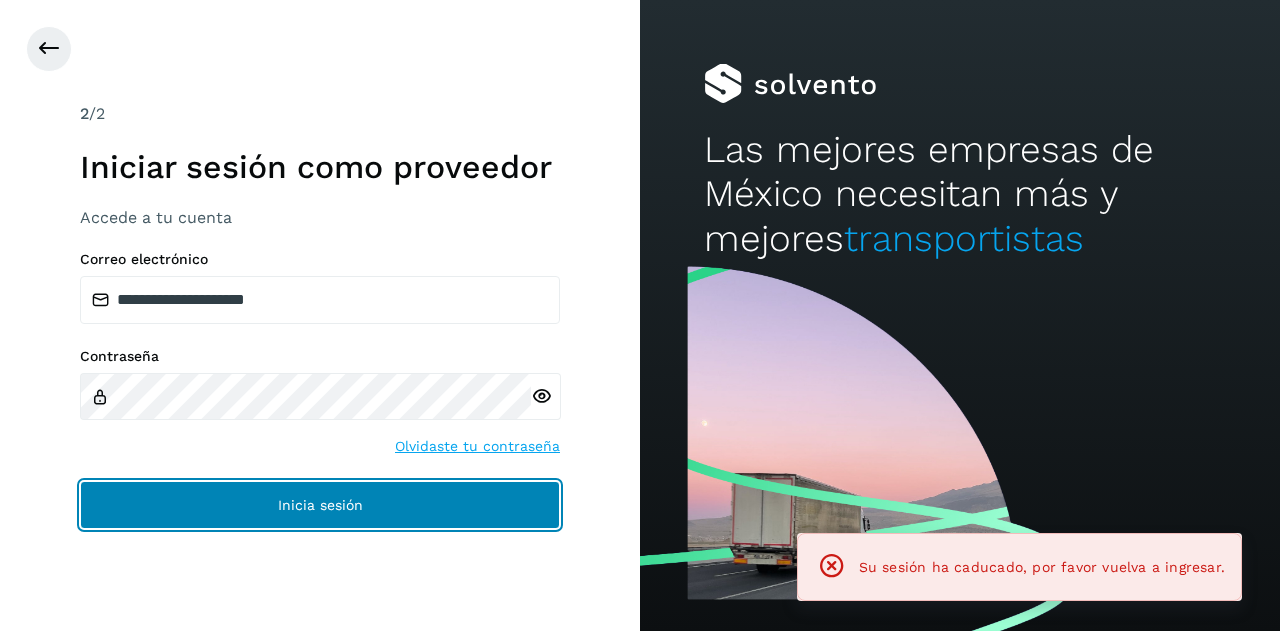 click on "Inicia sesión" at bounding box center (320, 505) 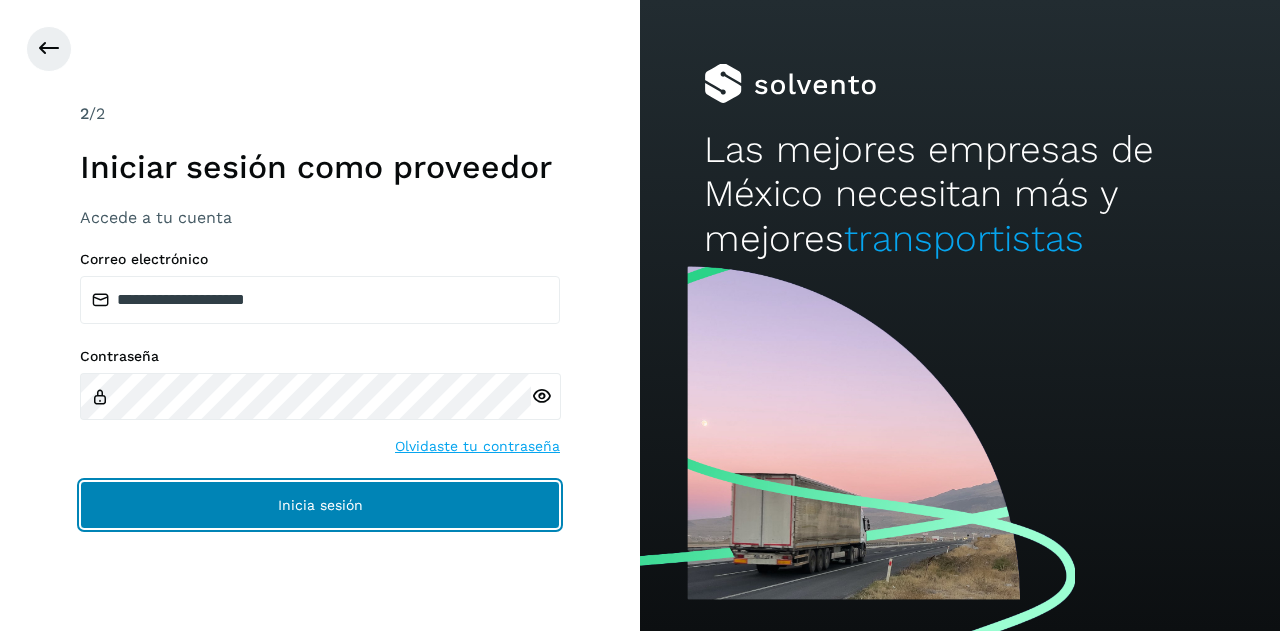 click on "Inicia sesión" 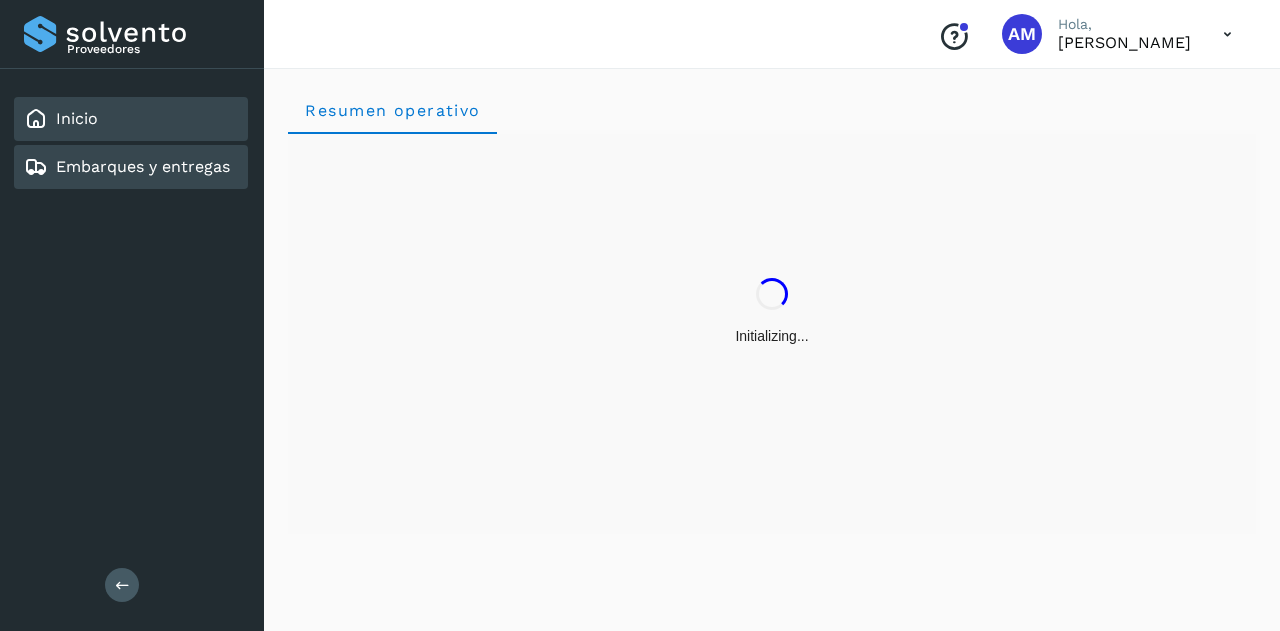 click on "Embarques y entregas" at bounding box center (143, 166) 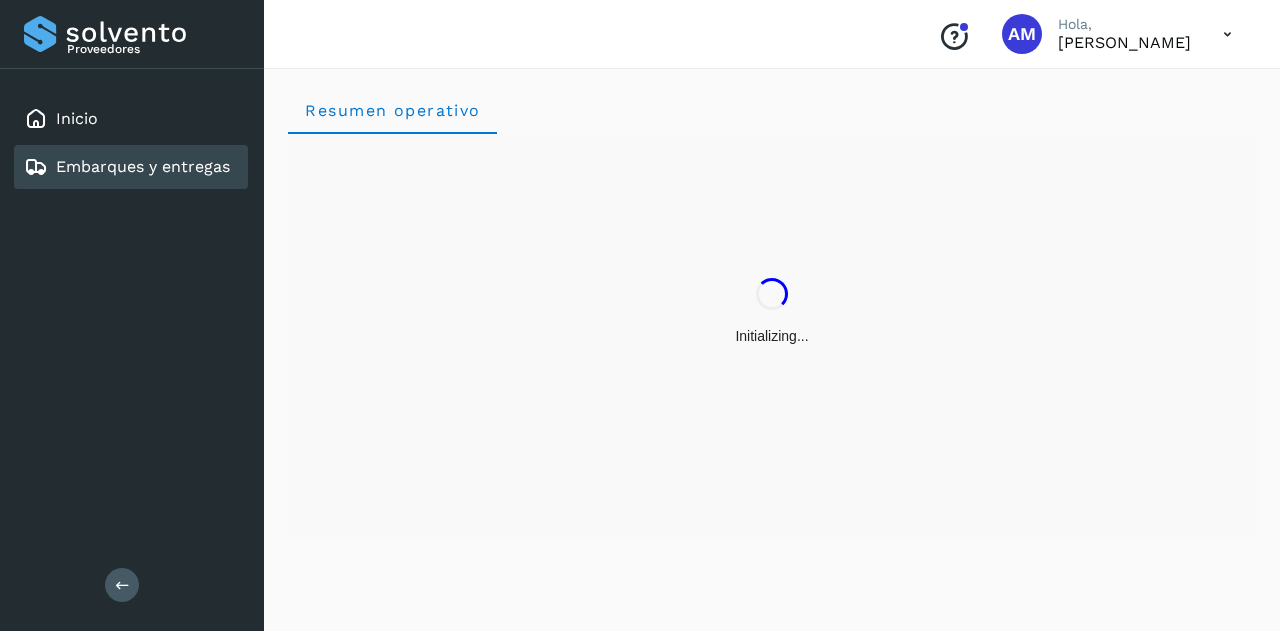 click on "Proveedores Inicio Embarques y entregas Salir" at bounding box center (132, 315) 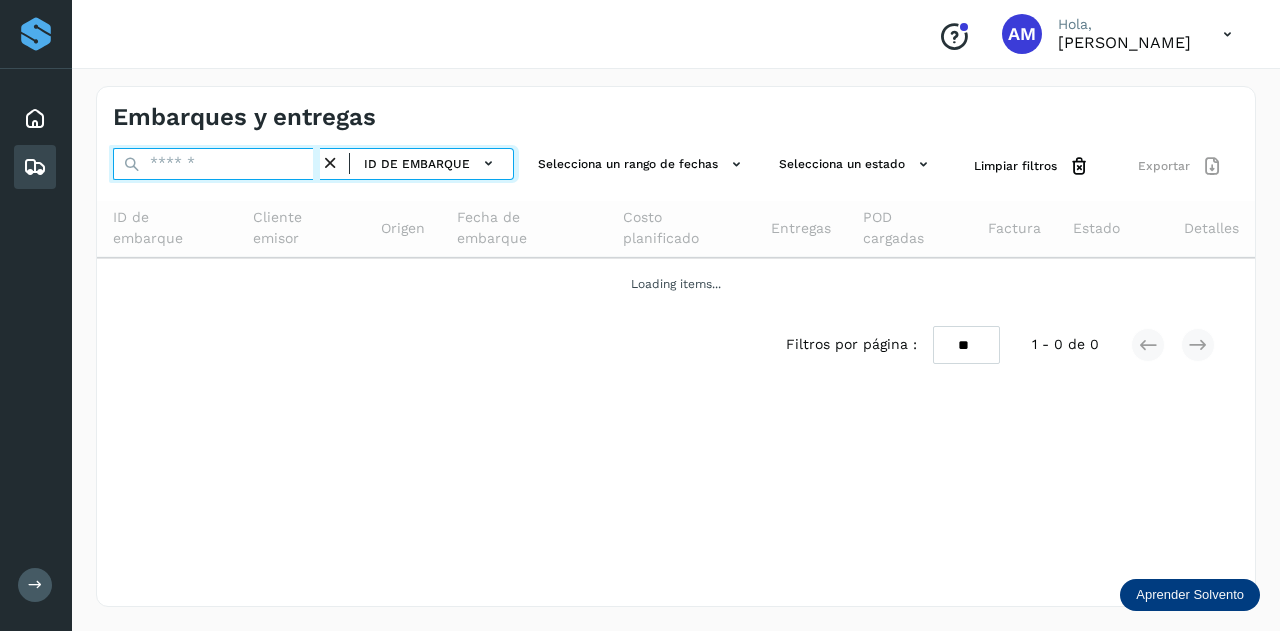 click at bounding box center (216, 164) 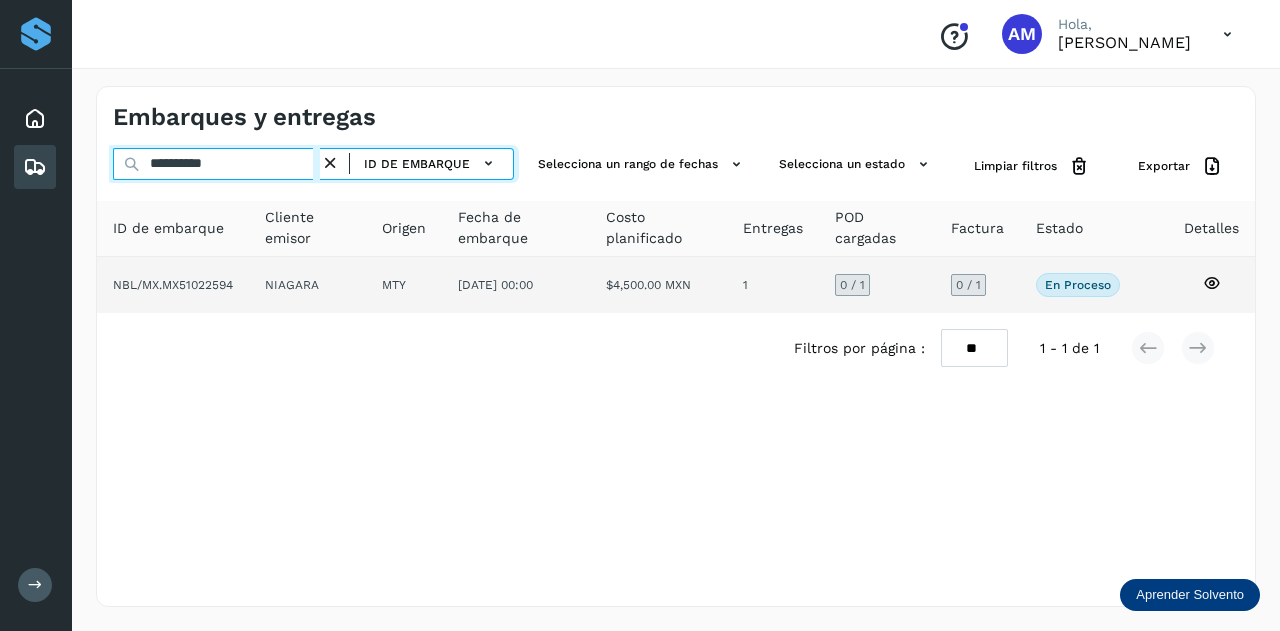 type on "**********" 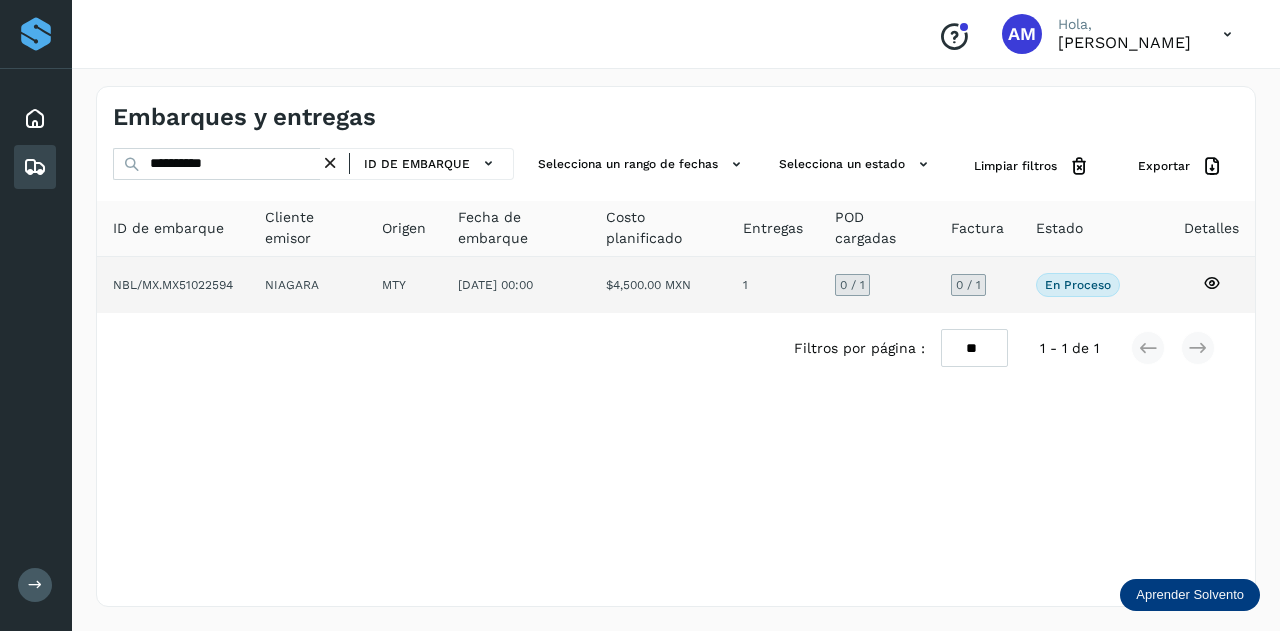 click on "NIAGARA" 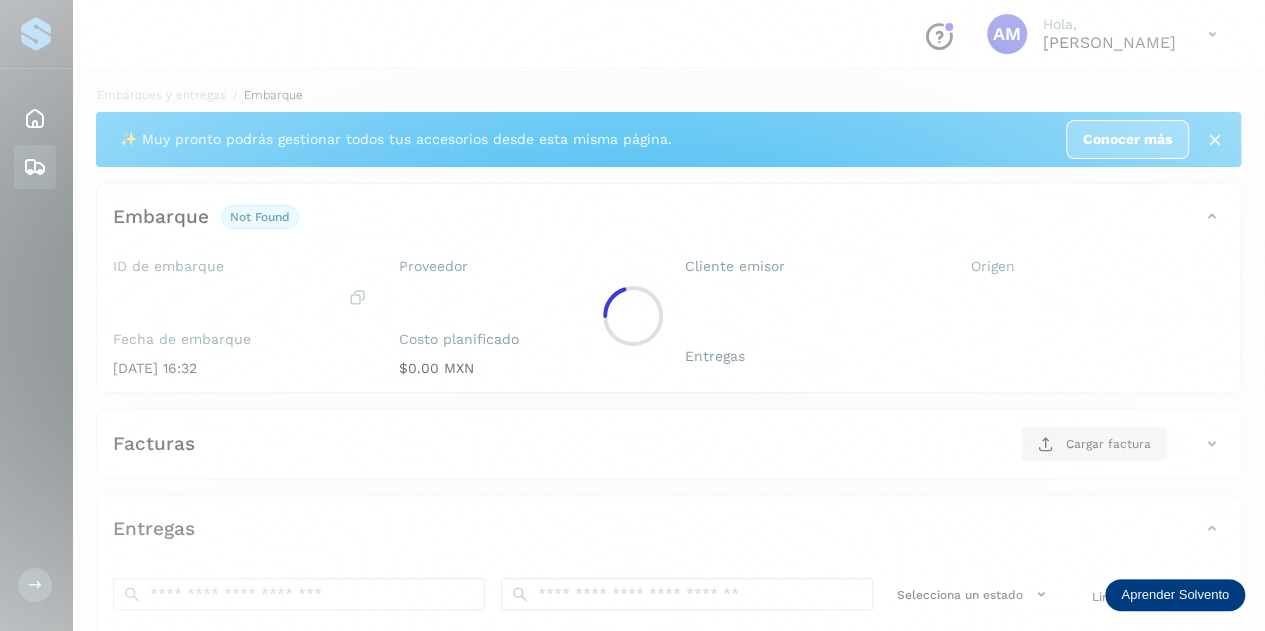 click 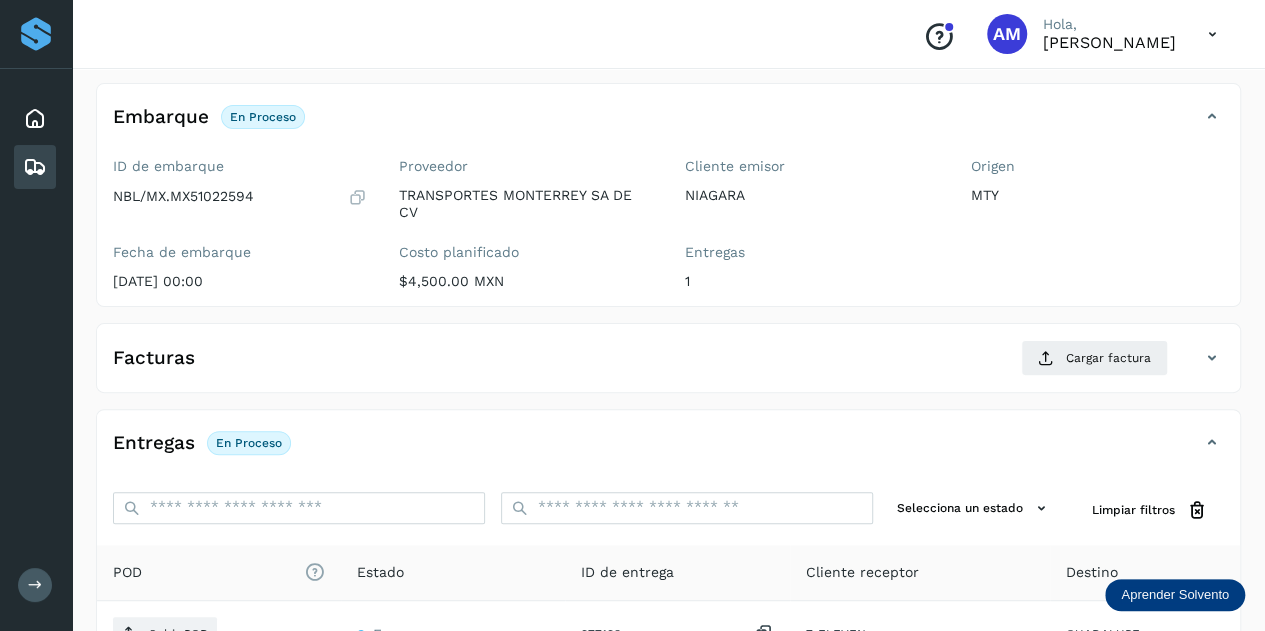 scroll, scrollTop: 200, scrollLeft: 0, axis: vertical 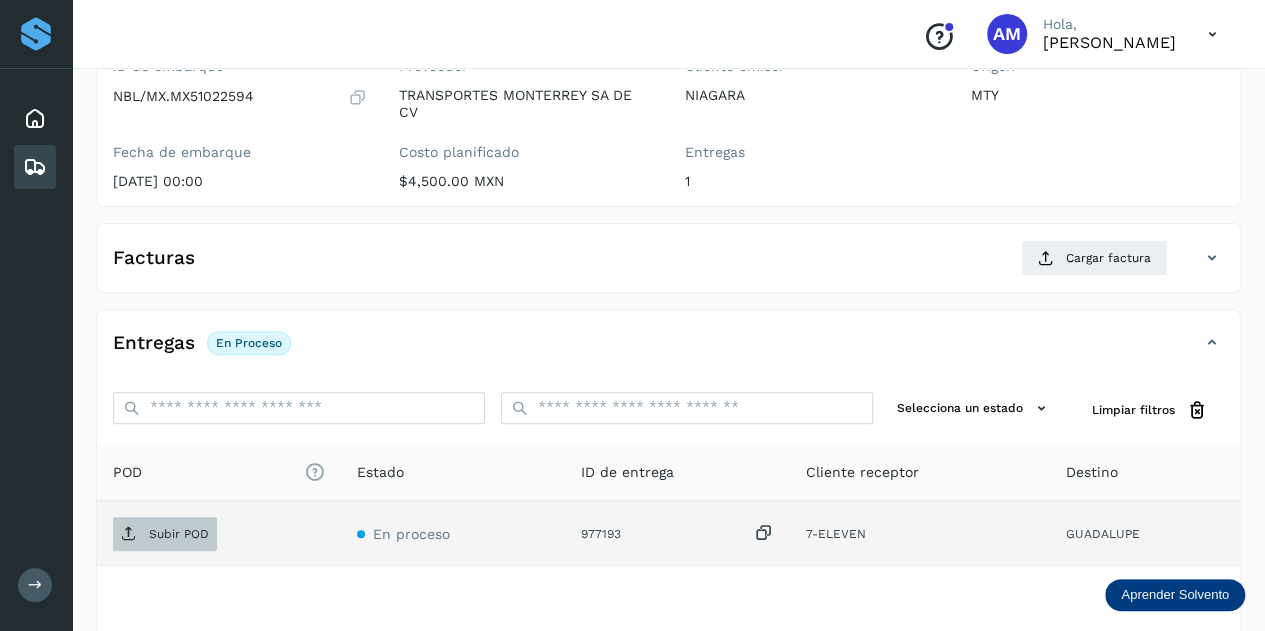 click on "Subir POD" at bounding box center (179, 534) 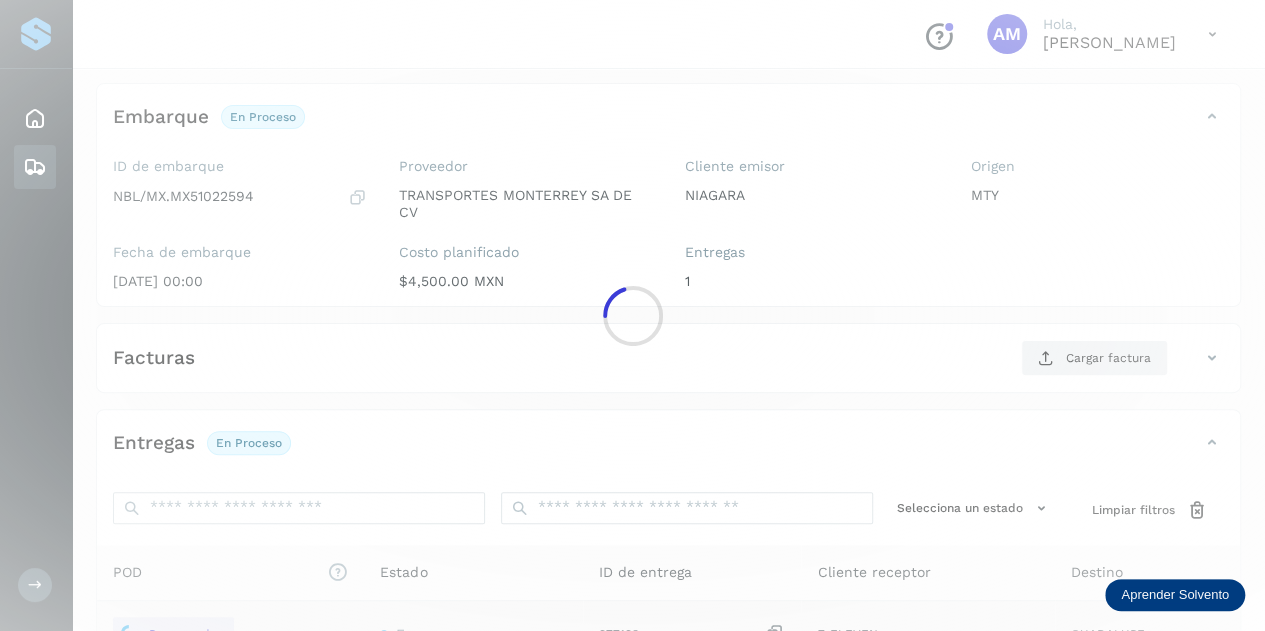 scroll, scrollTop: 200, scrollLeft: 0, axis: vertical 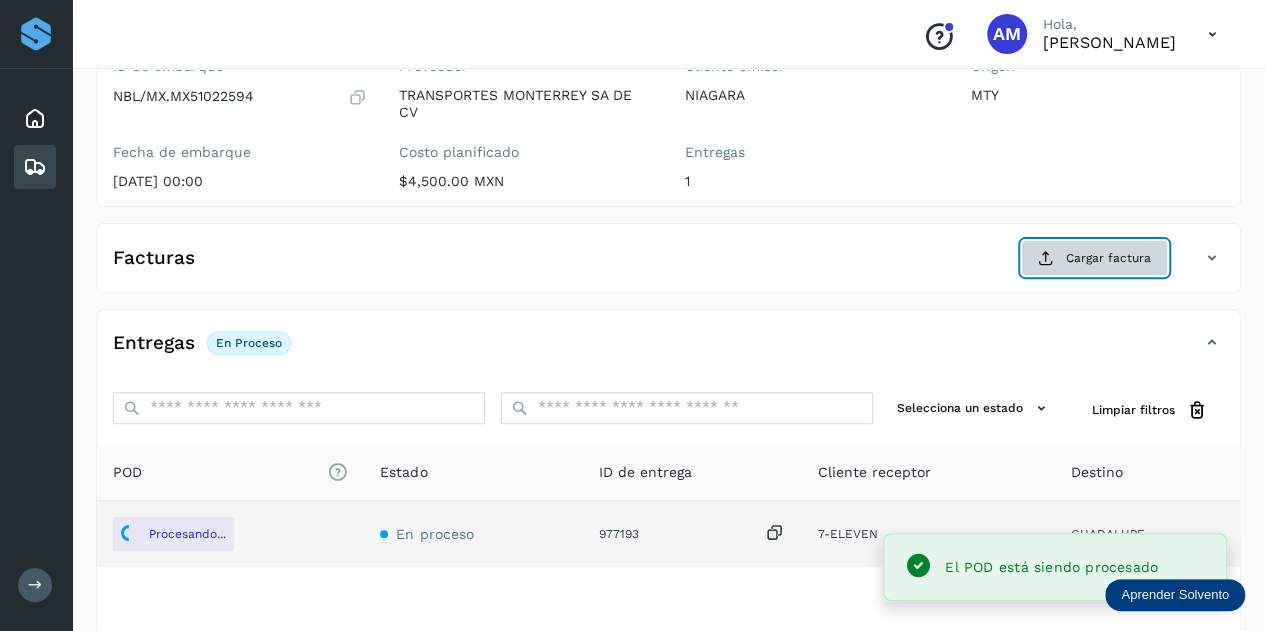 click on "Cargar factura" at bounding box center (1094, 258) 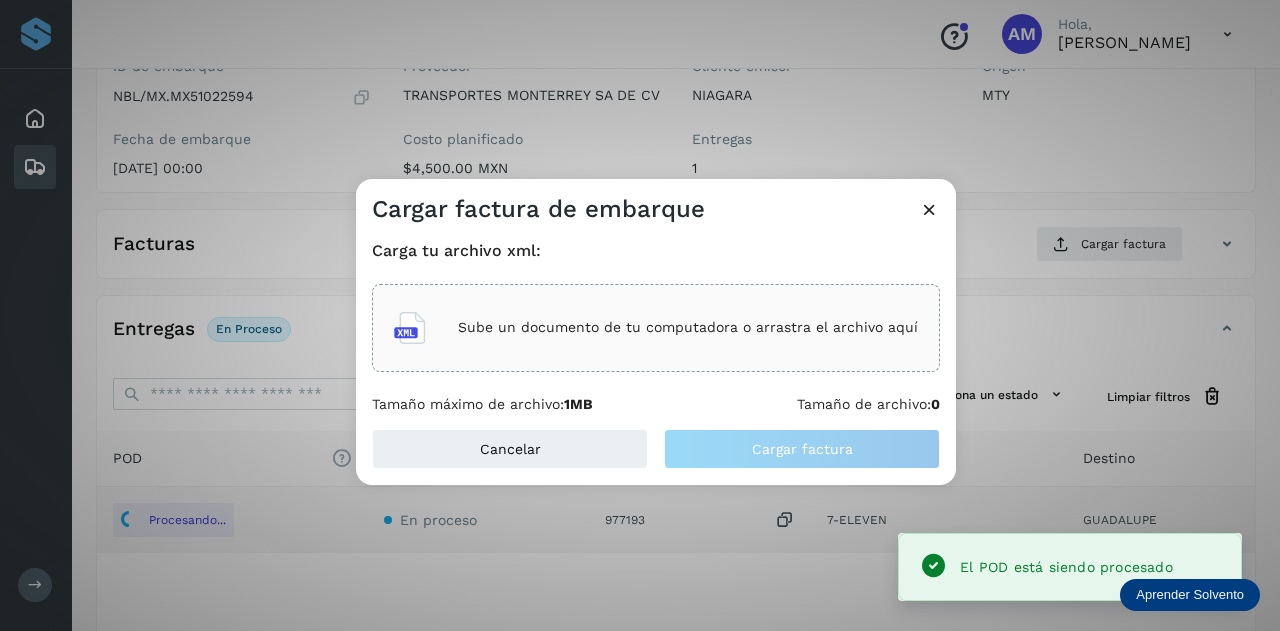 click on "Sube un documento de tu computadora o arrastra el archivo aquí" 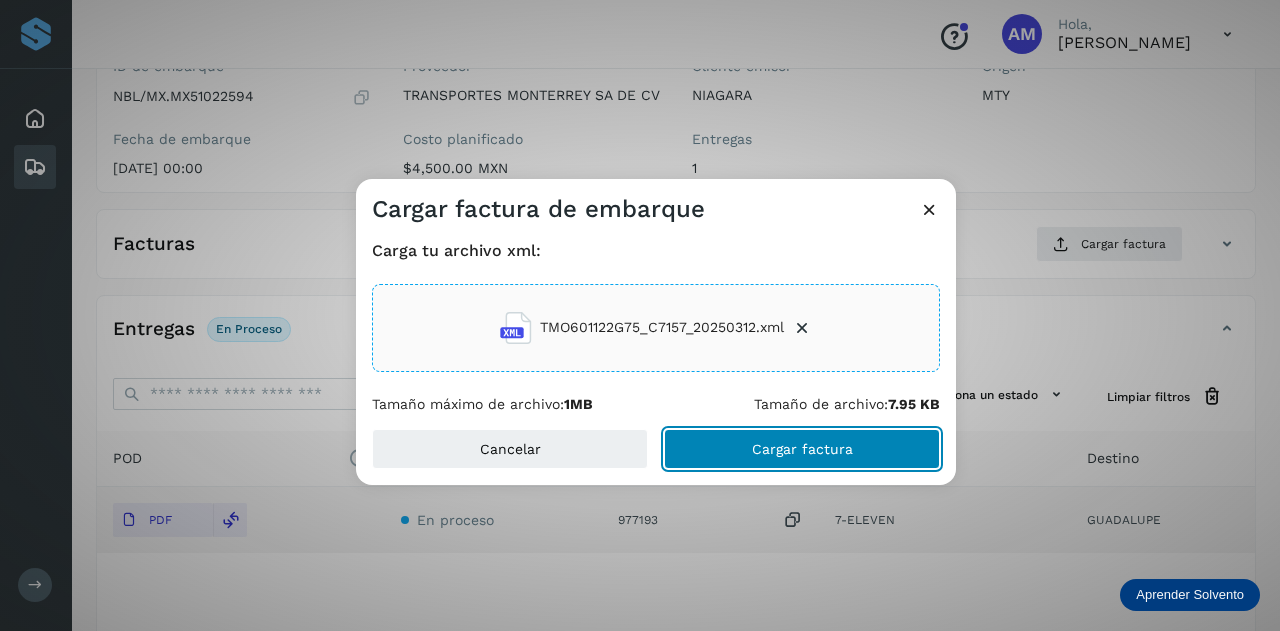 click on "Cargar factura" 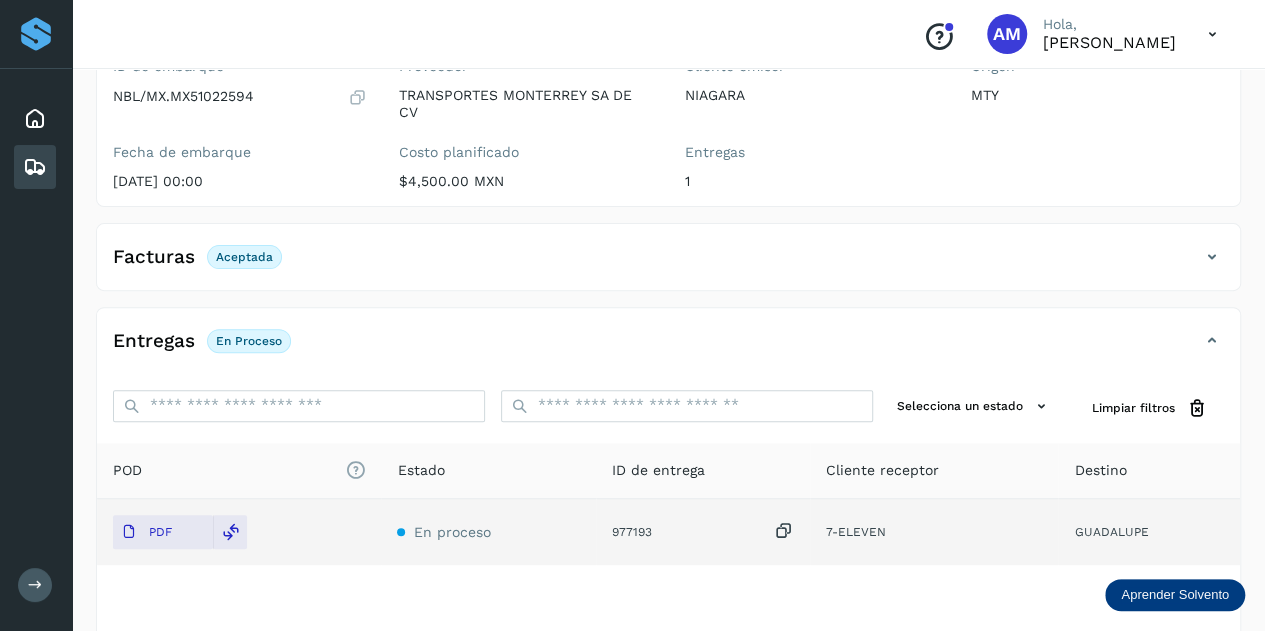 scroll, scrollTop: 0, scrollLeft: 0, axis: both 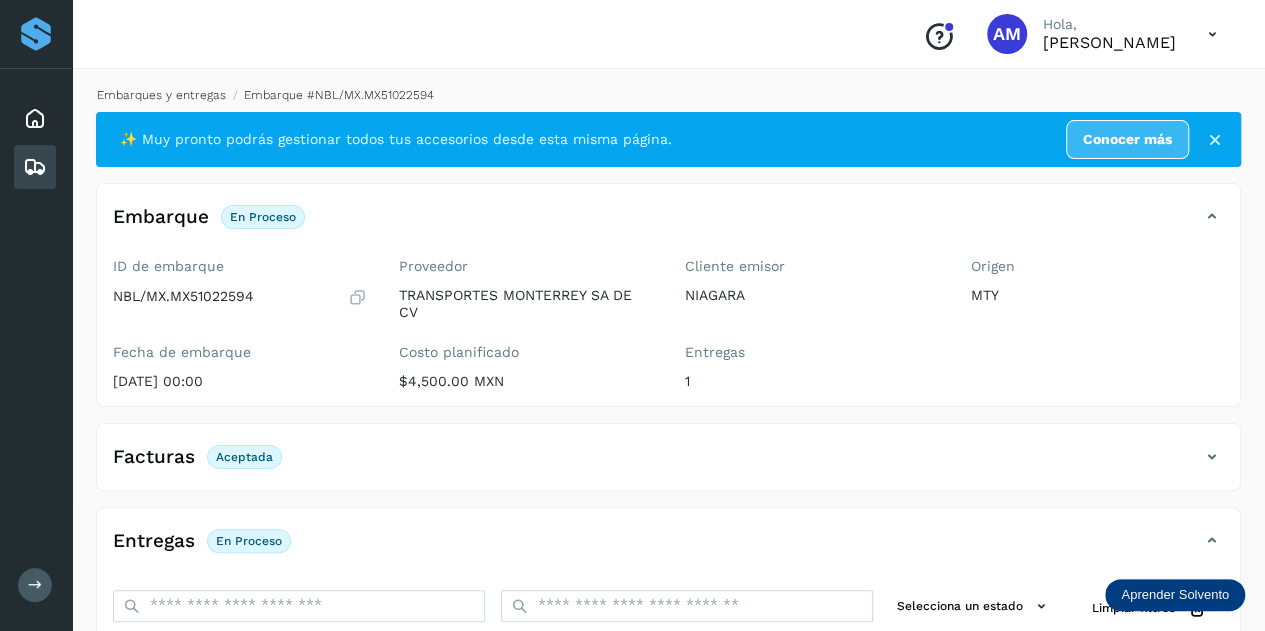 click on "Embarques y entregas" at bounding box center (161, 95) 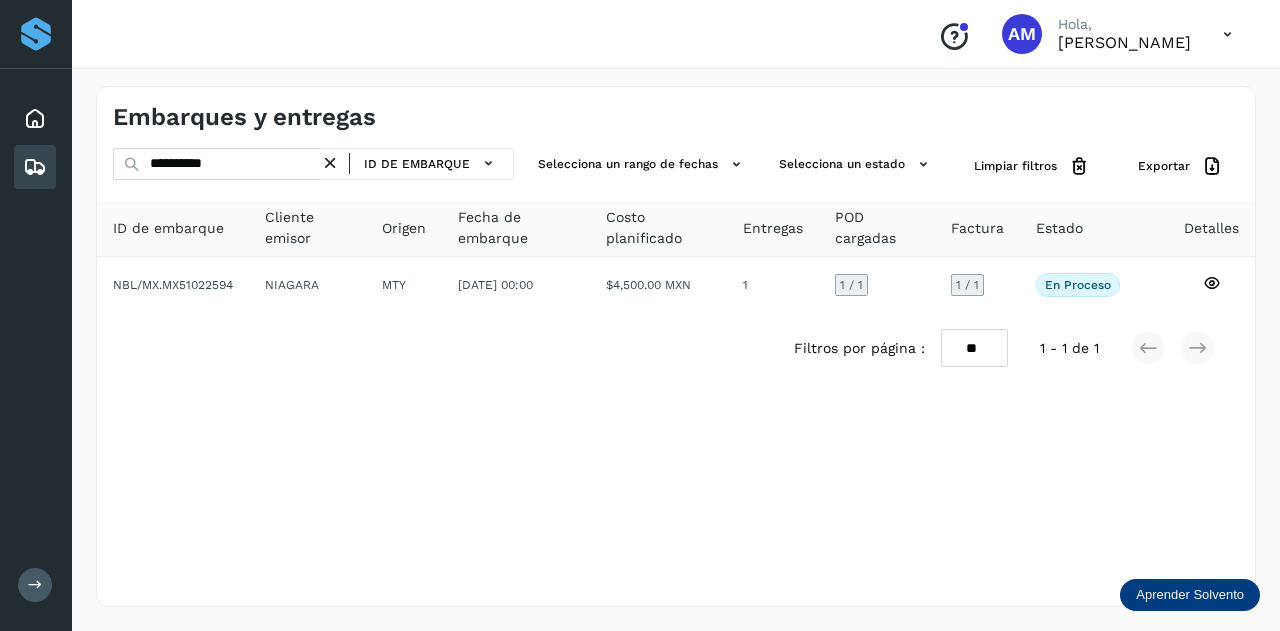 click at bounding box center [330, 163] 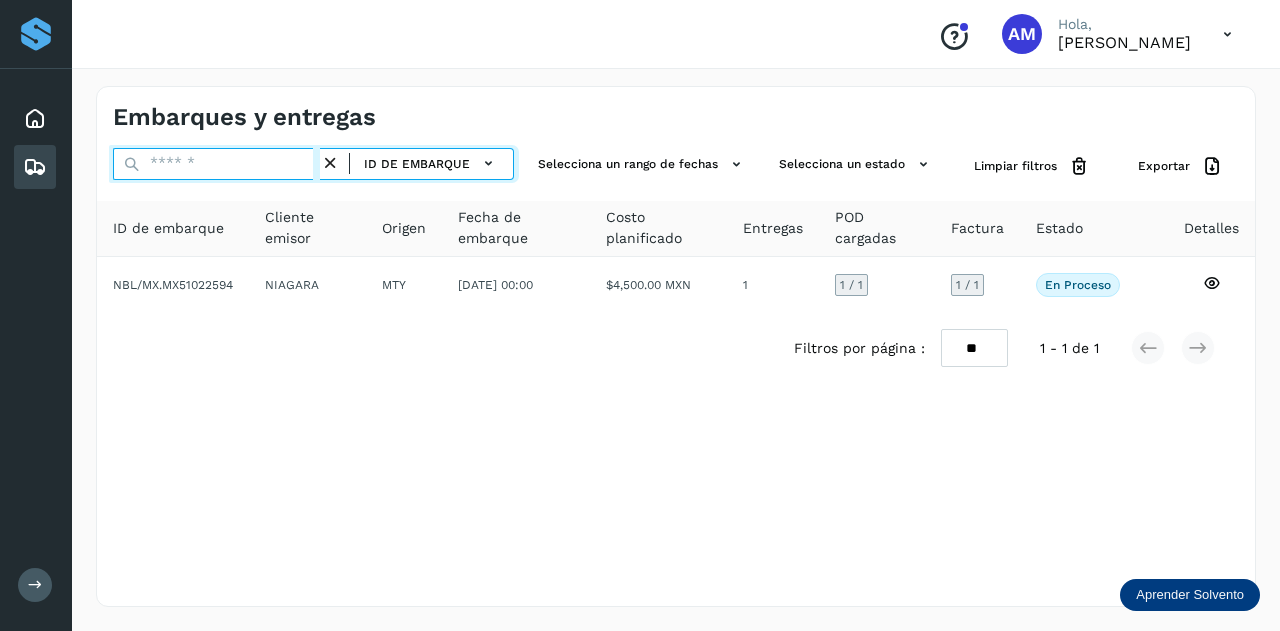 click at bounding box center [216, 164] 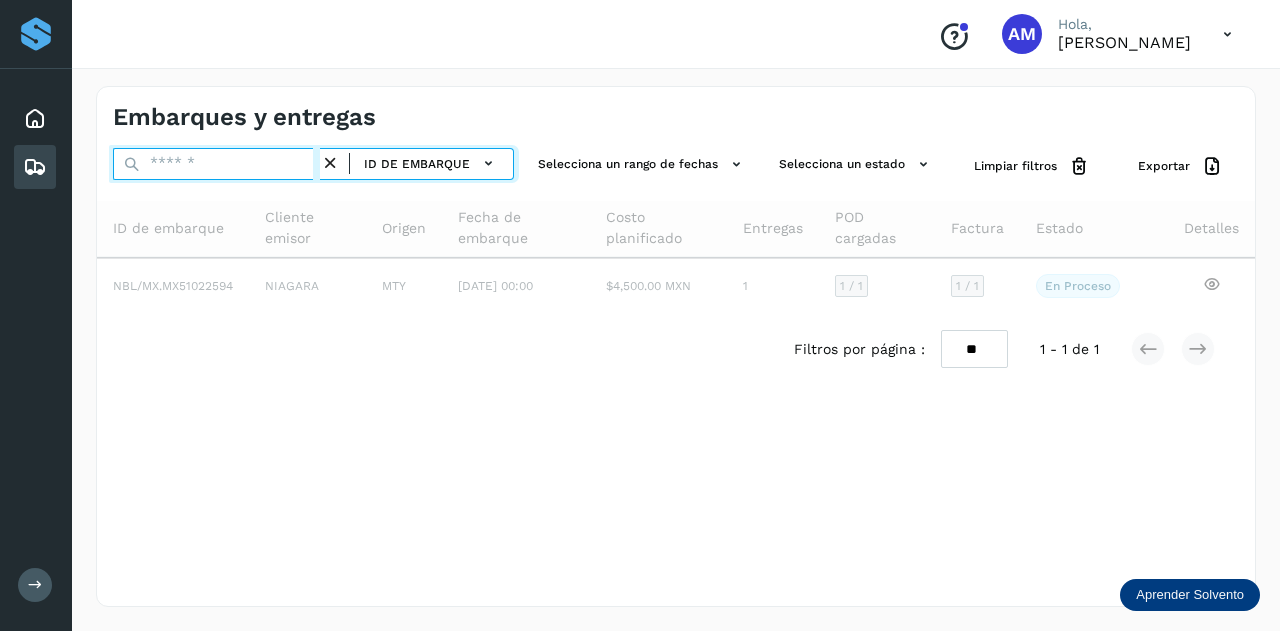 paste on "**********" 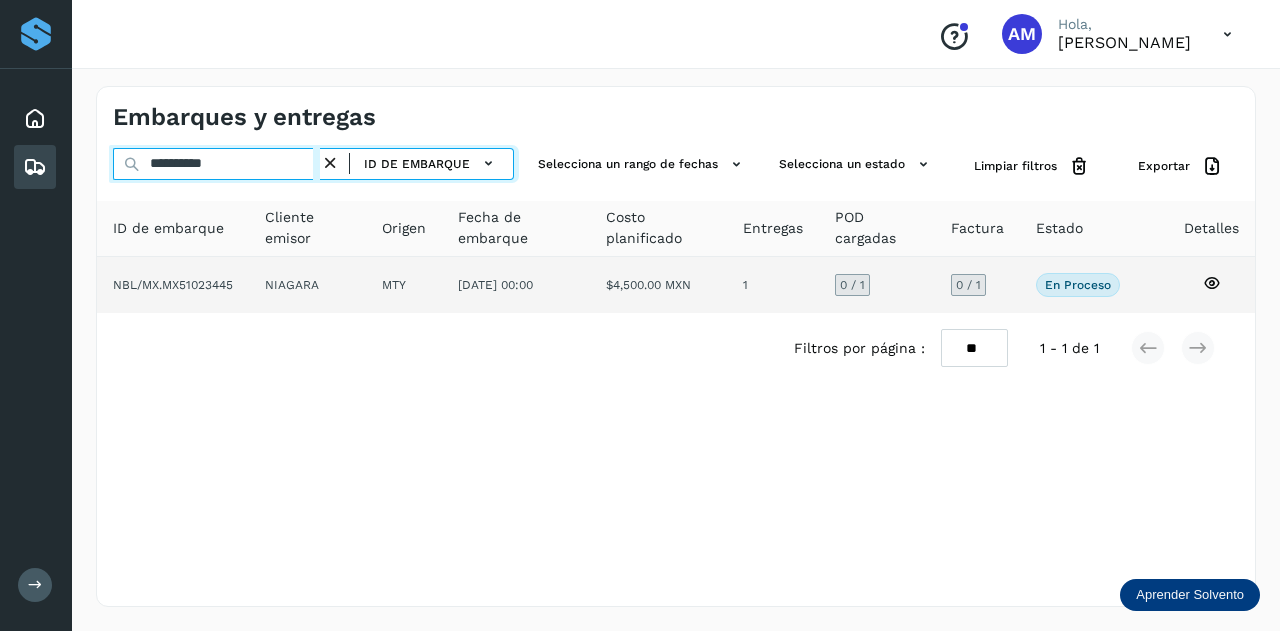 type on "**********" 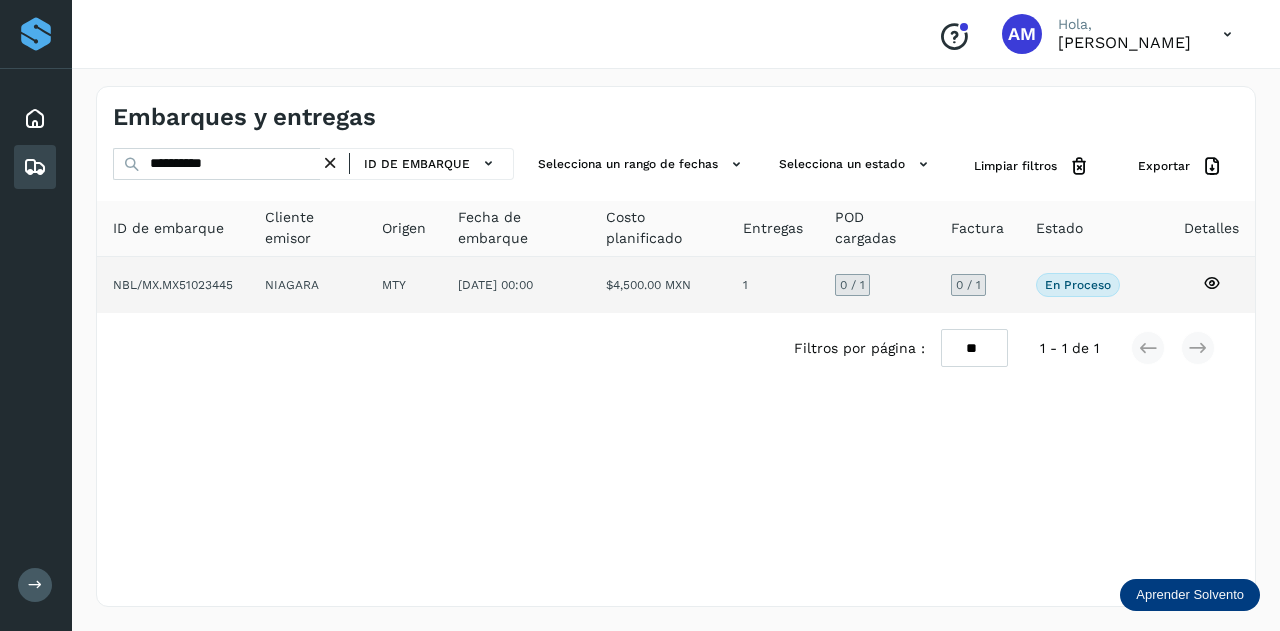 click on "MTY" 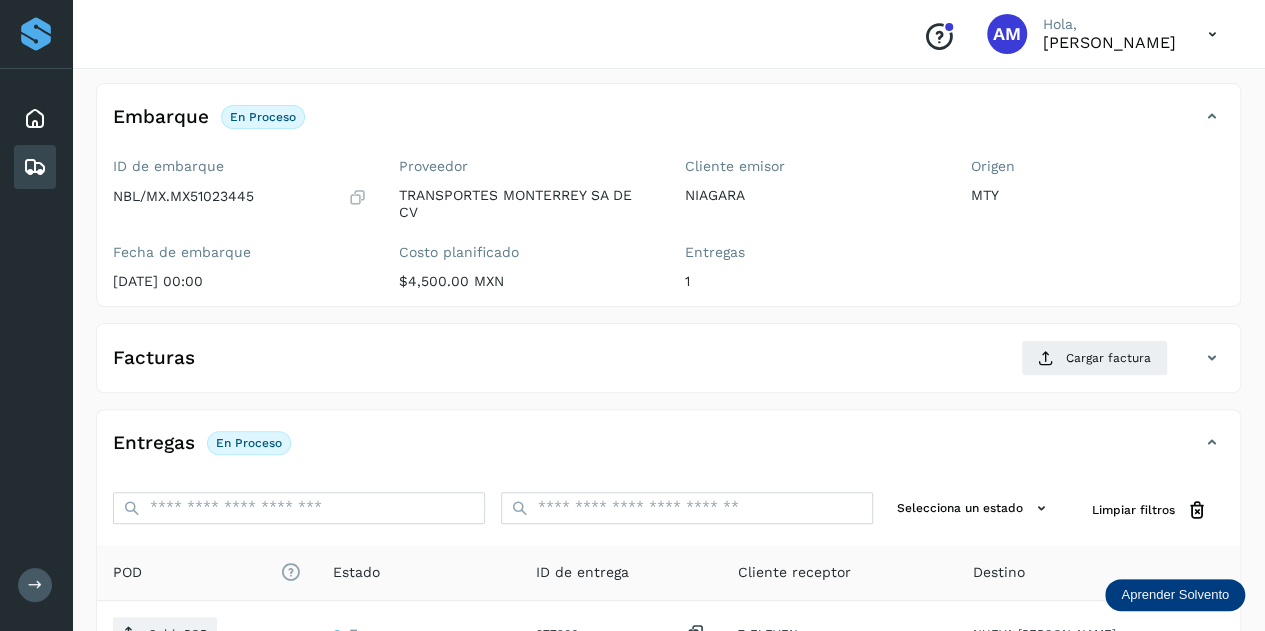 scroll, scrollTop: 200, scrollLeft: 0, axis: vertical 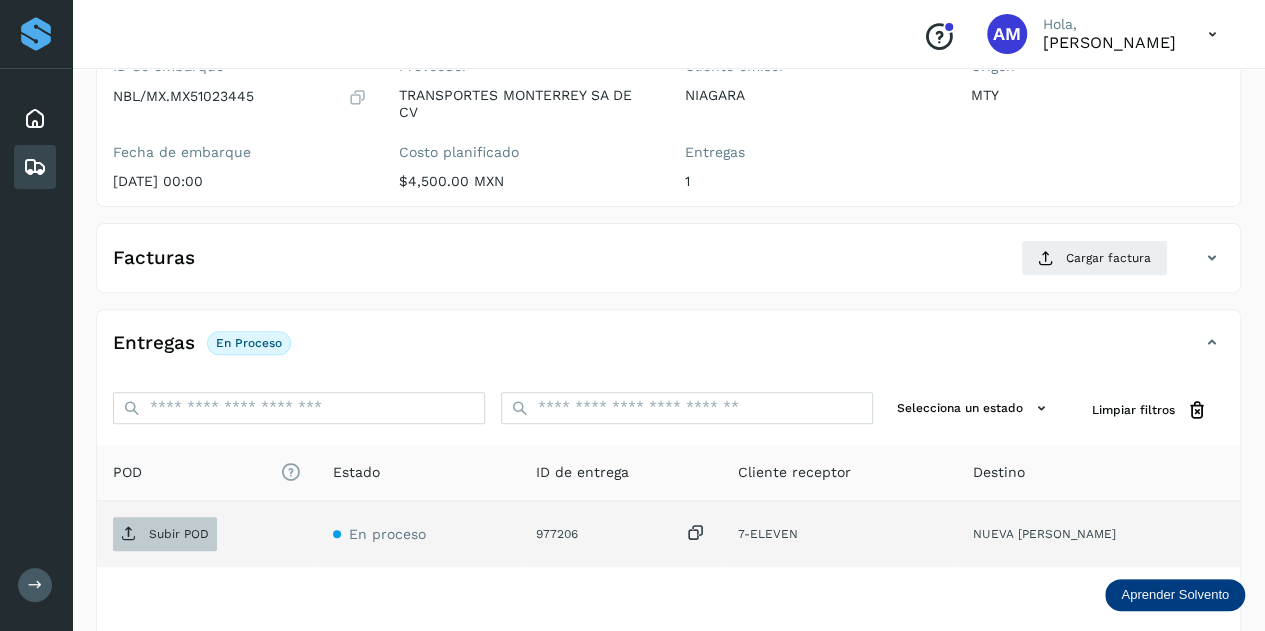 click on "Subir POD" at bounding box center (179, 534) 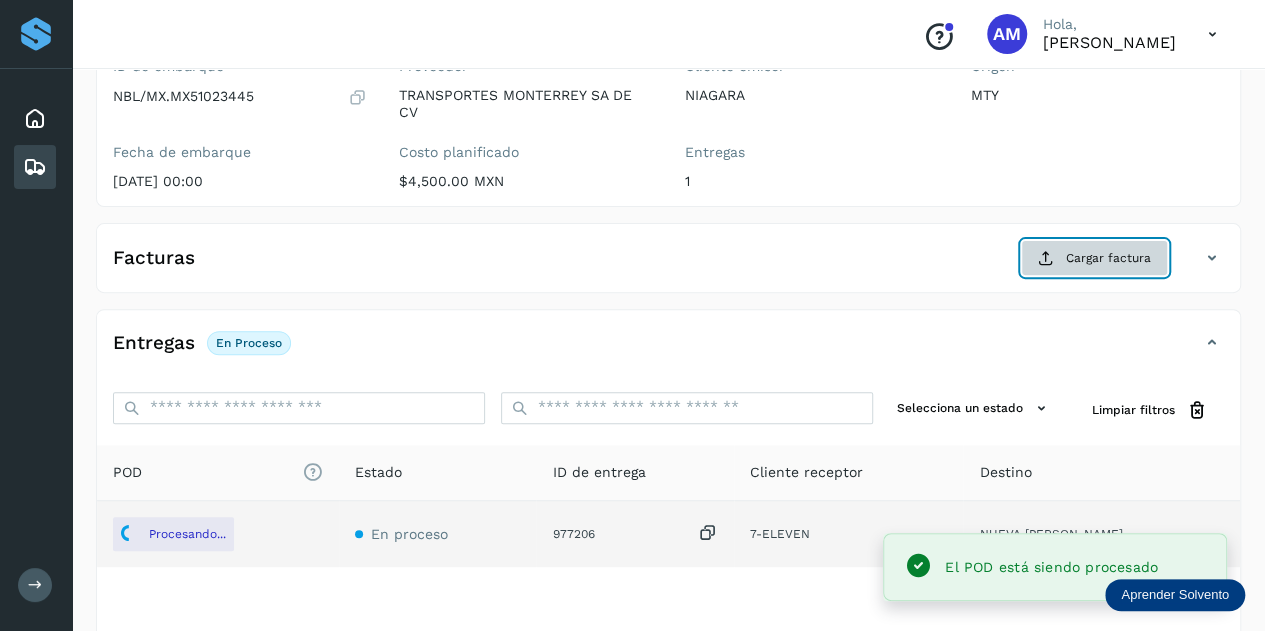 click on "Cargar factura" at bounding box center [1094, 258] 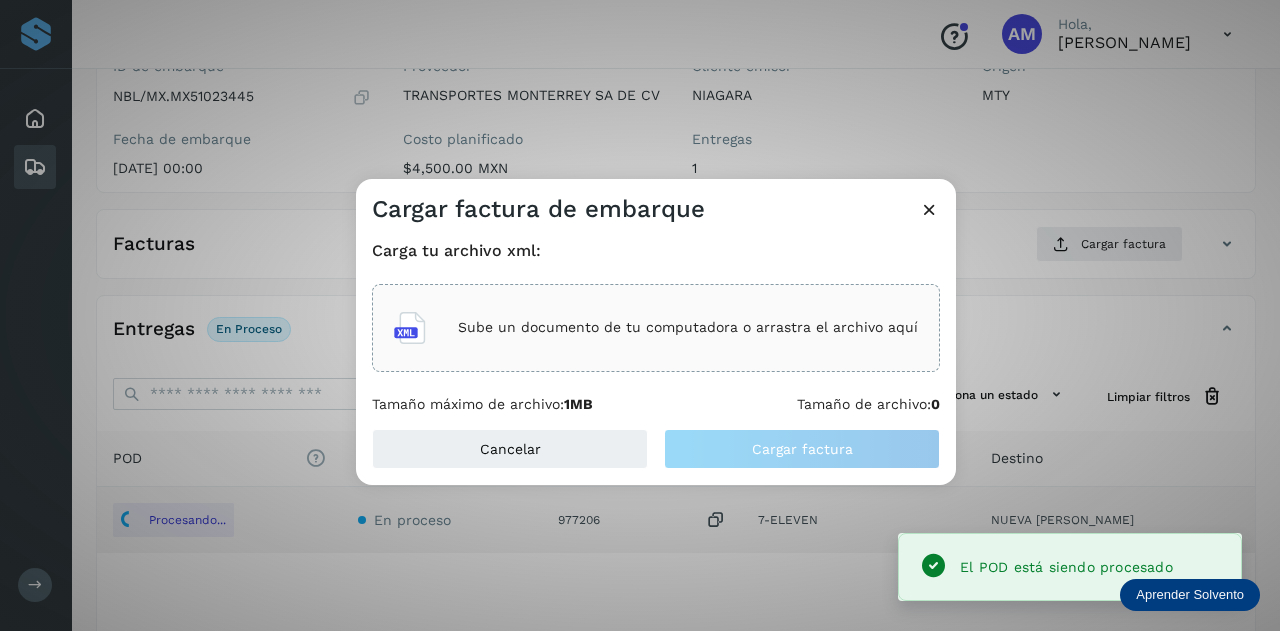 click on "Sube un documento de tu computadora o arrastra el archivo aquí" 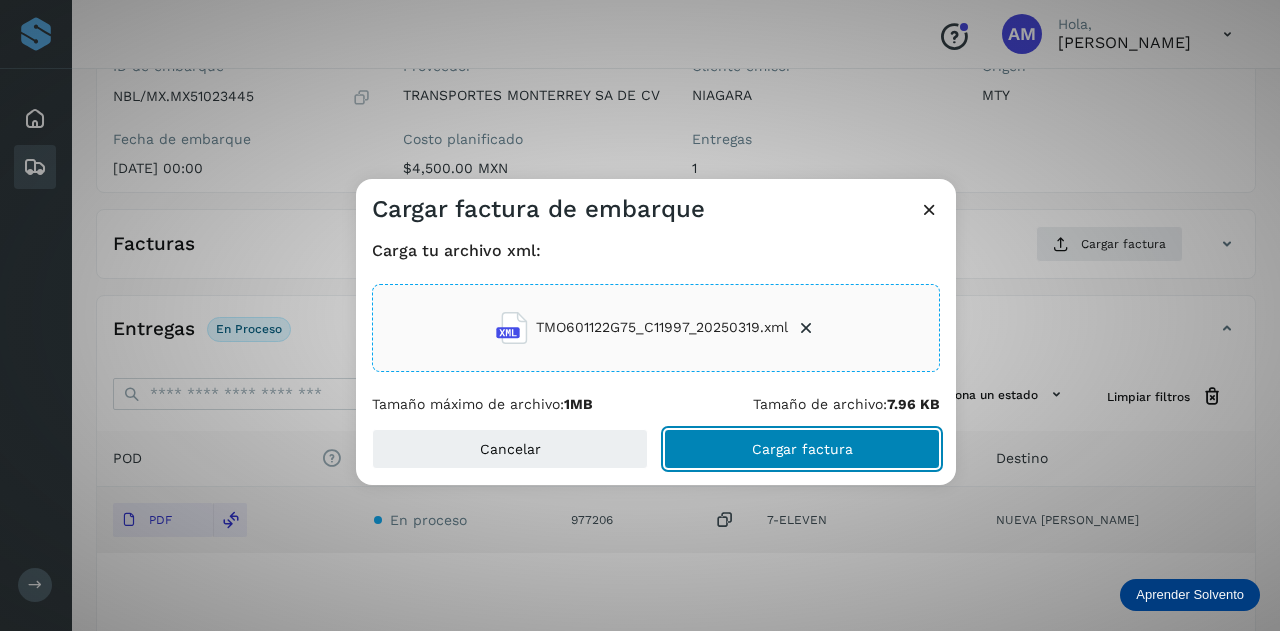 click on "Cargar factura" 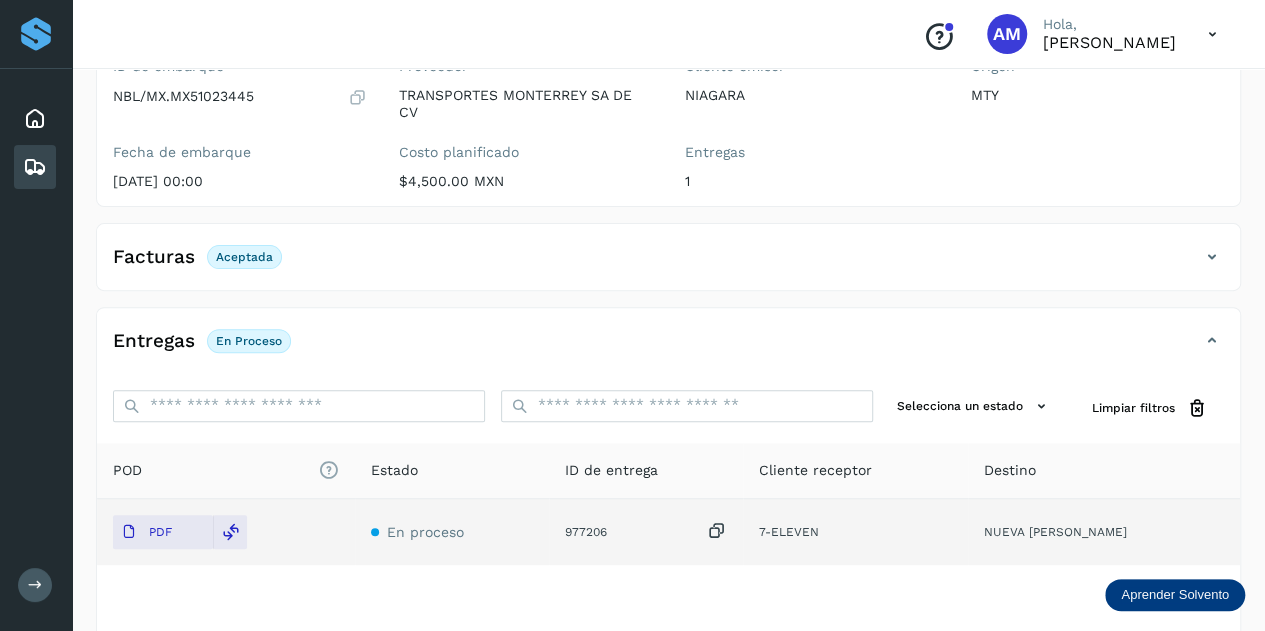 scroll, scrollTop: 0, scrollLeft: 0, axis: both 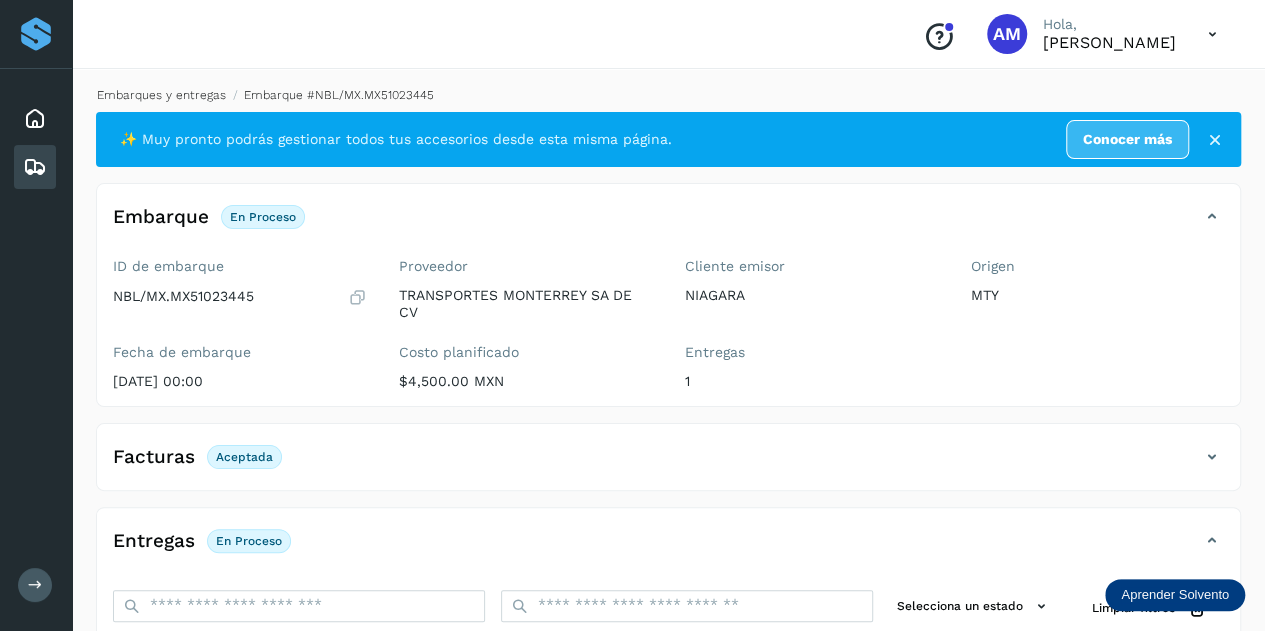 click on "Embarques y entregas" at bounding box center (161, 95) 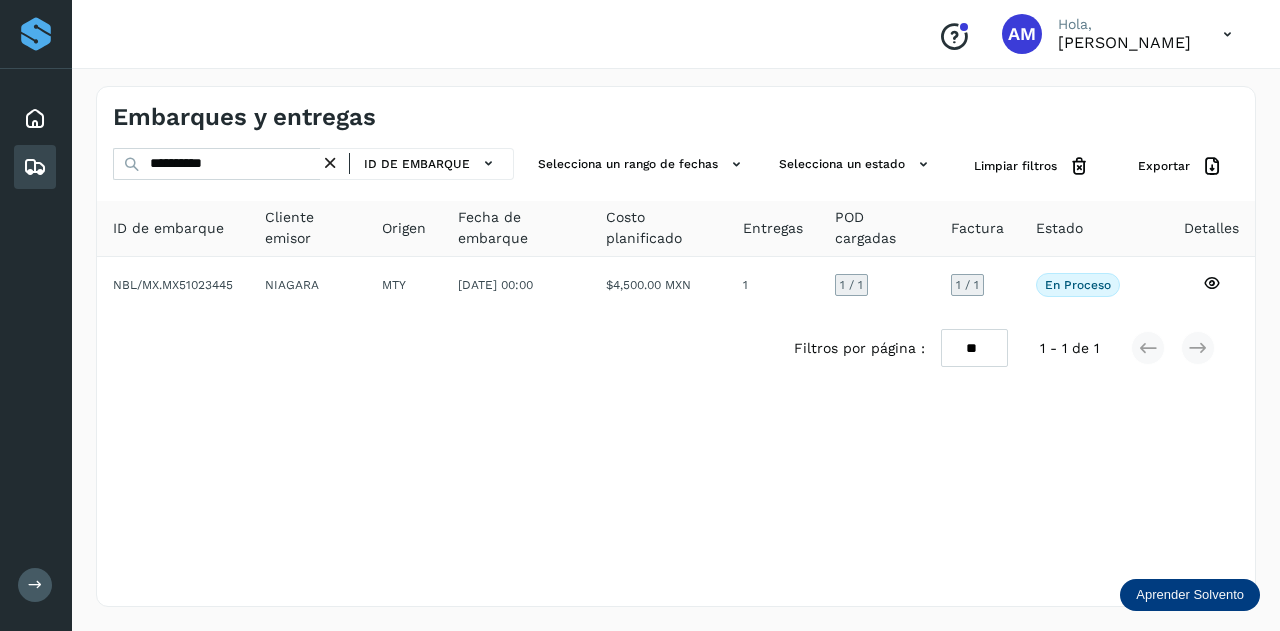 click at bounding box center (330, 163) 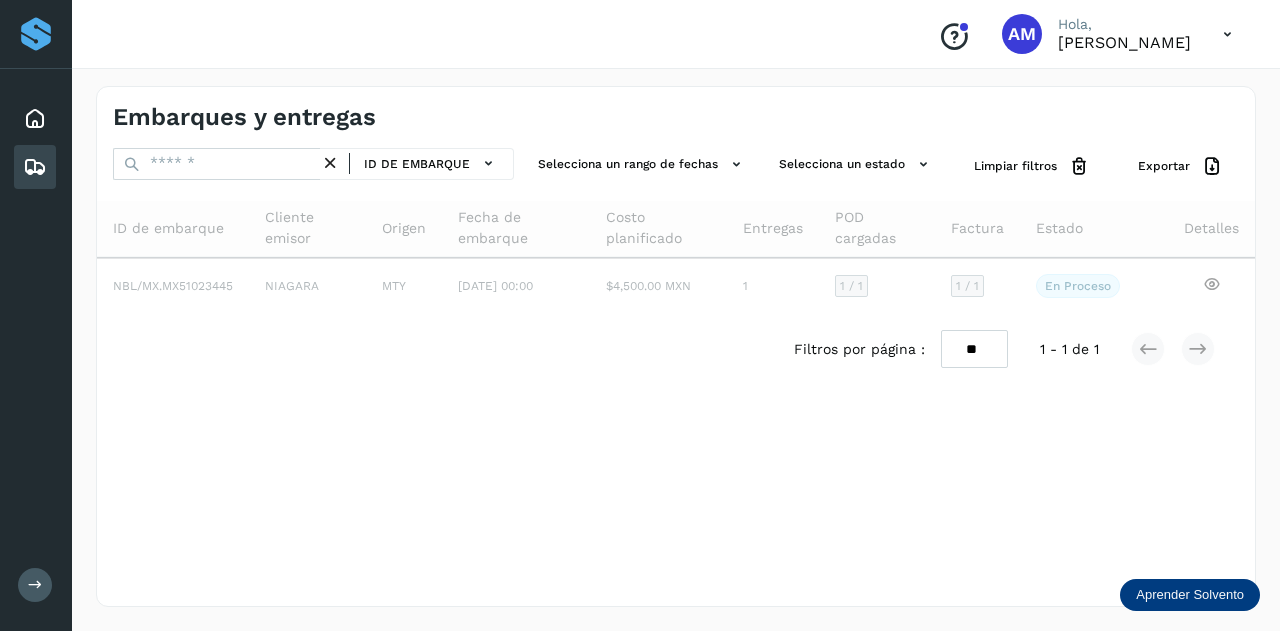 click at bounding box center [330, 163] 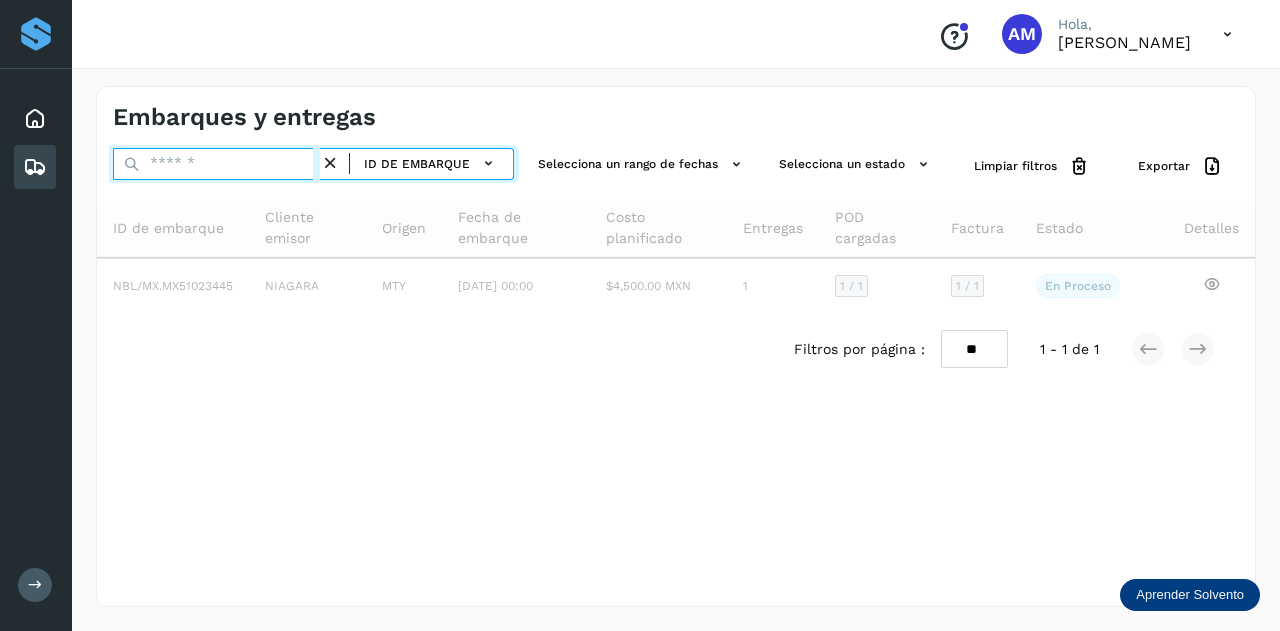 click at bounding box center (216, 164) 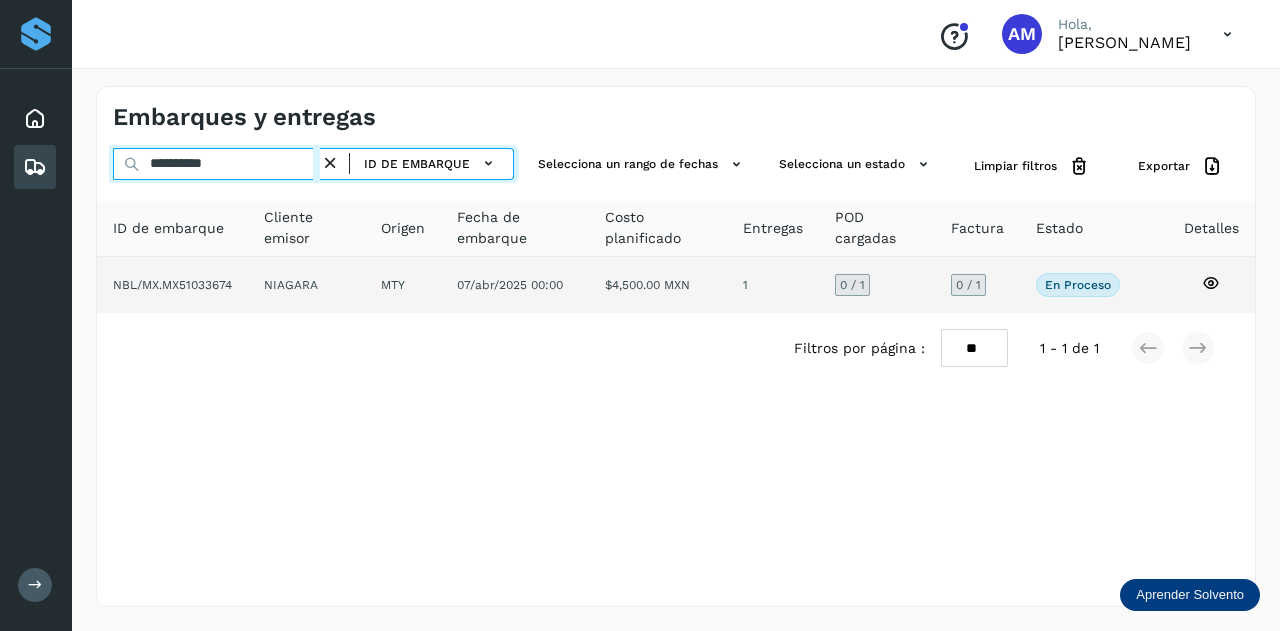 type on "**********" 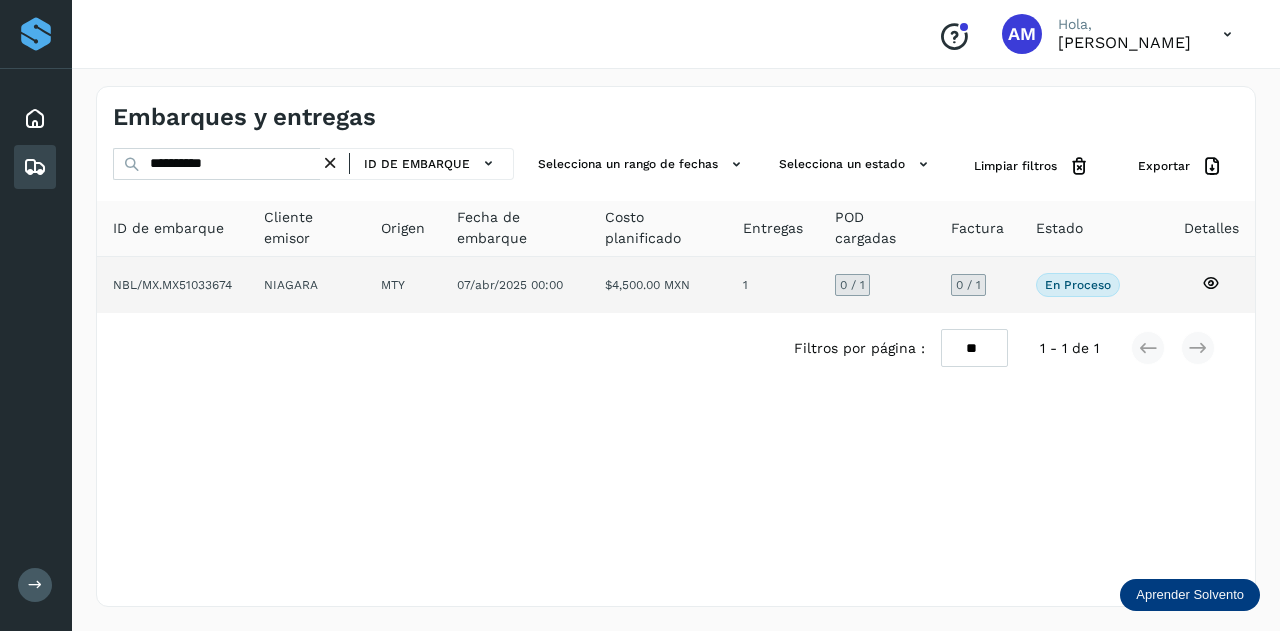 click on "NIAGARA" 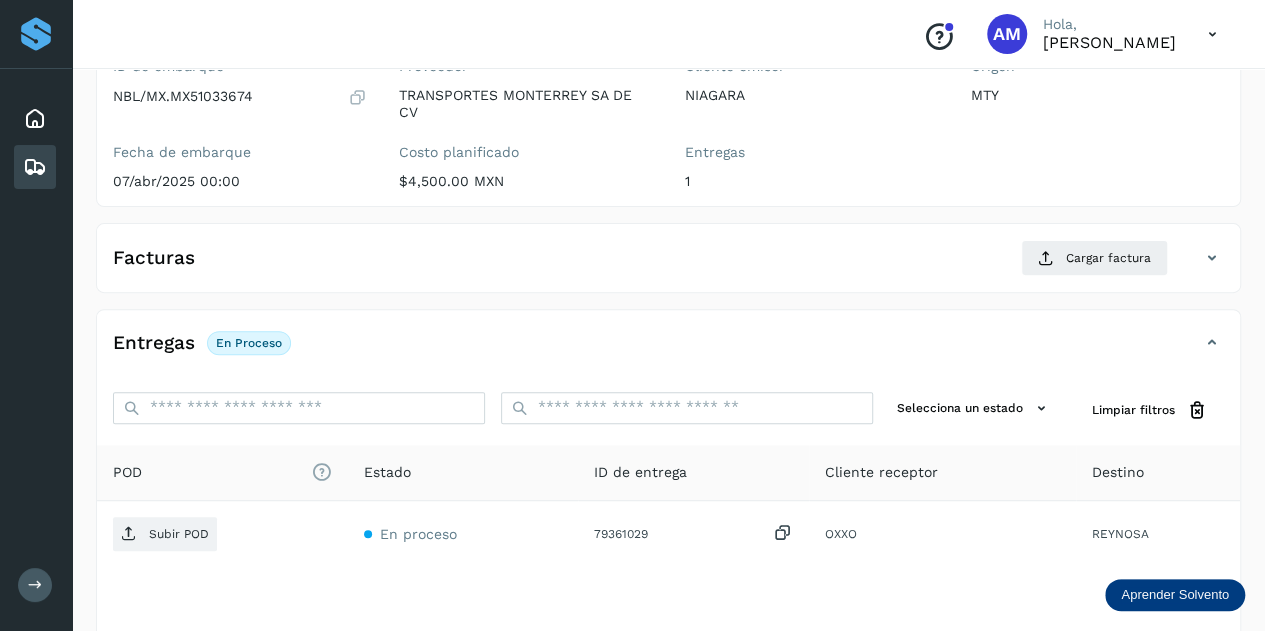 scroll, scrollTop: 327, scrollLeft: 0, axis: vertical 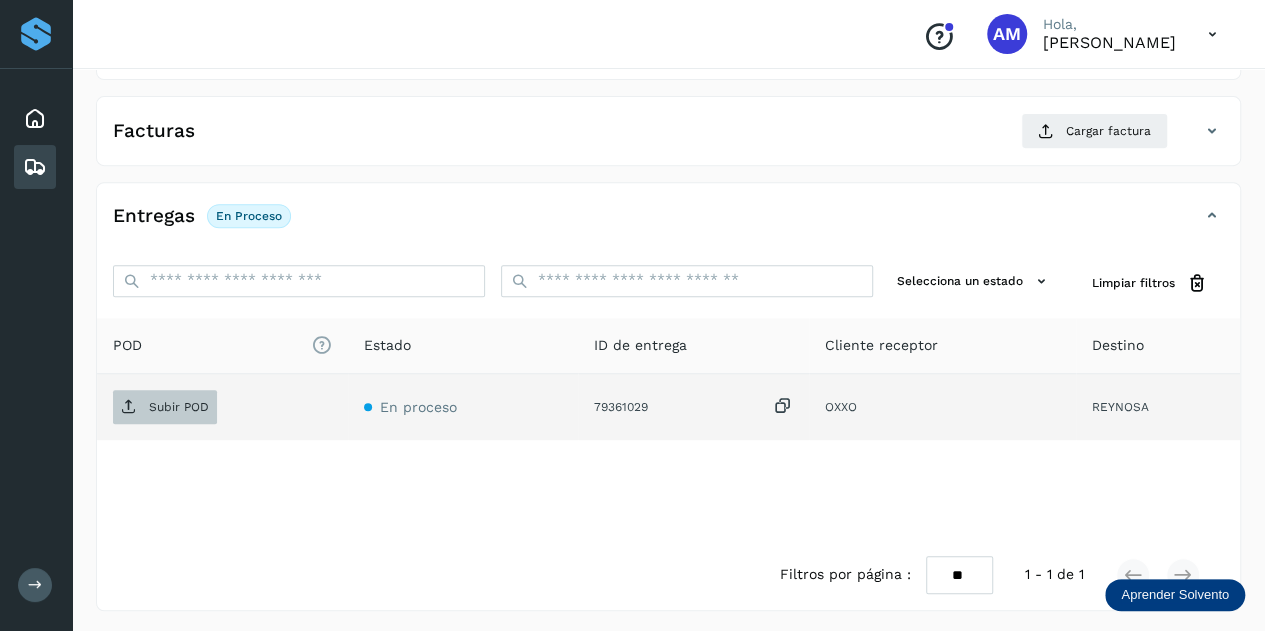 click on "Subir POD" at bounding box center [179, 407] 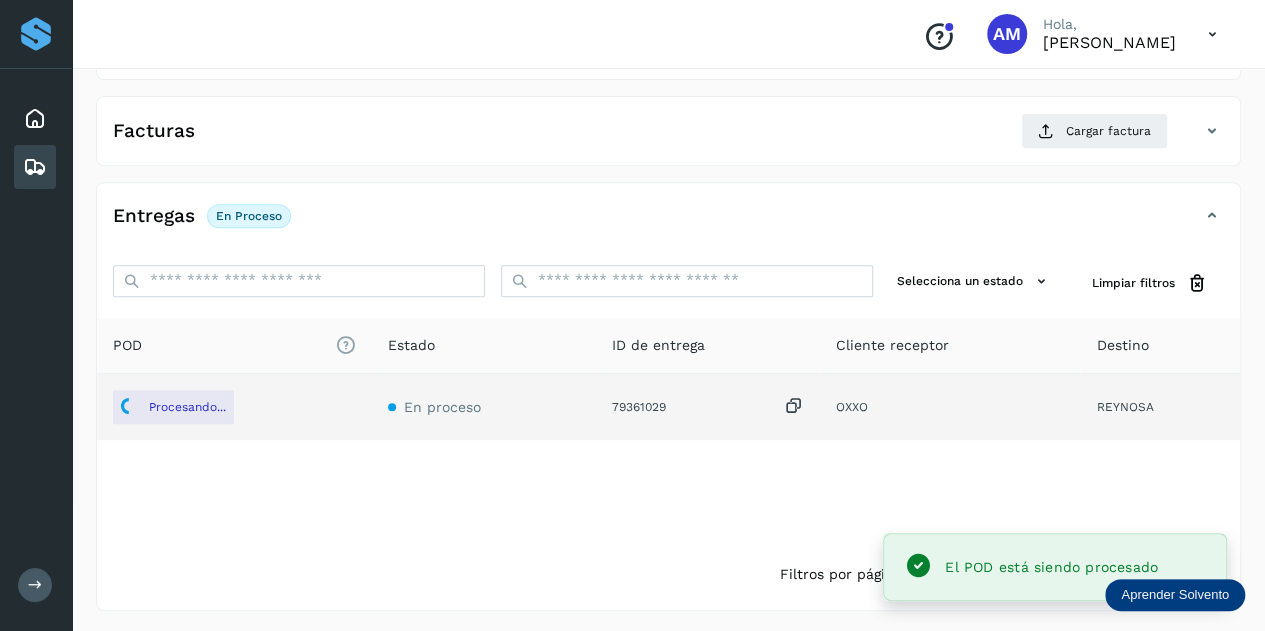scroll, scrollTop: 227, scrollLeft: 0, axis: vertical 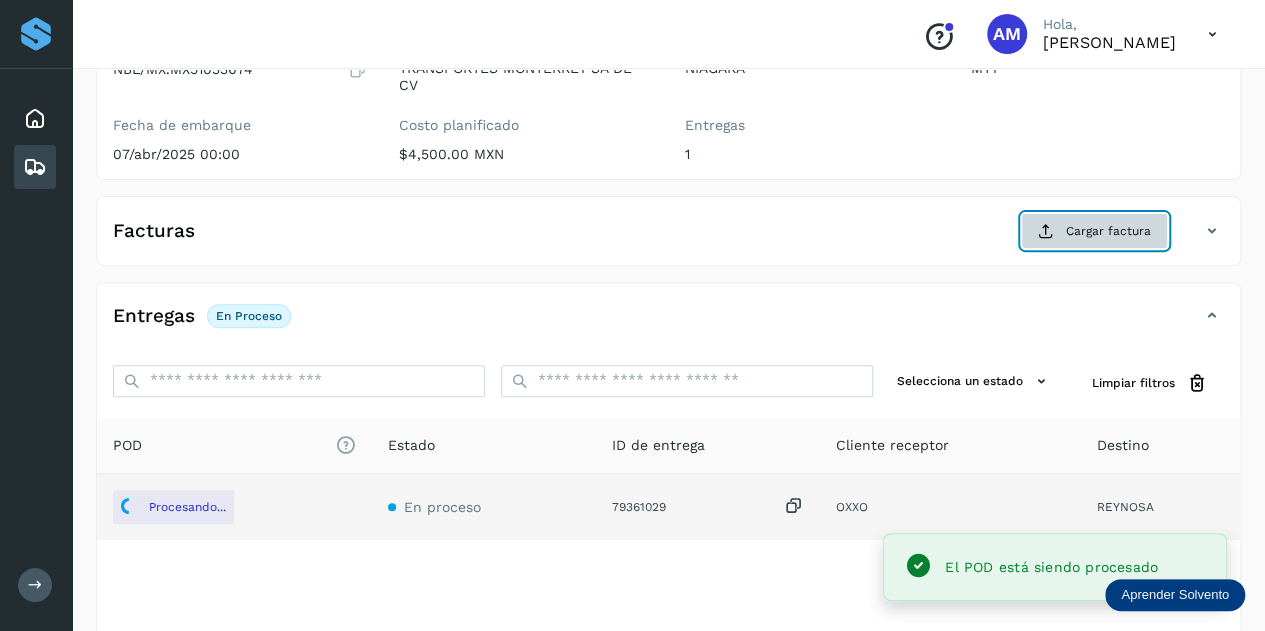 click on "Cargar factura" 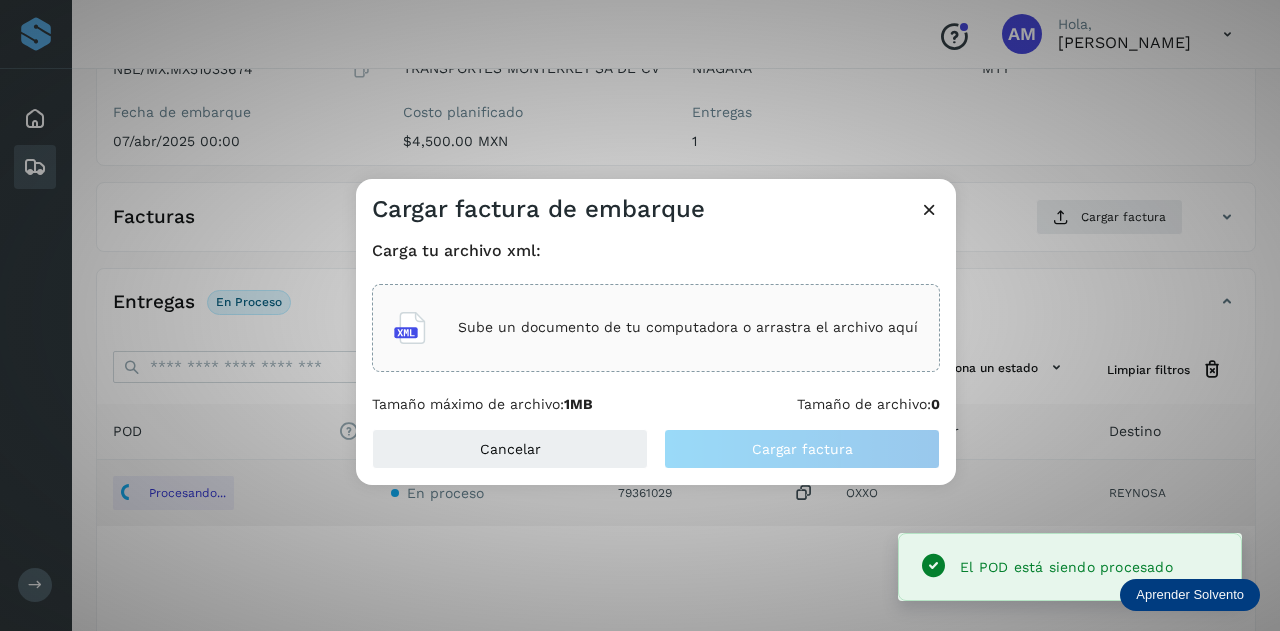 click on "Sube un documento de tu computadora o arrastra el archivo aquí" at bounding box center (688, 327) 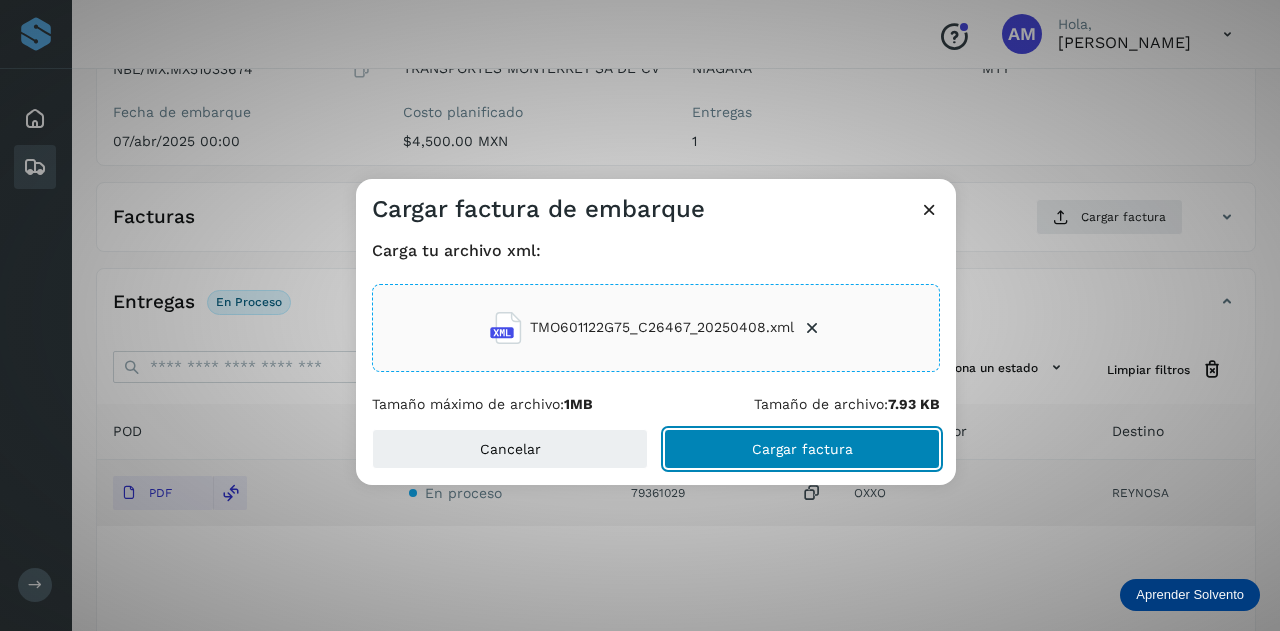 click on "Cargar factura" 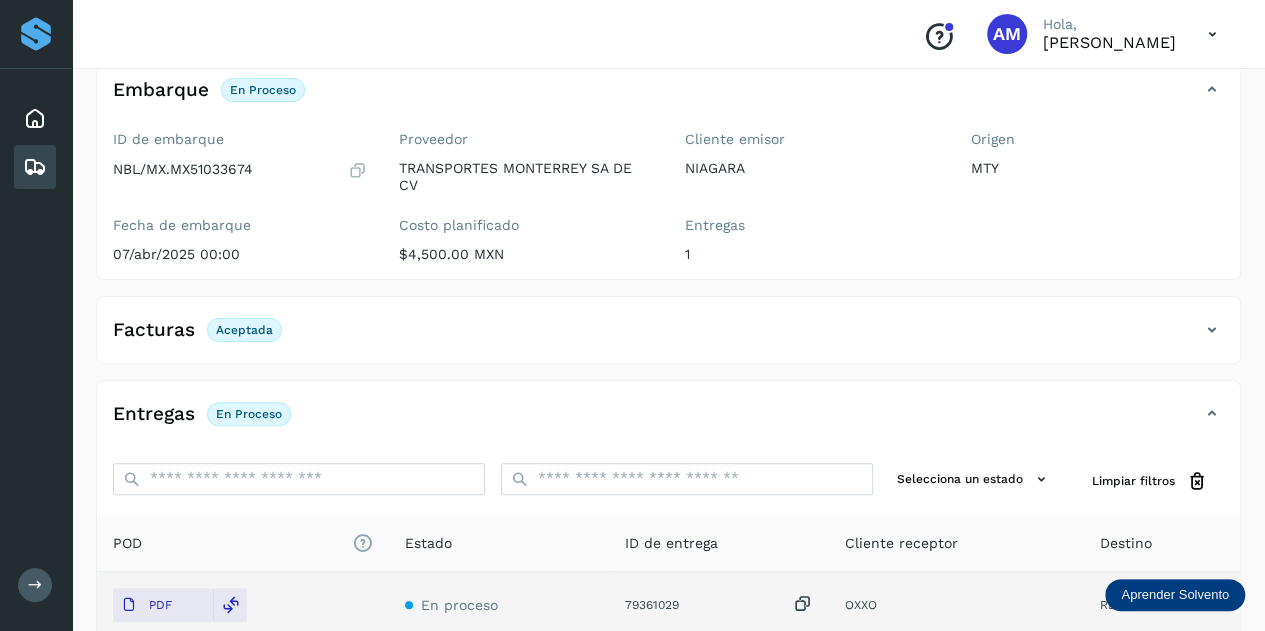scroll, scrollTop: 0, scrollLeft: 0, axis: both 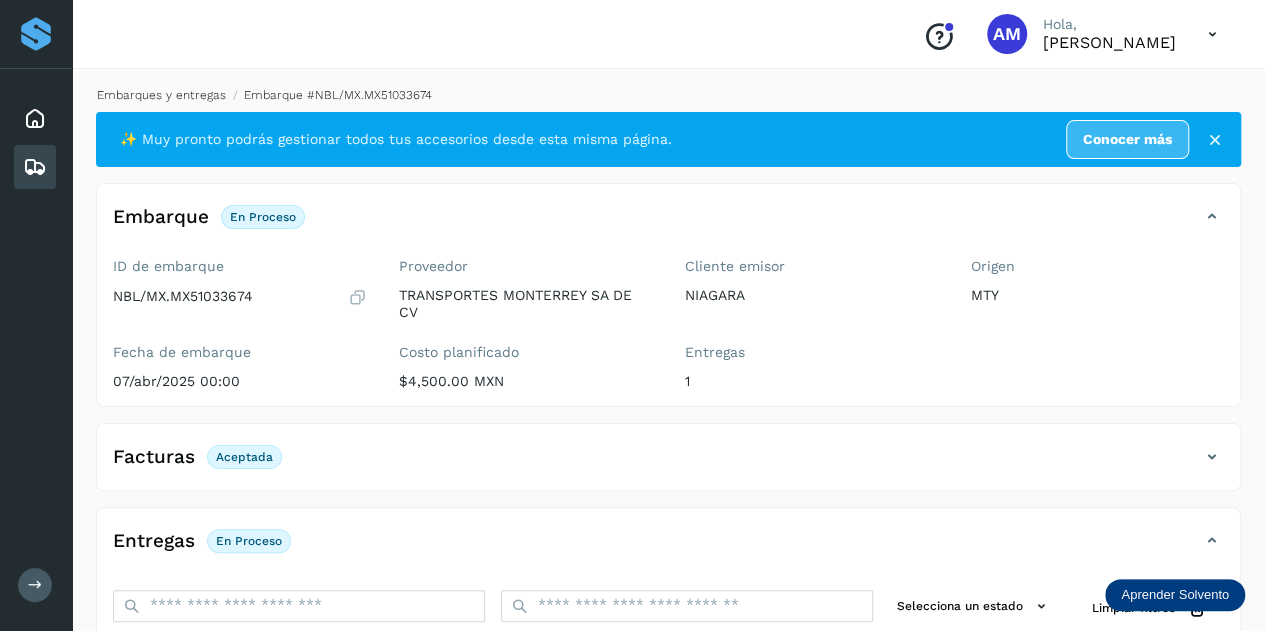 click on "Embarques y entregas" at bounding box center (161, 95) 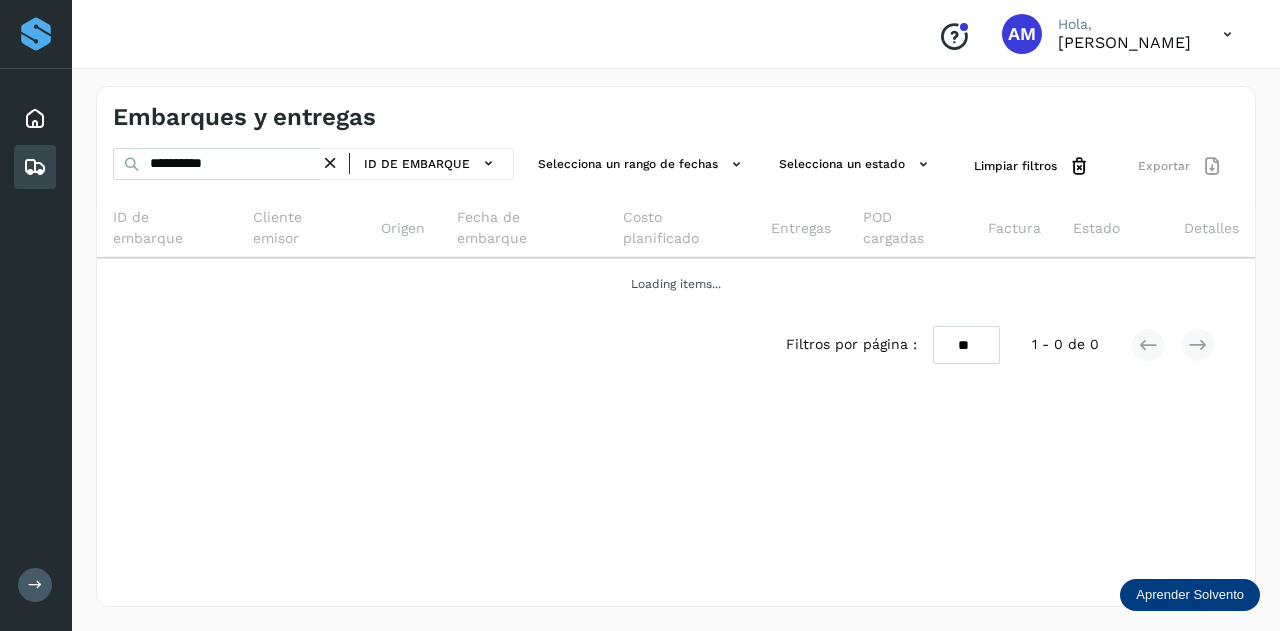 click at bounding box center [330, 163] 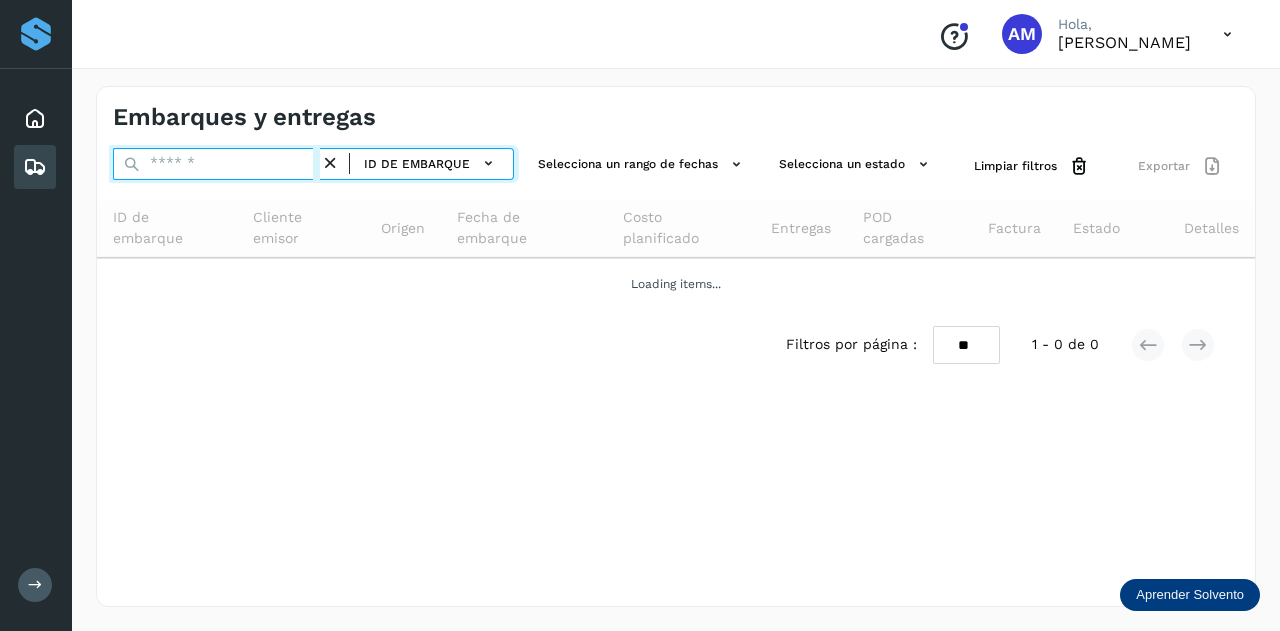 click at bounding box center [216, 164] 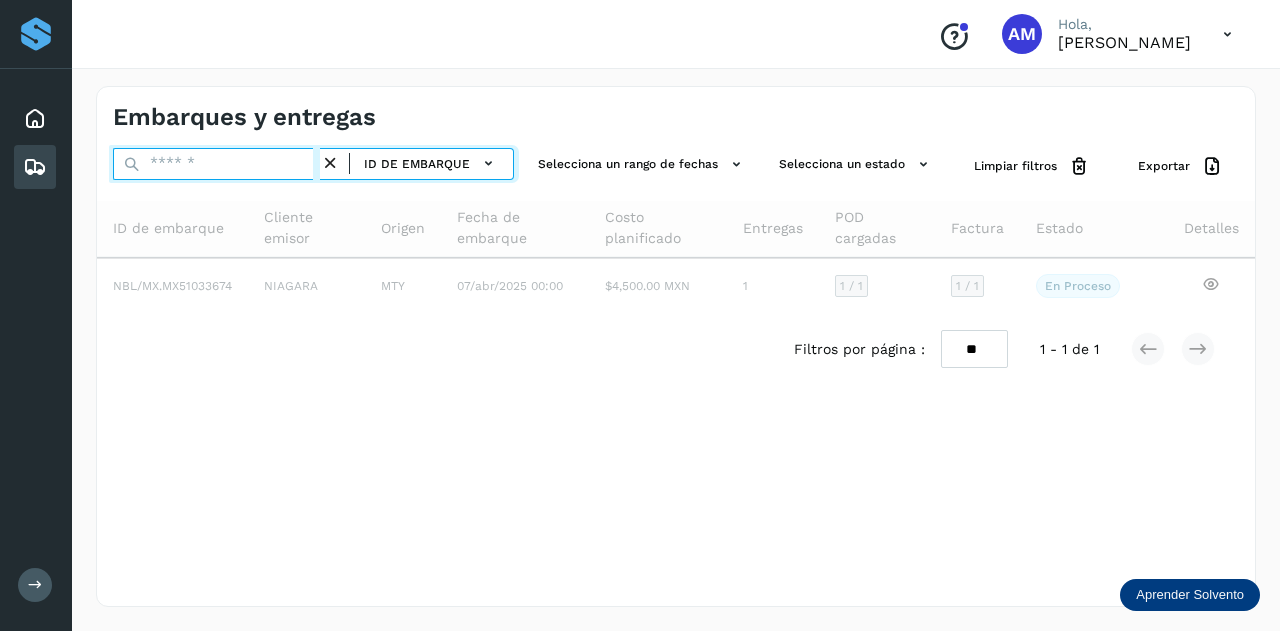 paste on "**********" 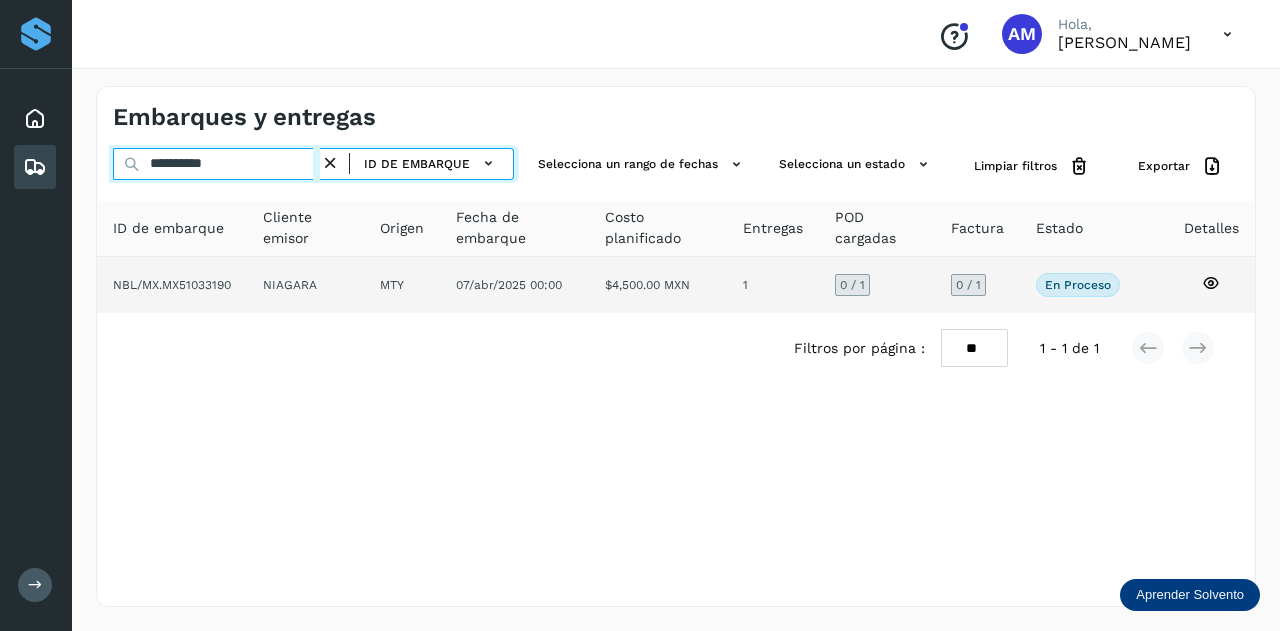 type on "**********" 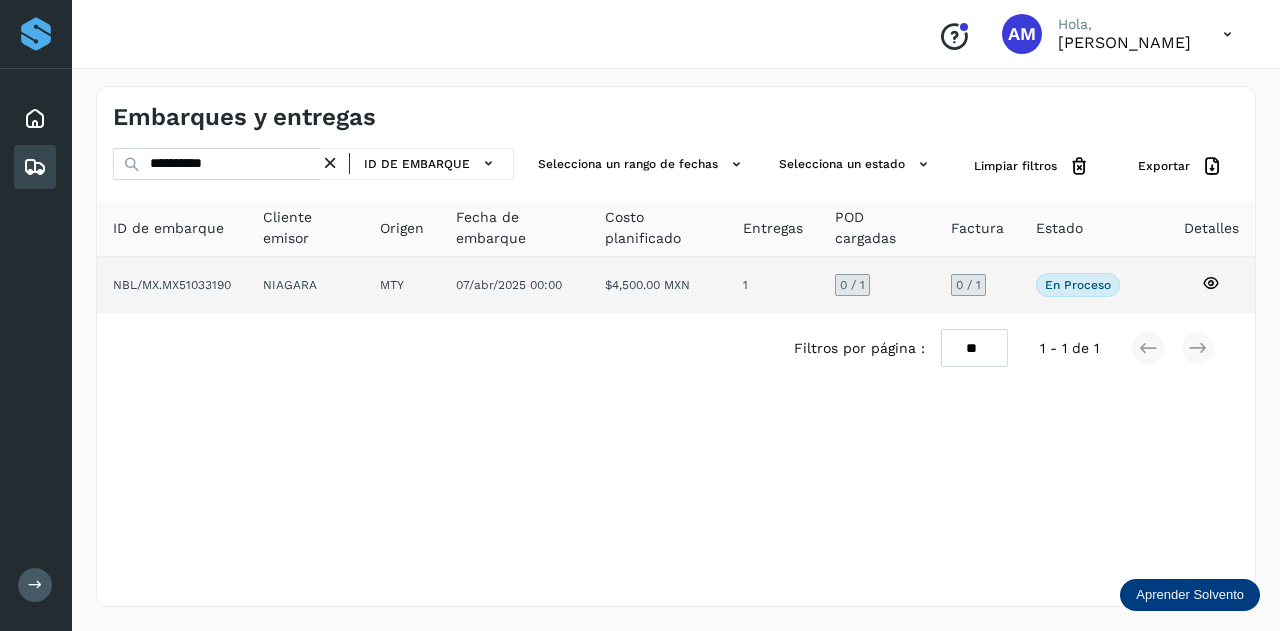 click on "MTY" 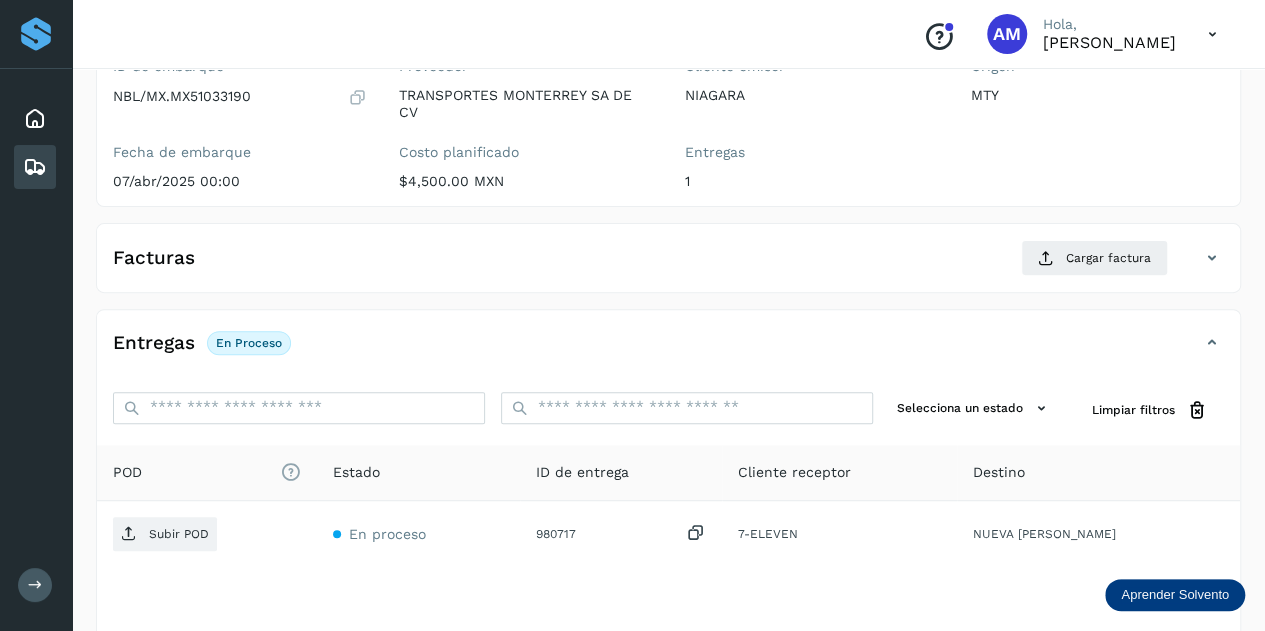scroll, scrollTop: 300, scrollLeft: 0, axis: vertical 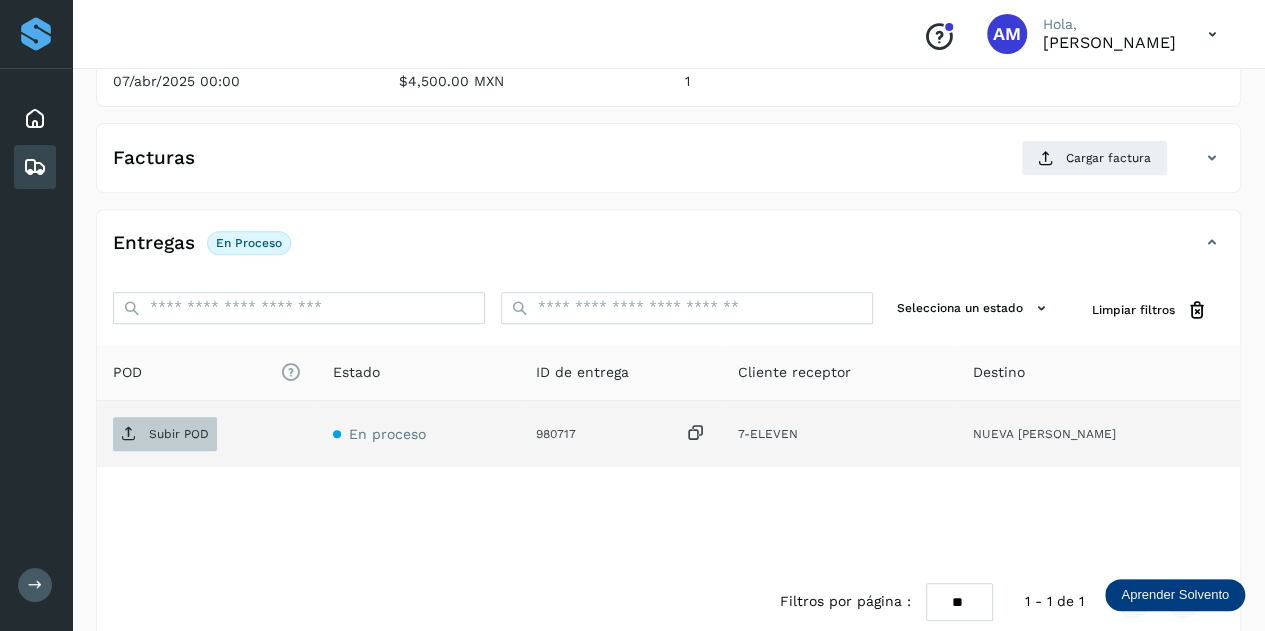 click on "Subir POD" at bounding box center [165, 434] 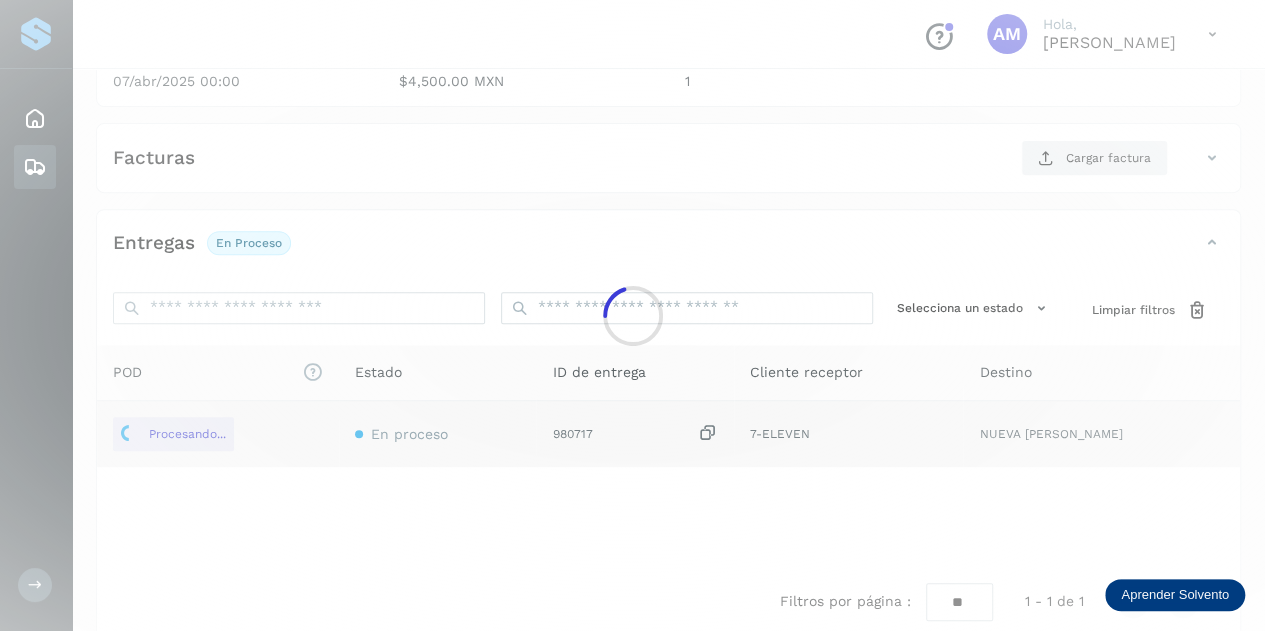 scroll, scrollTop: 200, scrollLeft: 0, axis: vertical 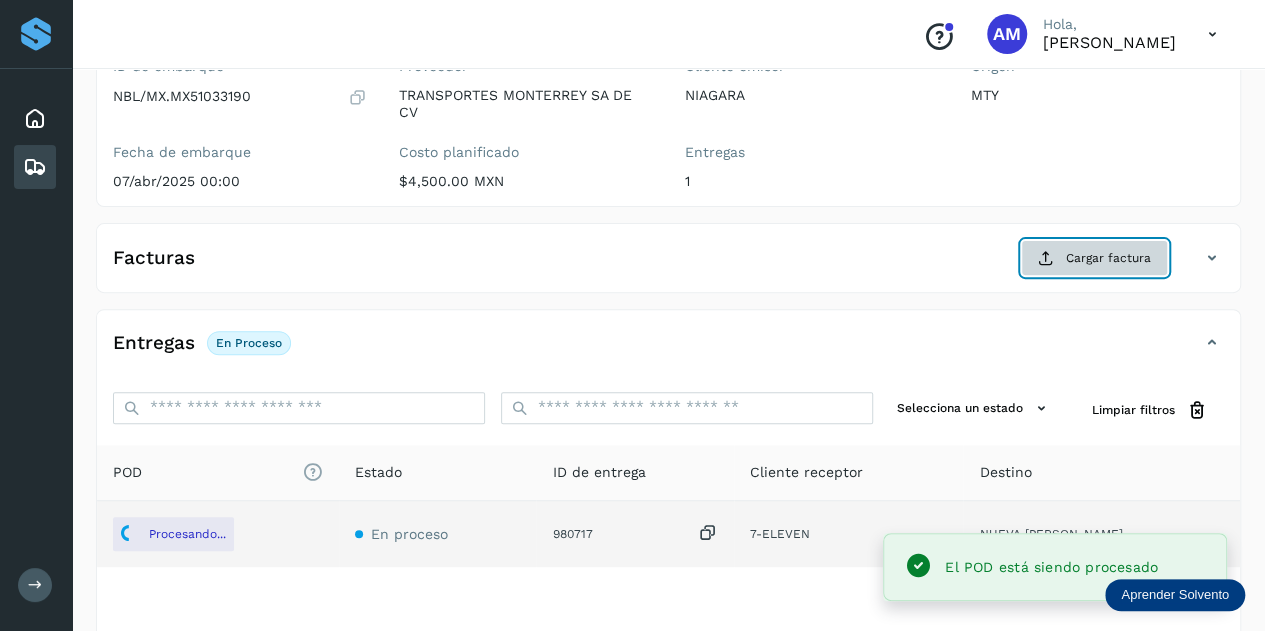 click on "Cargar factura" at bounding box center [1094, 258] 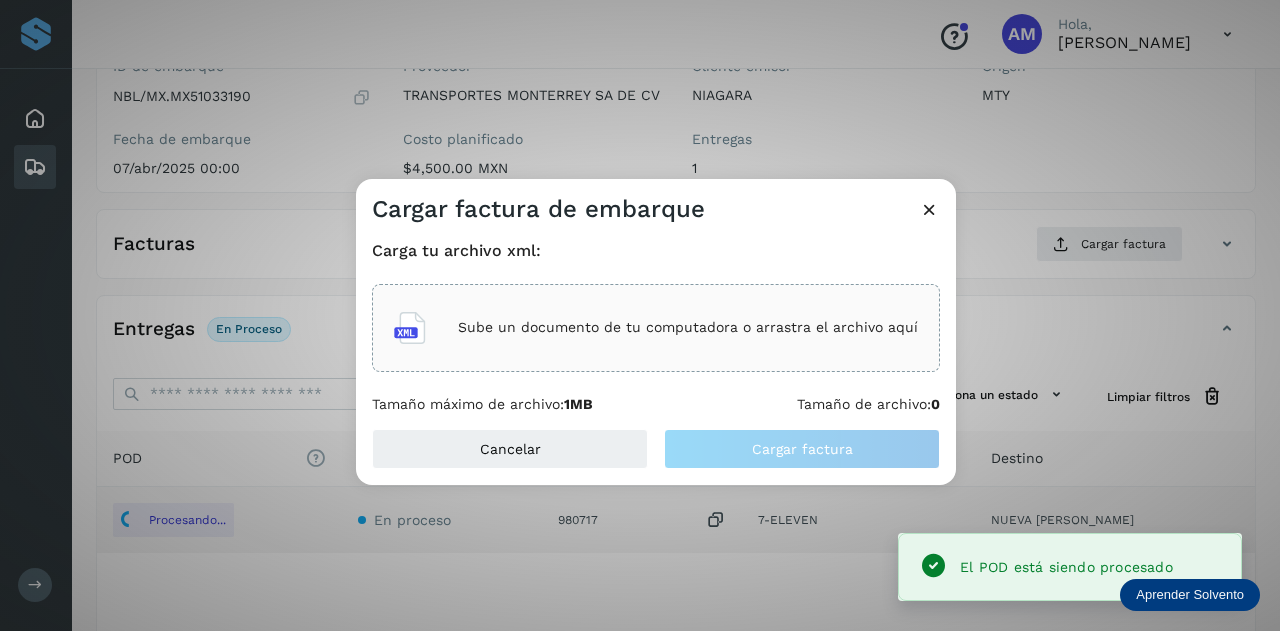 click on "Sube un documento de tu computadora o arrastra el archivo aquí" 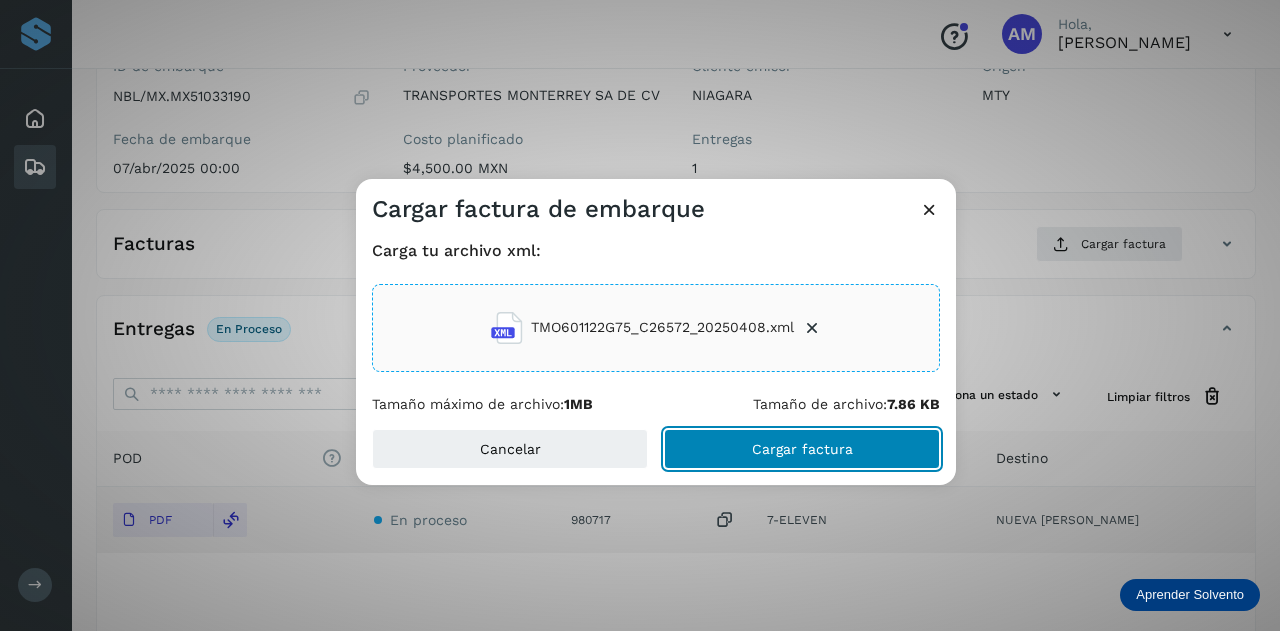 click on "Cargar factura" 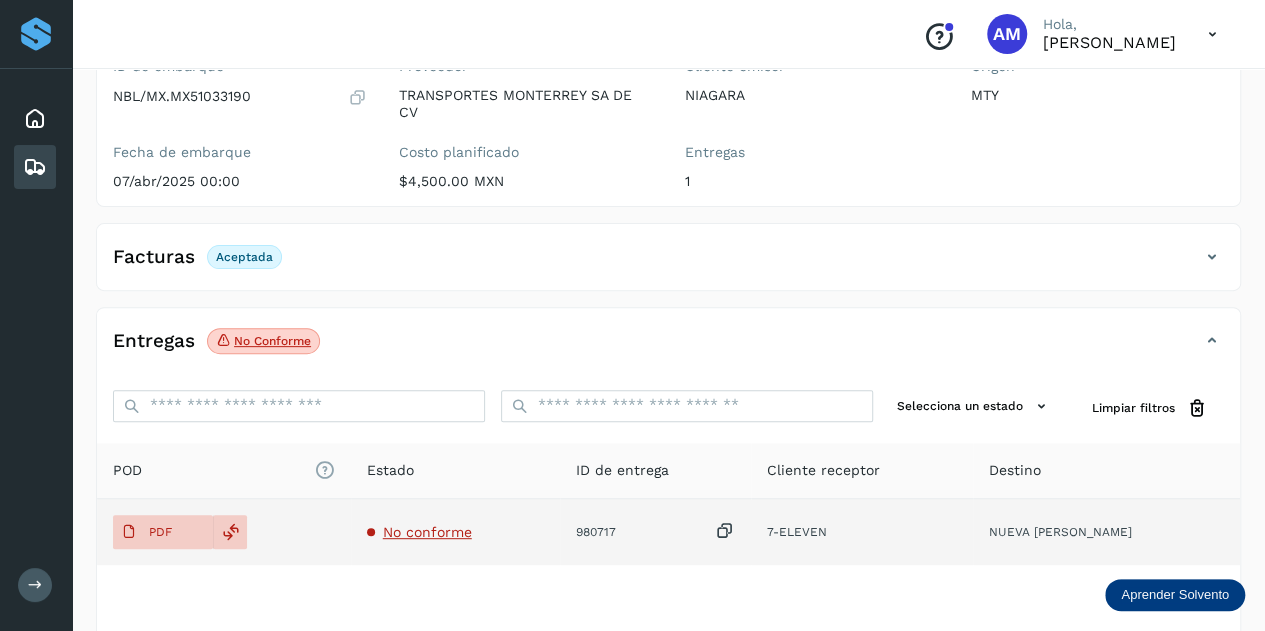 scroll, scrollTop: 199, scrollLeft: 0, axis: vertical 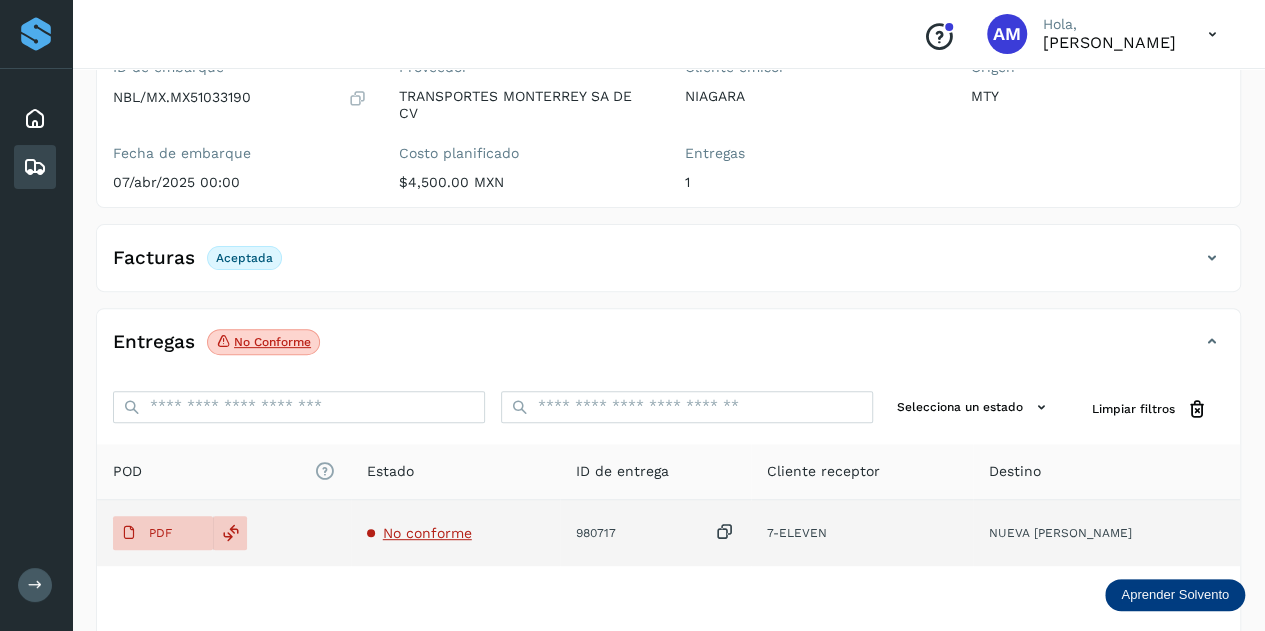 click on "No conforme" at bounding box center (427, 533) 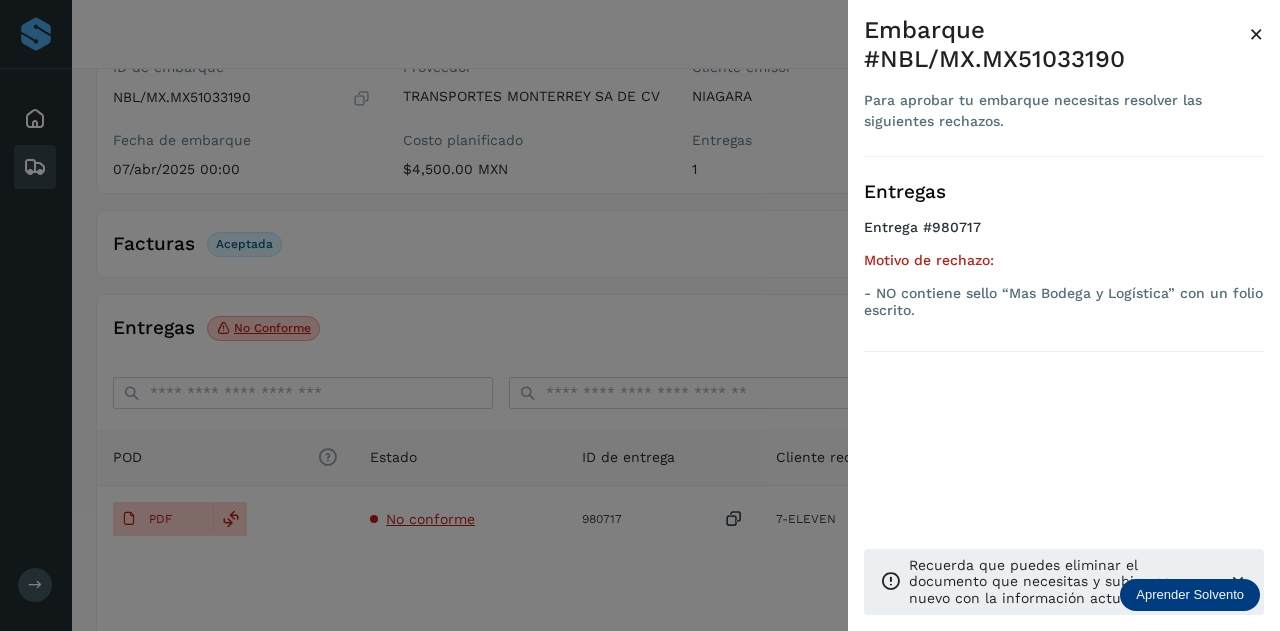 click at bounding box center (640, 315) 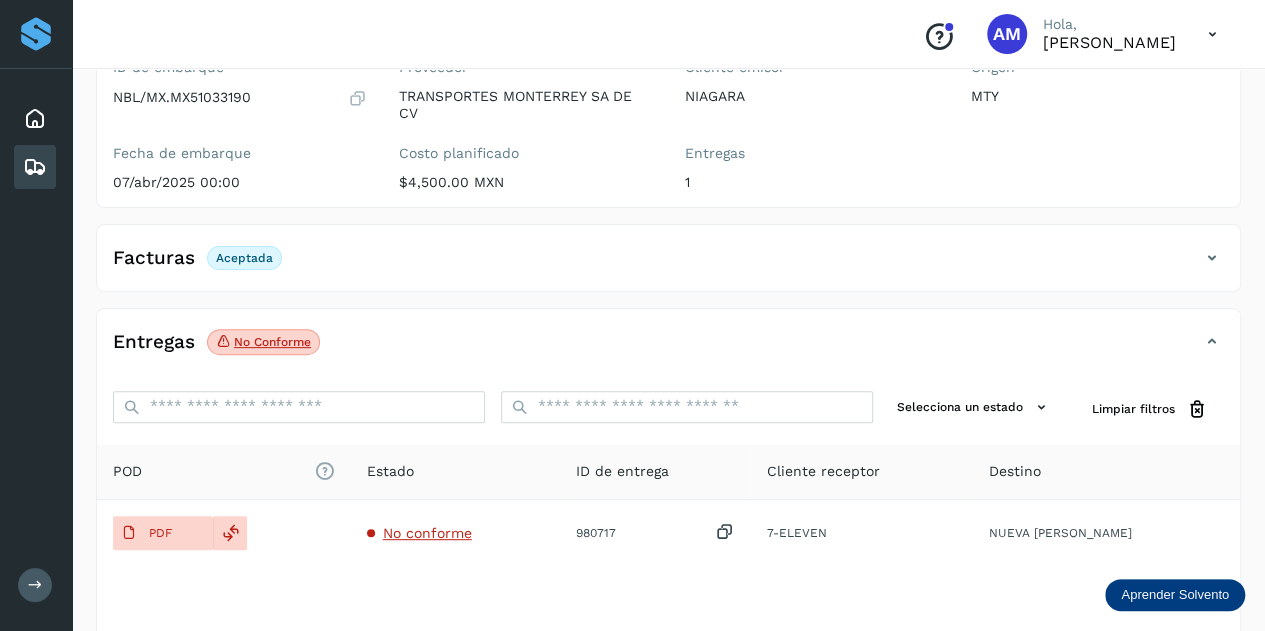 scroll, scrollTop: 0, scrollLeft: 0, axis: both 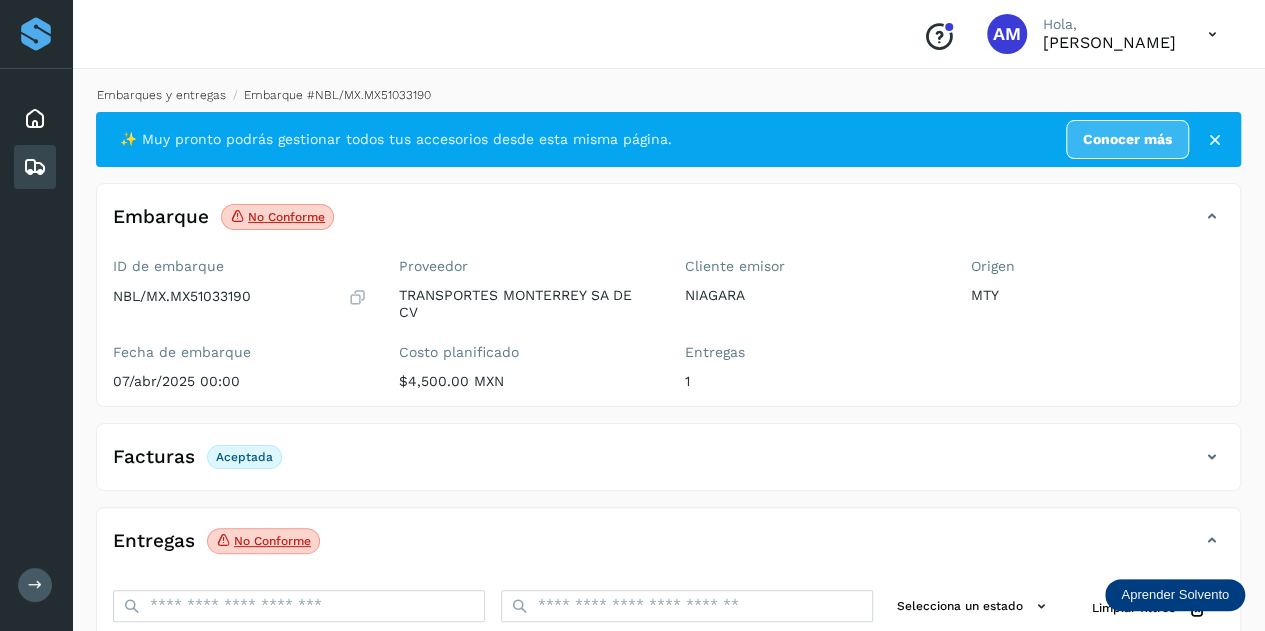 click on "Embarques y entregas" at bounding box center (161, 95) 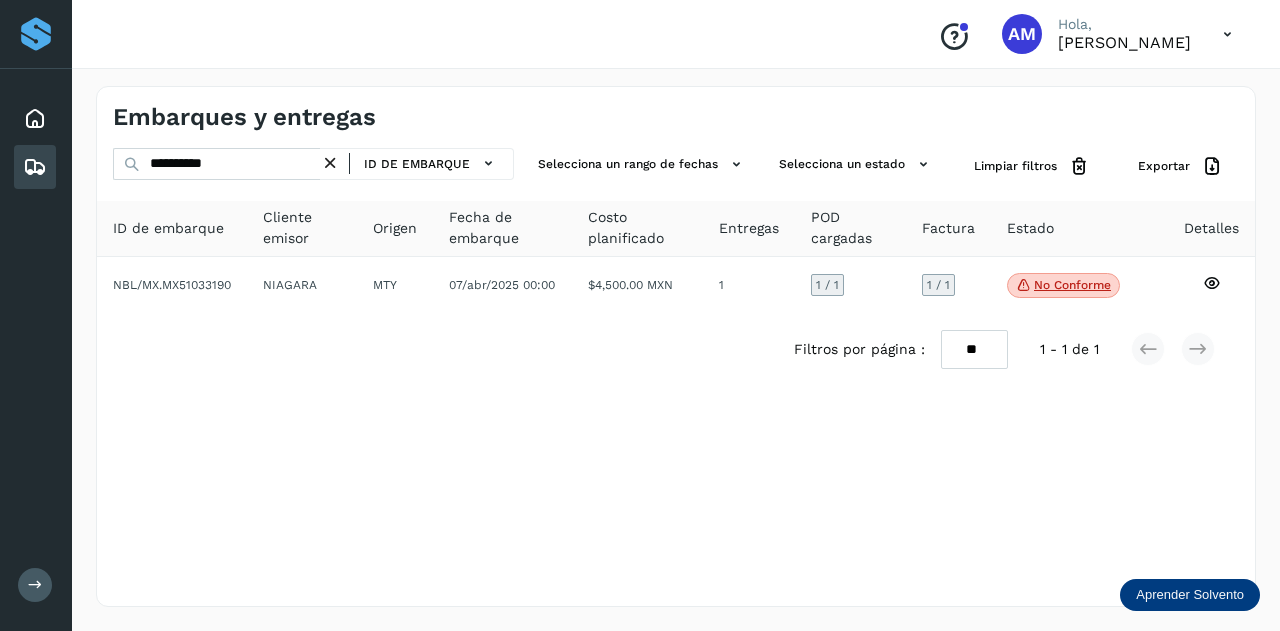click at bounding box center [330, 163] 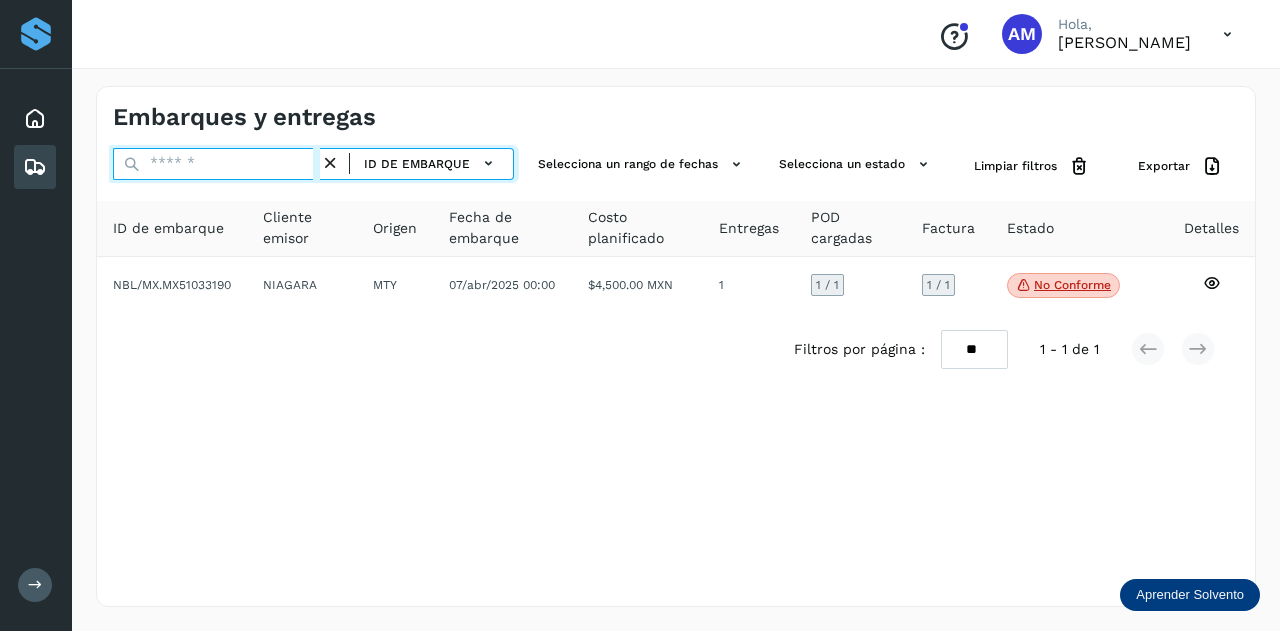 click at bounding box center [216, 164] 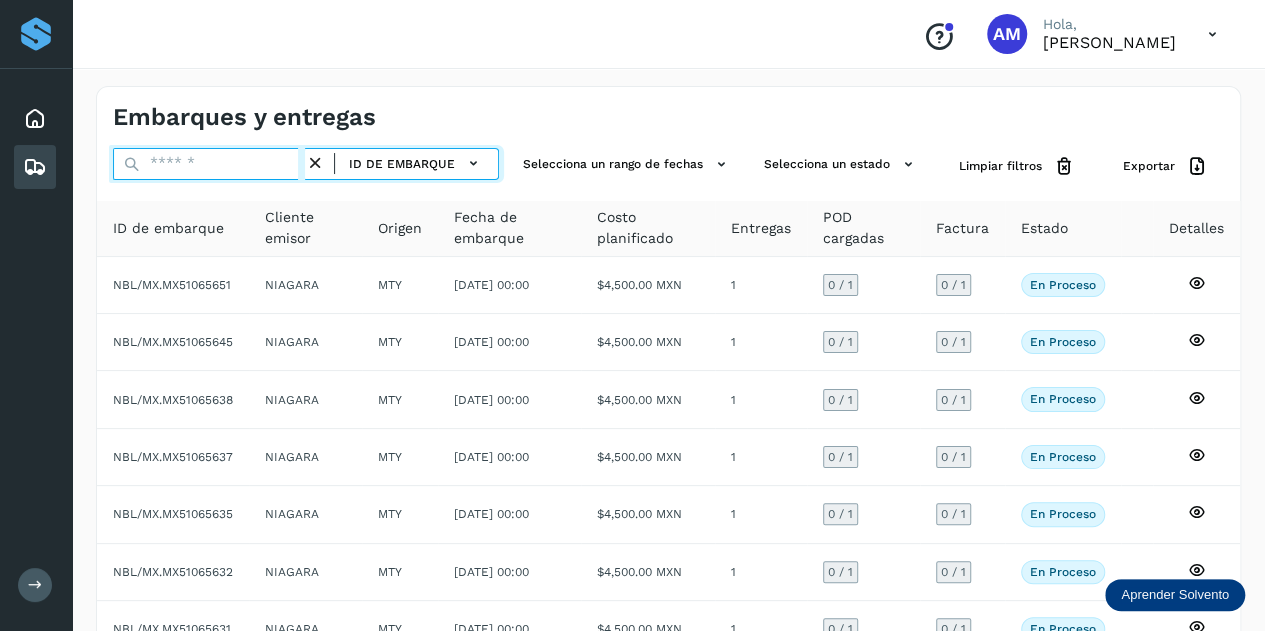 paste on "**********" 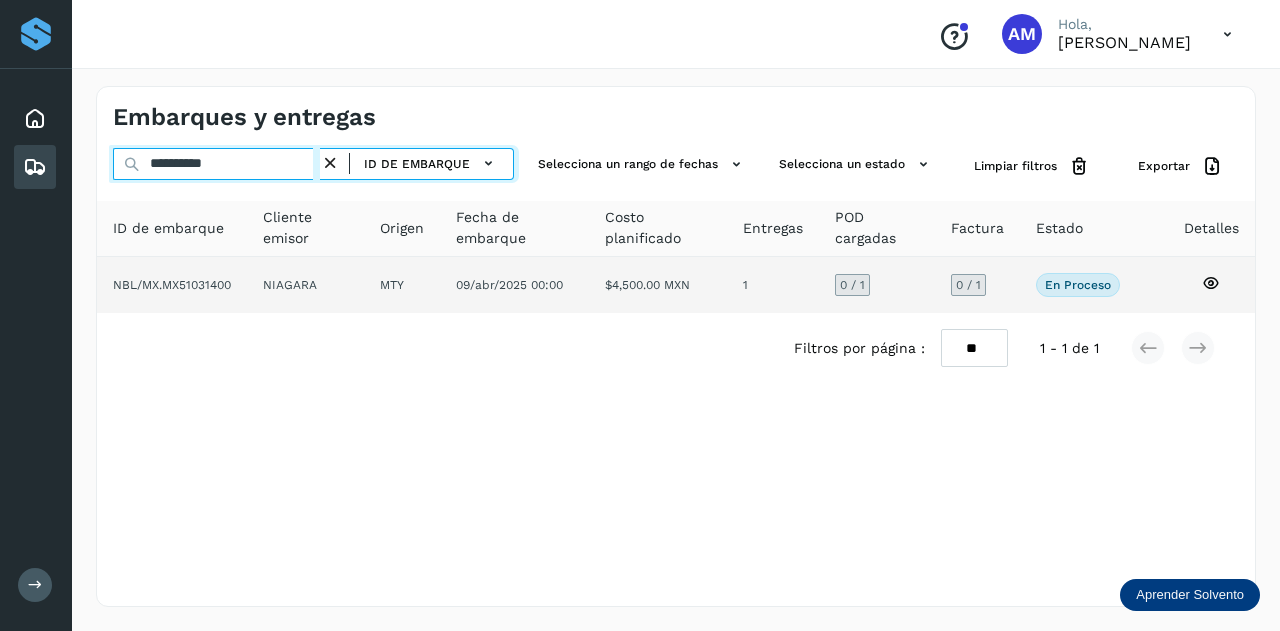 type on "**********" 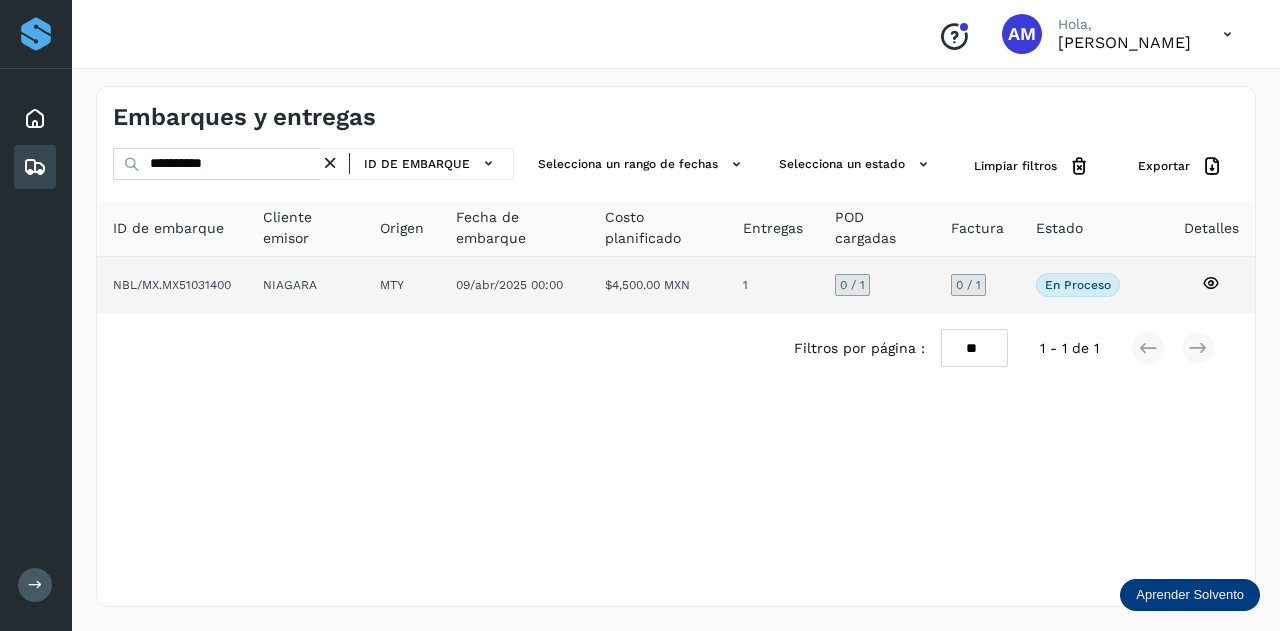 click on "MTY" 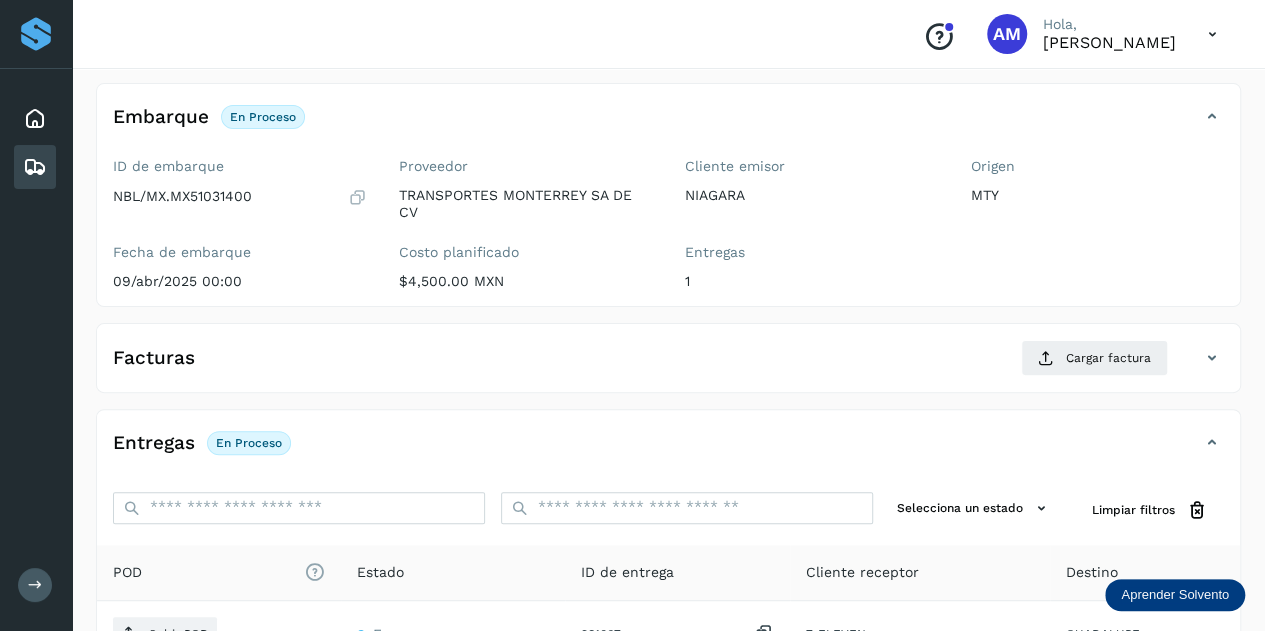 scroll, scrollTop: 300, scrollLeft: 0, axis: vertical 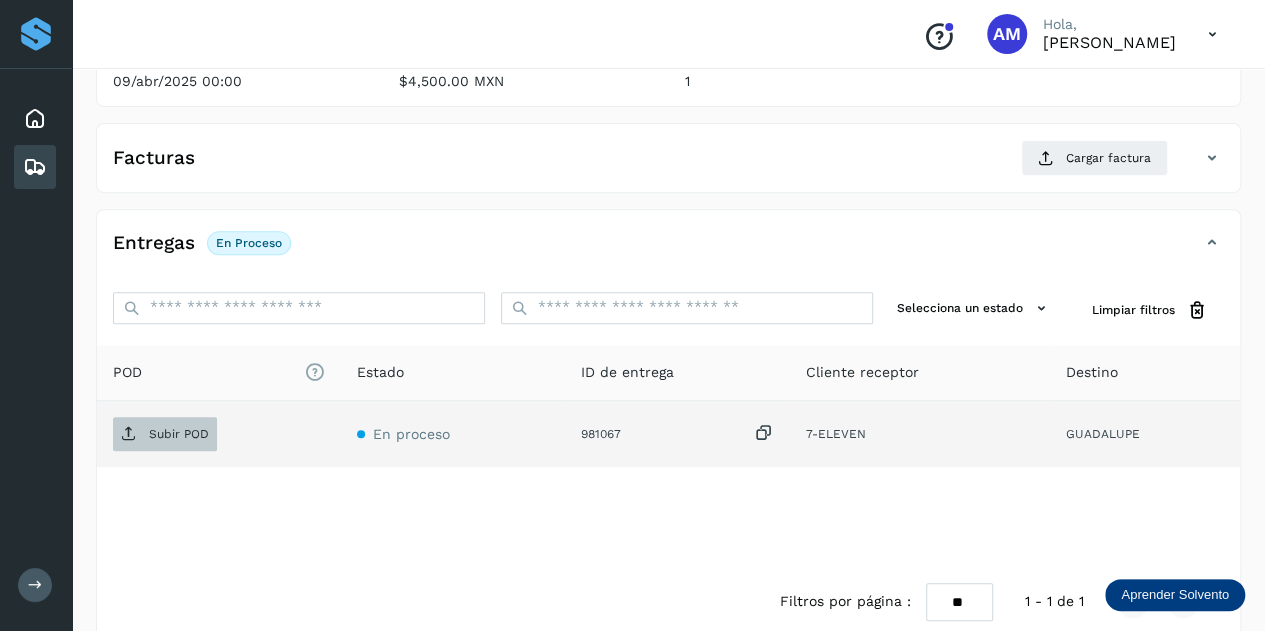 click on "Subir POD" at bounding box center [179, 434] 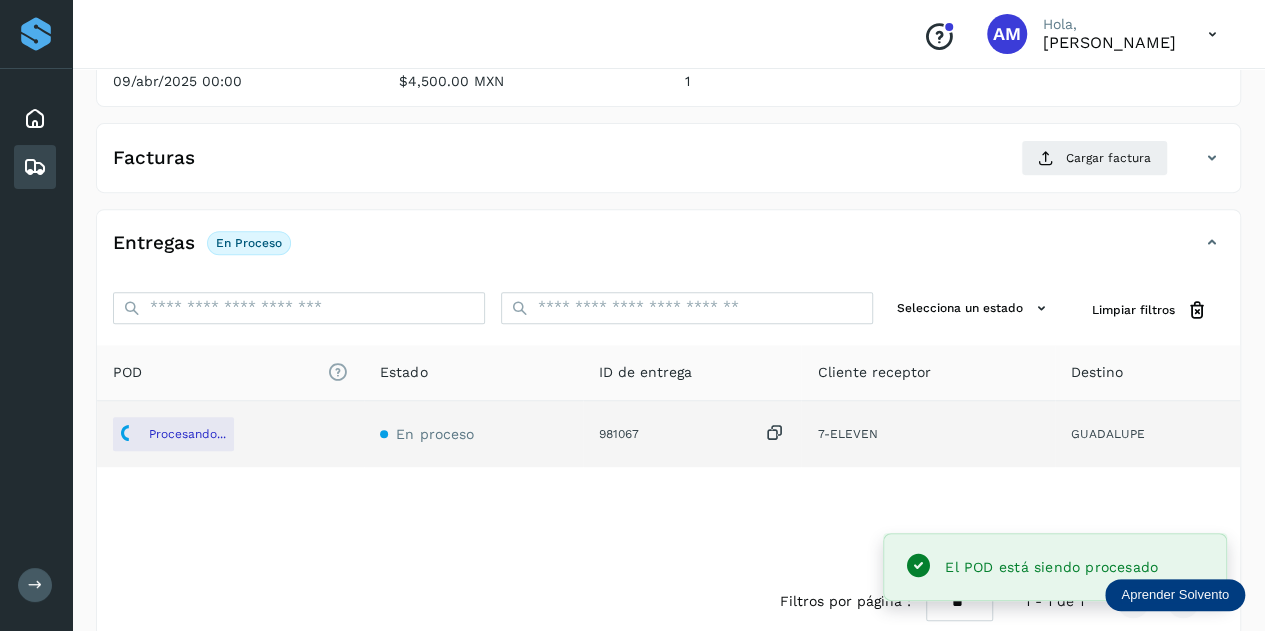 scroll, scrollTop: 200, scrollLeft: 0, axis: vertical 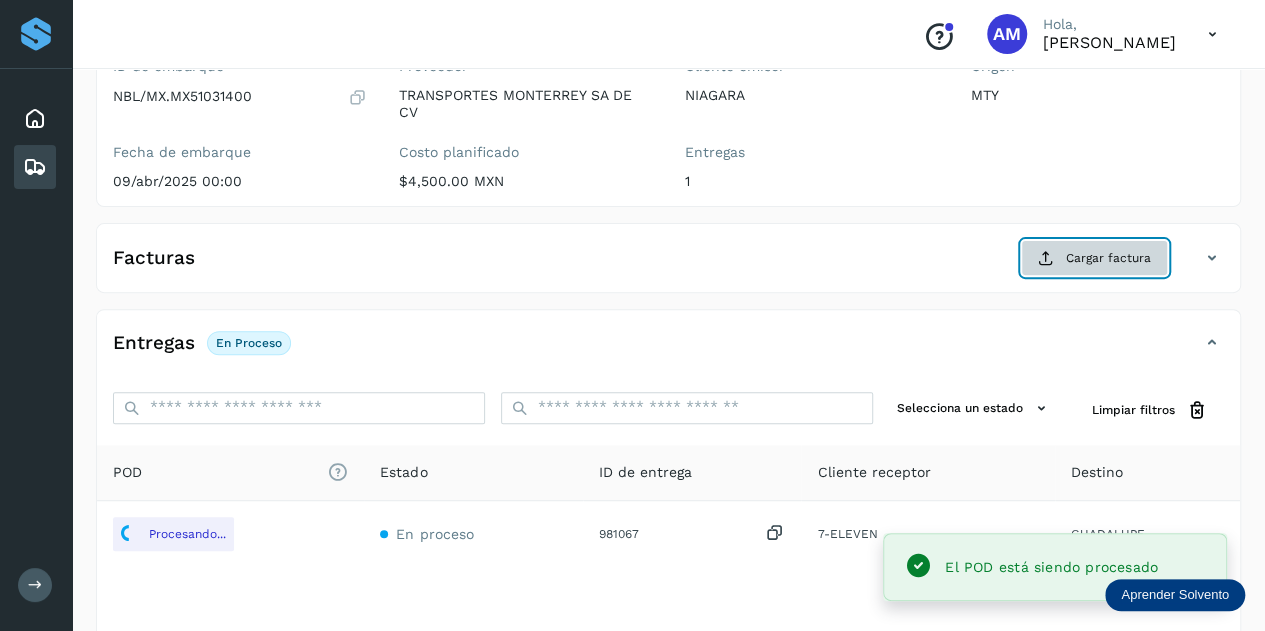 click on "Cargar factura" at bounding box center [1094, 258] 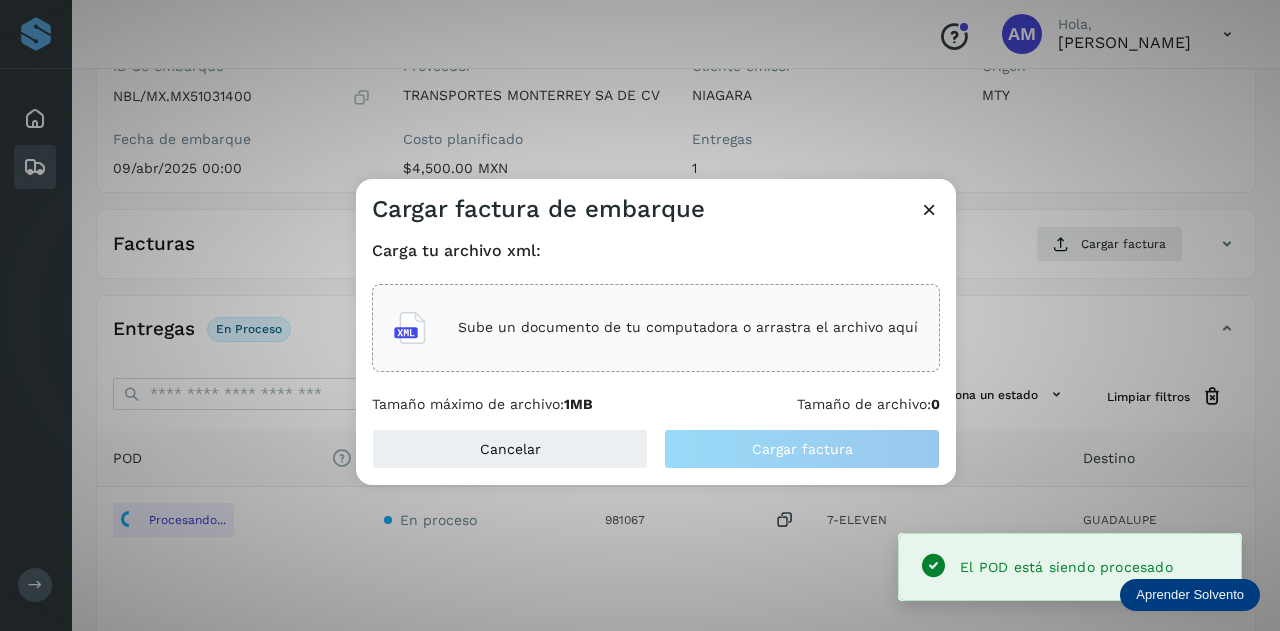 click on "Sube un documento de tu computadora o arrastra el archivo aquí" 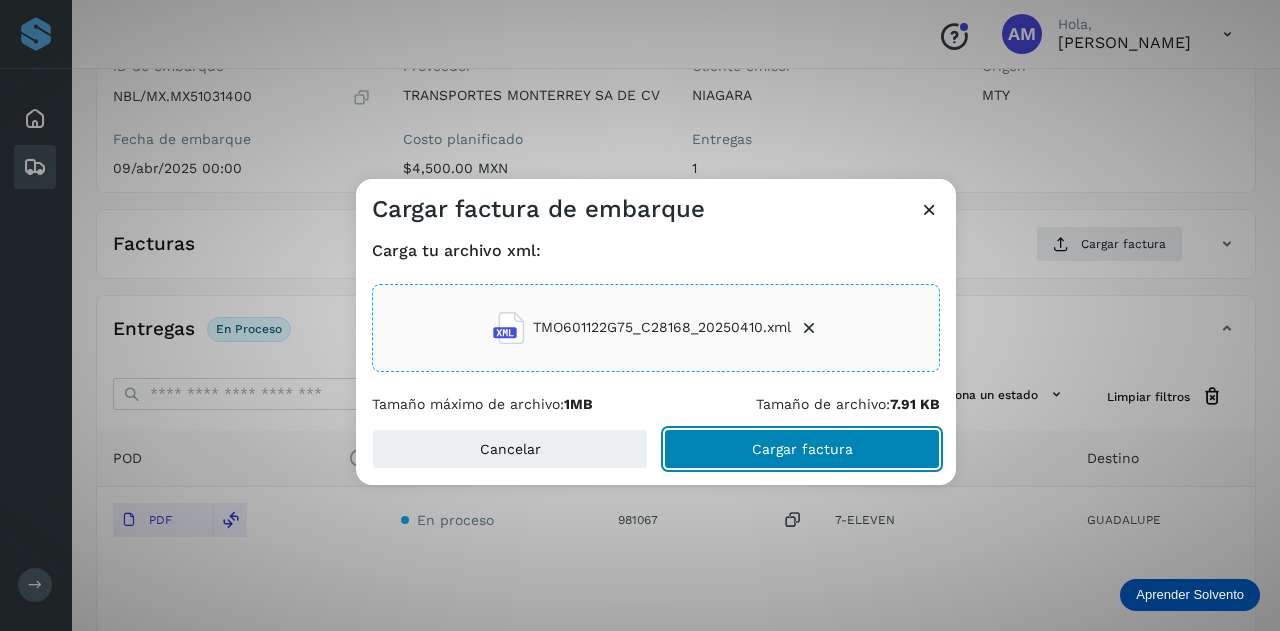 click on "Cargar factura" 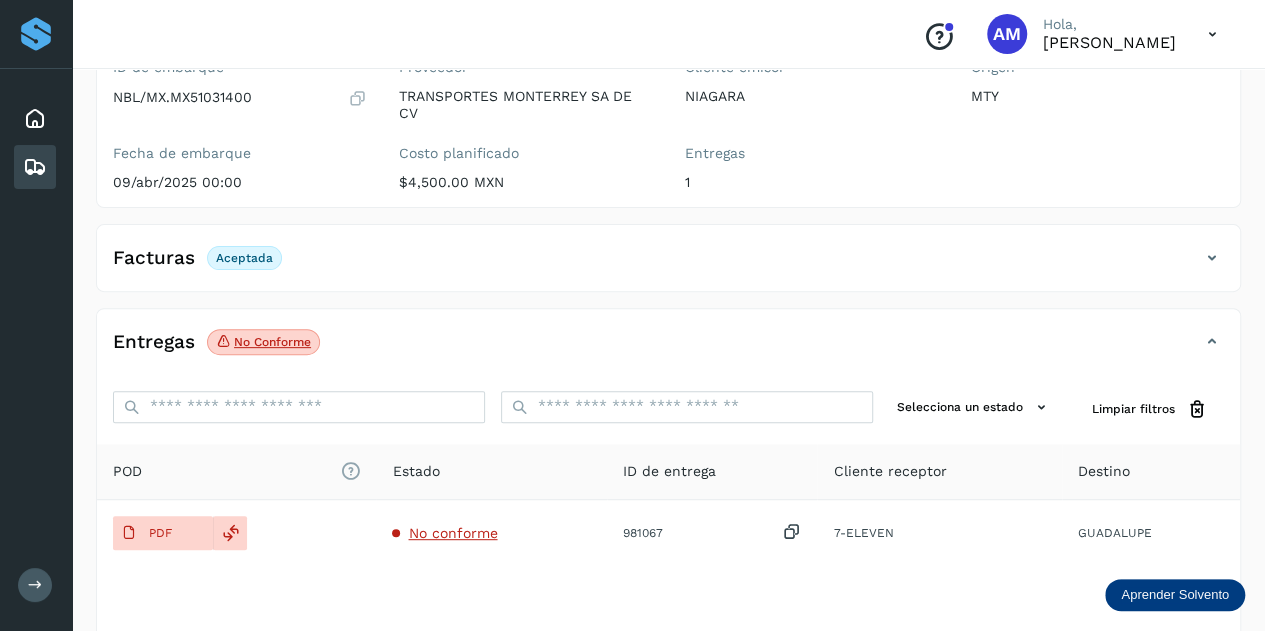 scroll, scrollTop: 0, scrollLeft: 0, axis: both 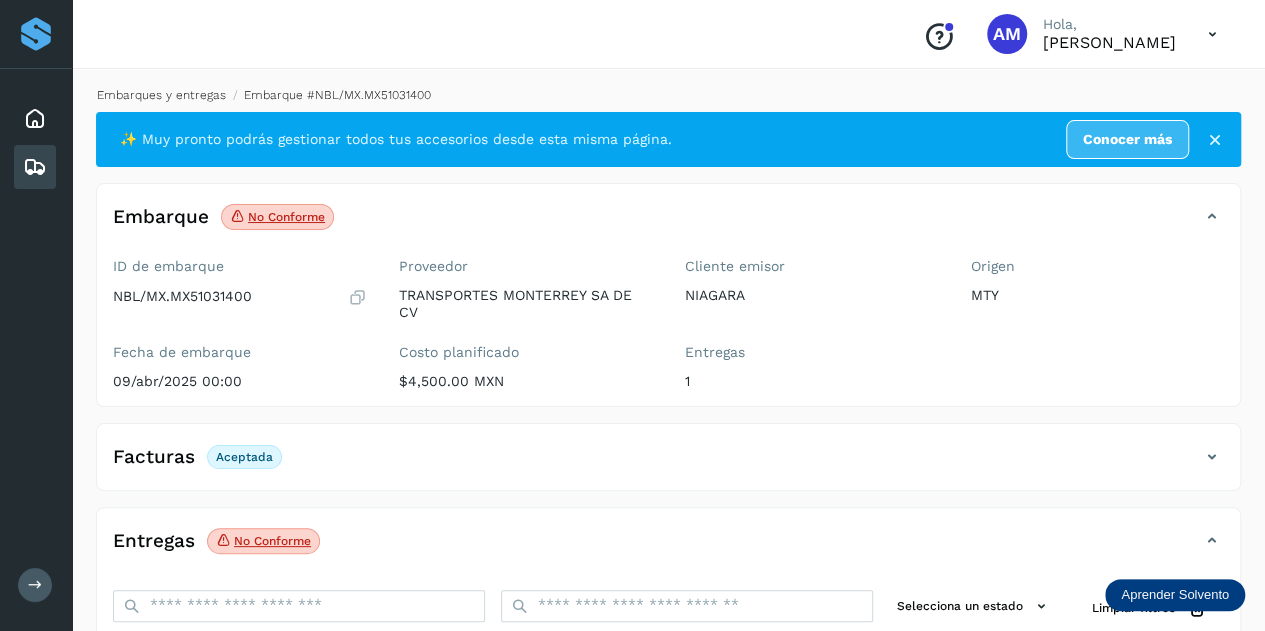 click on "Embarques y entregas" at bounding box center [161, 95] 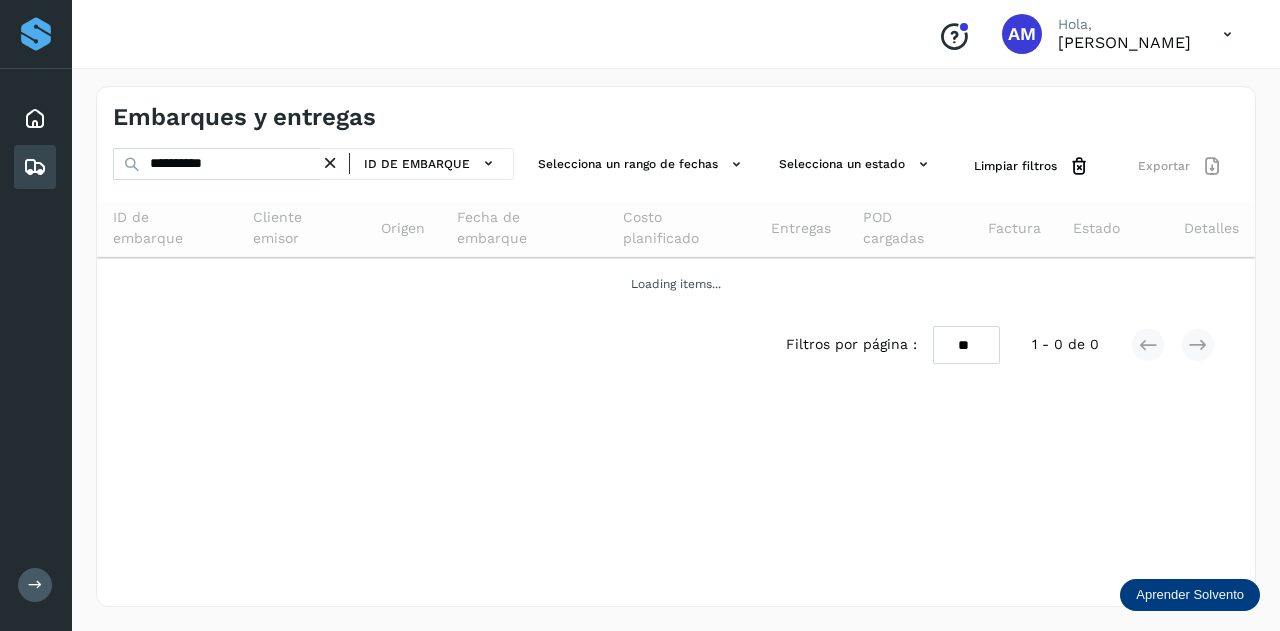 drag, startPoint x: 336, startPoint y: 159, endPoint x: 206, endPoint y: 171, distance: 130.55267 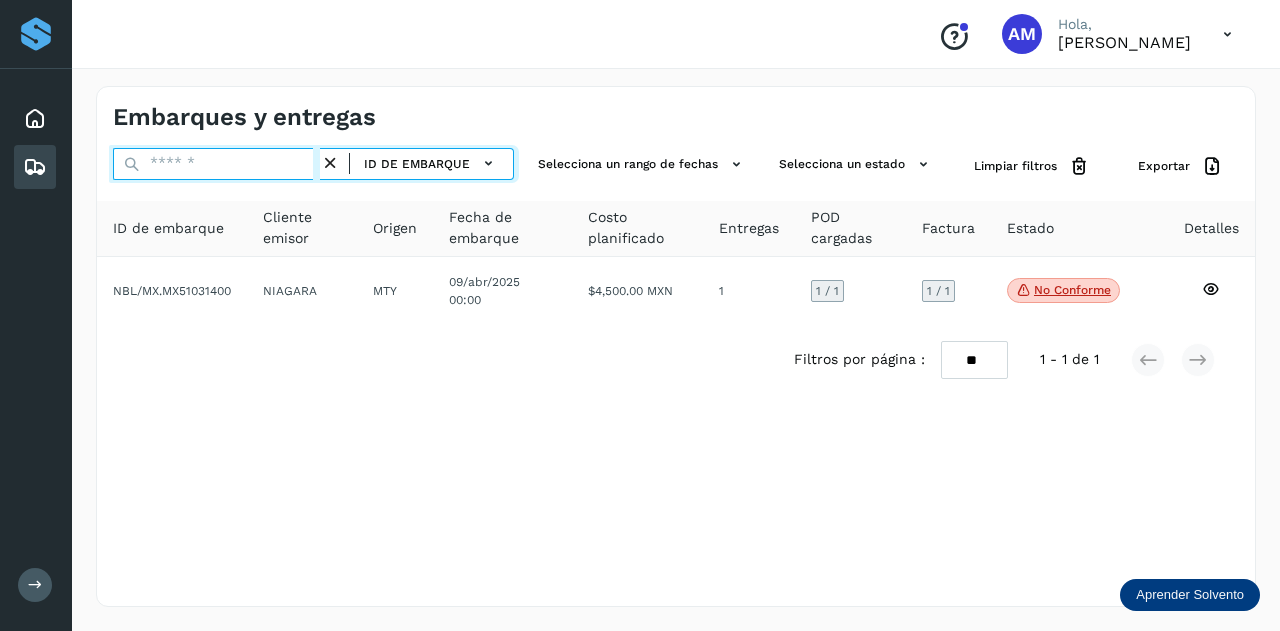 click at bounding box center [216, 164] 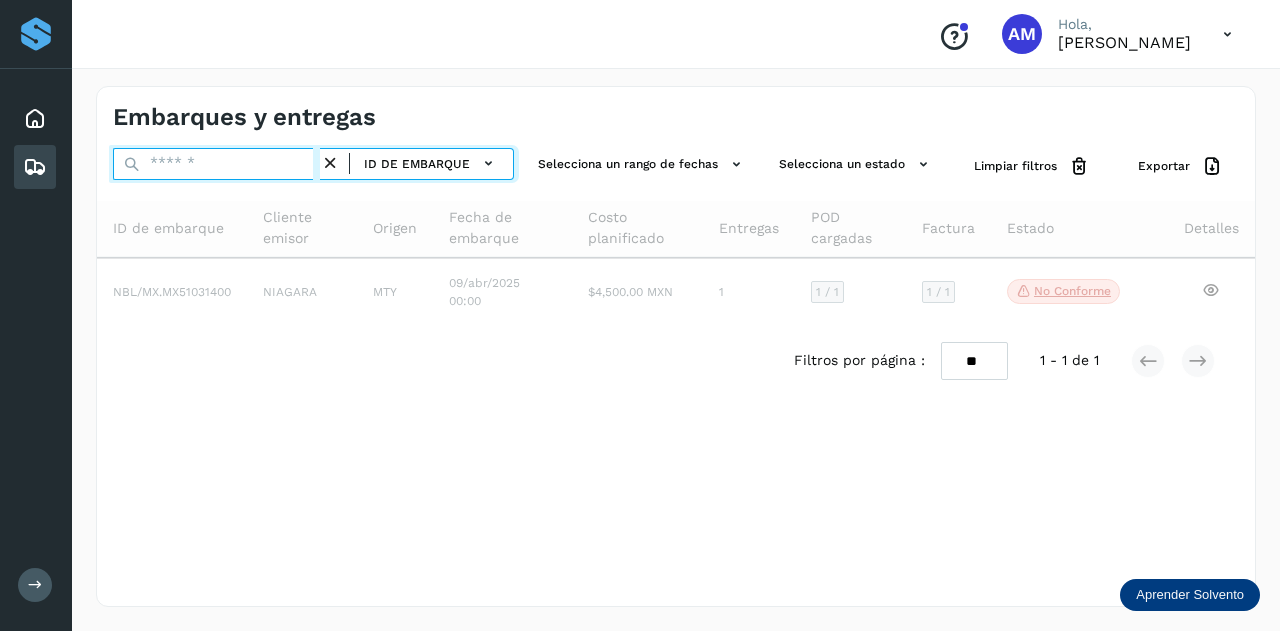 paste on "**********" 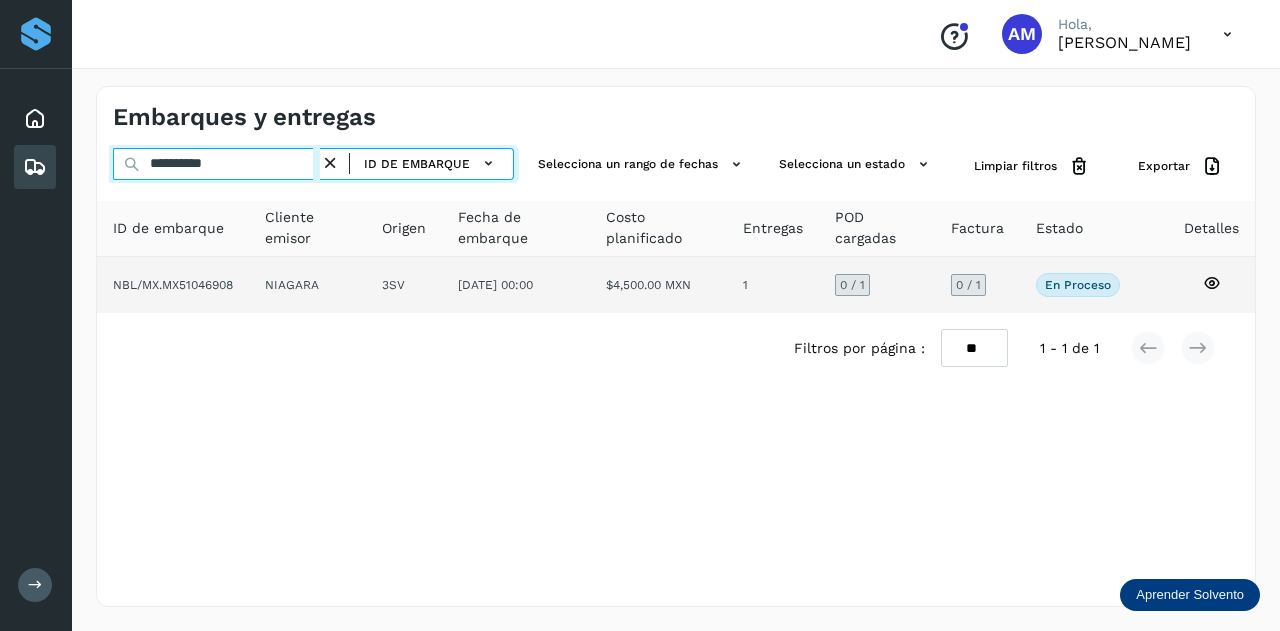 type on "**********" 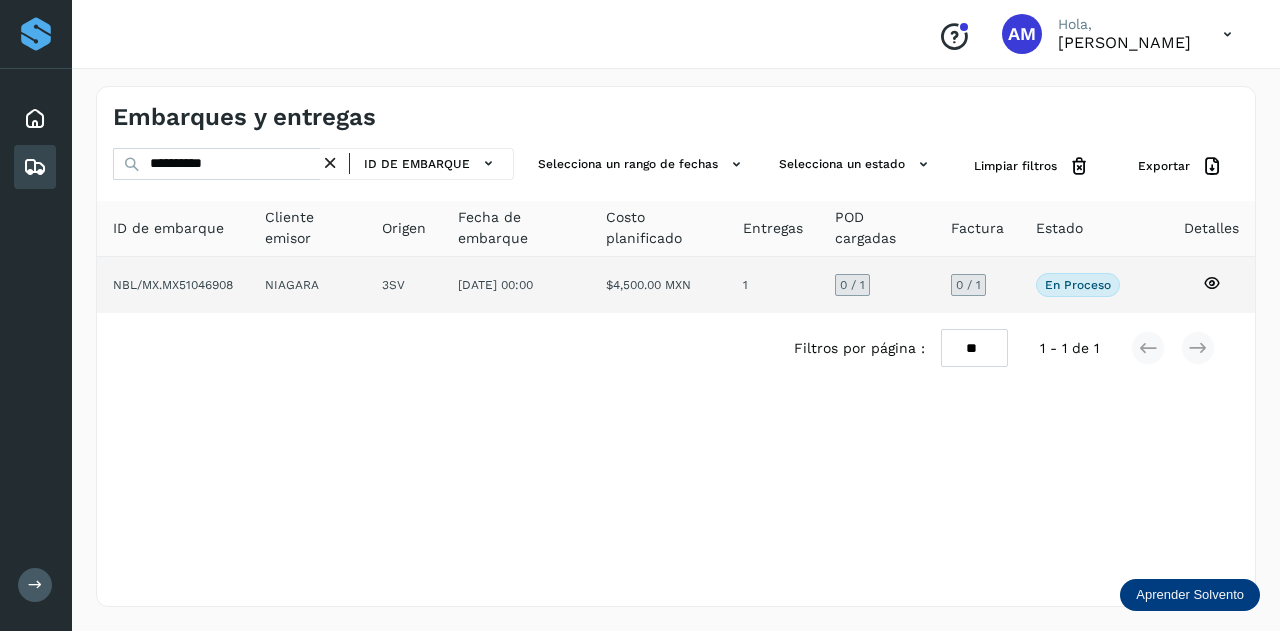 click on "NIAGARA" 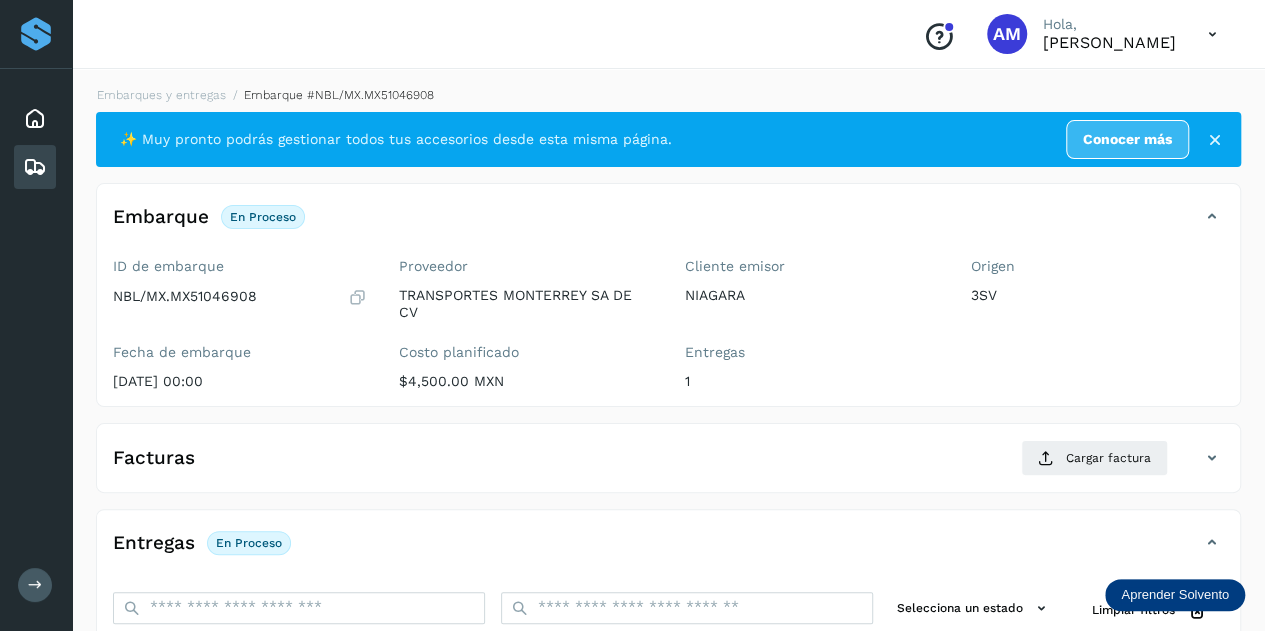 scroll, scrollTop: 200, scrollLeft: 0, axis: vertical 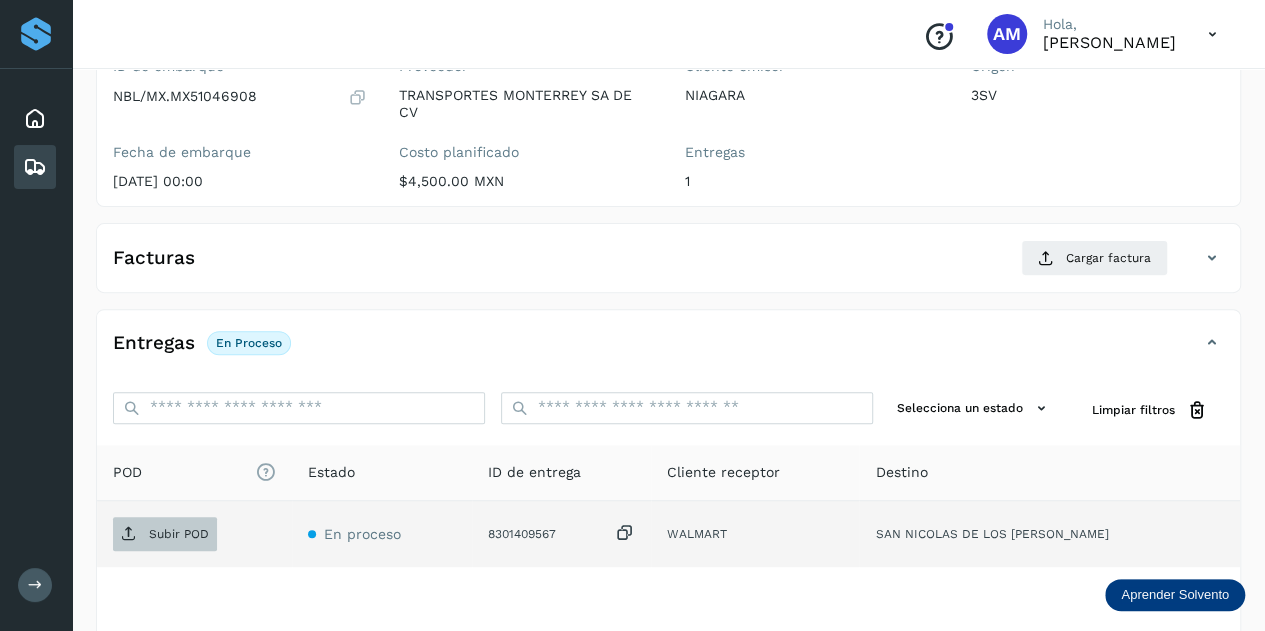 click on "Subir POD" at bounding box center (179, 534) 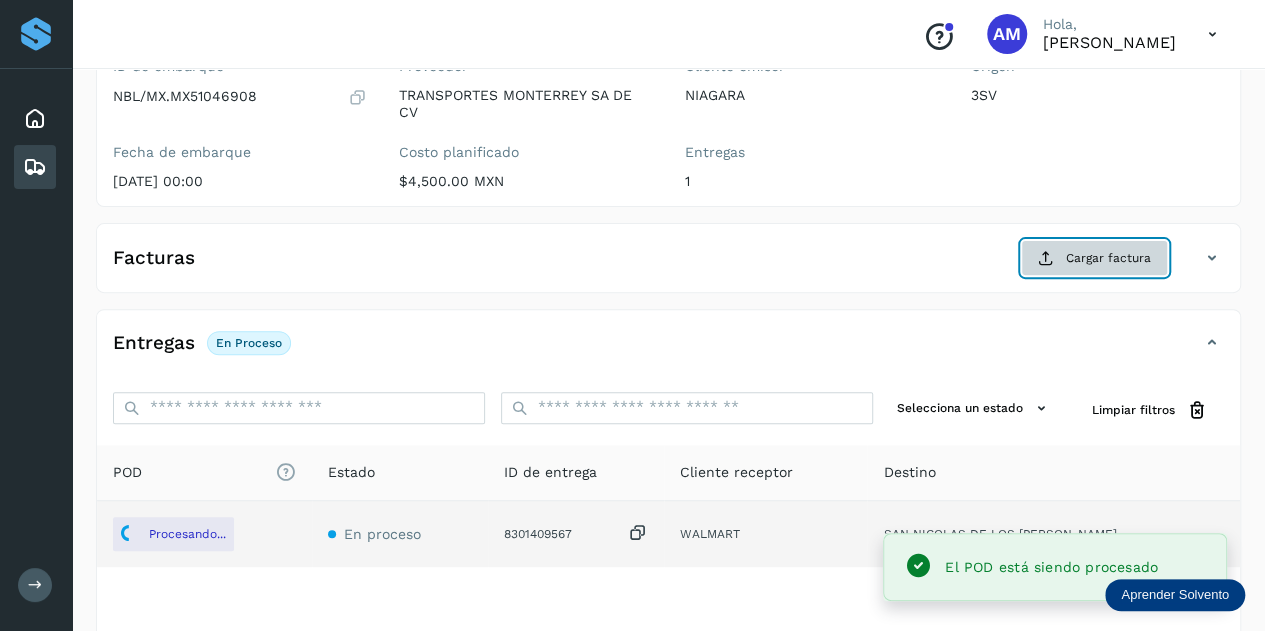 click on "Cargar factura" at bounding box center (1094, 258) 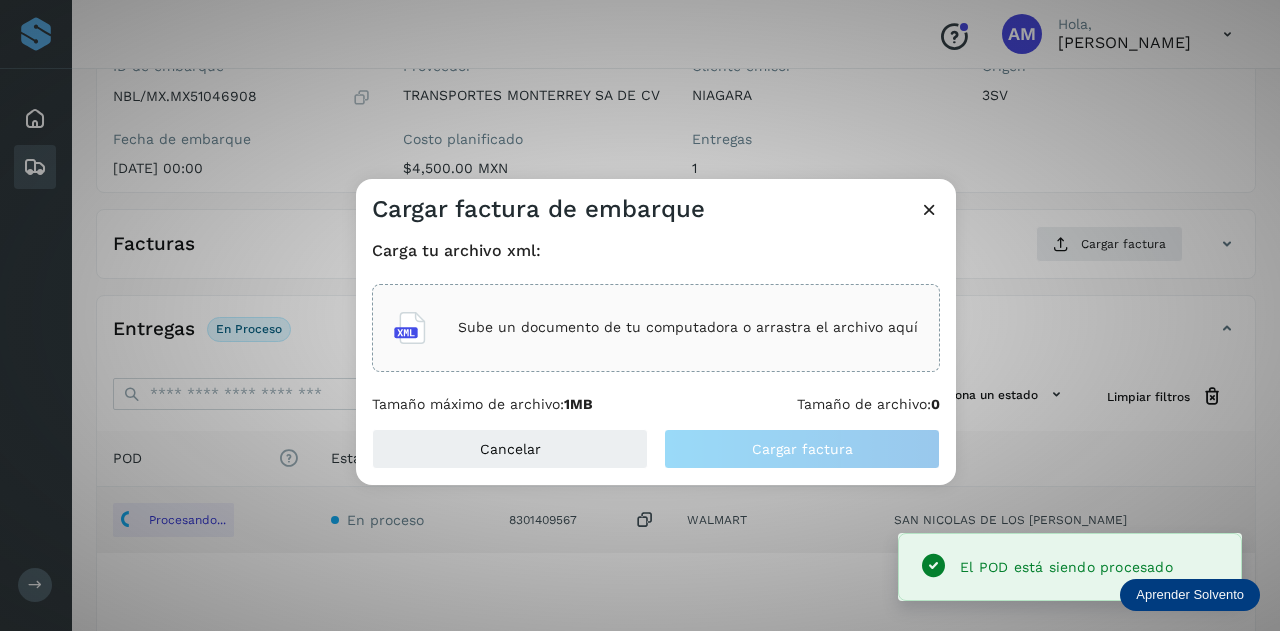 click on "Sube un documento de tu computadora o arrastra el archivo aquí" 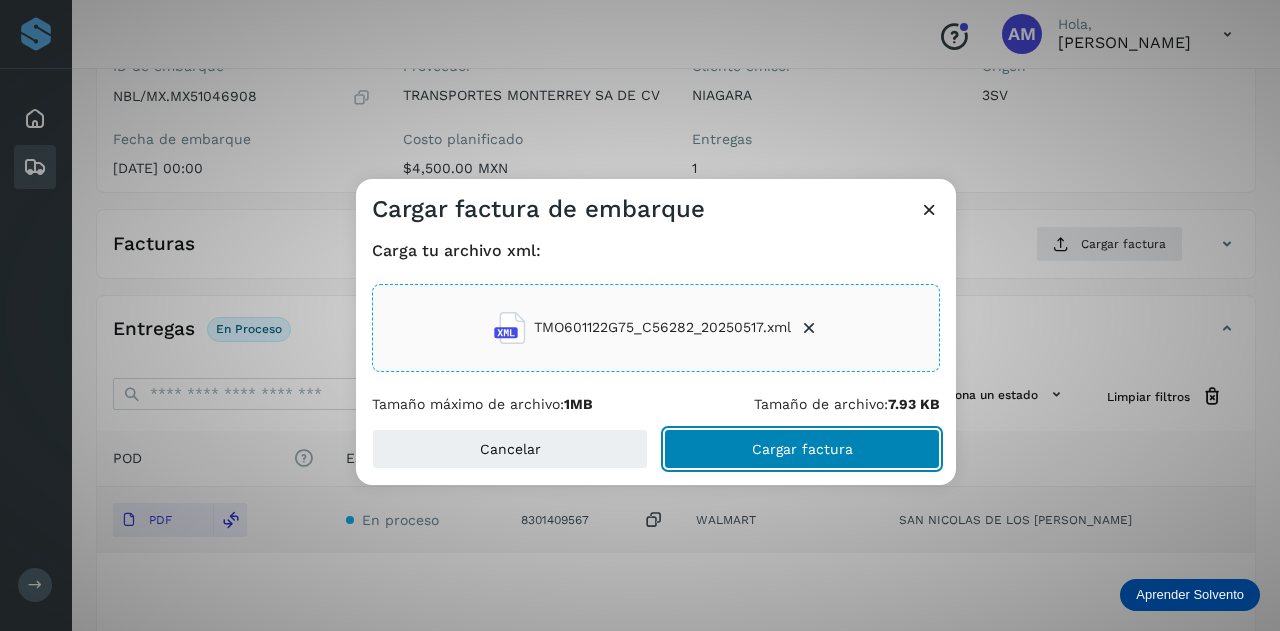 click on "Cargar factura" 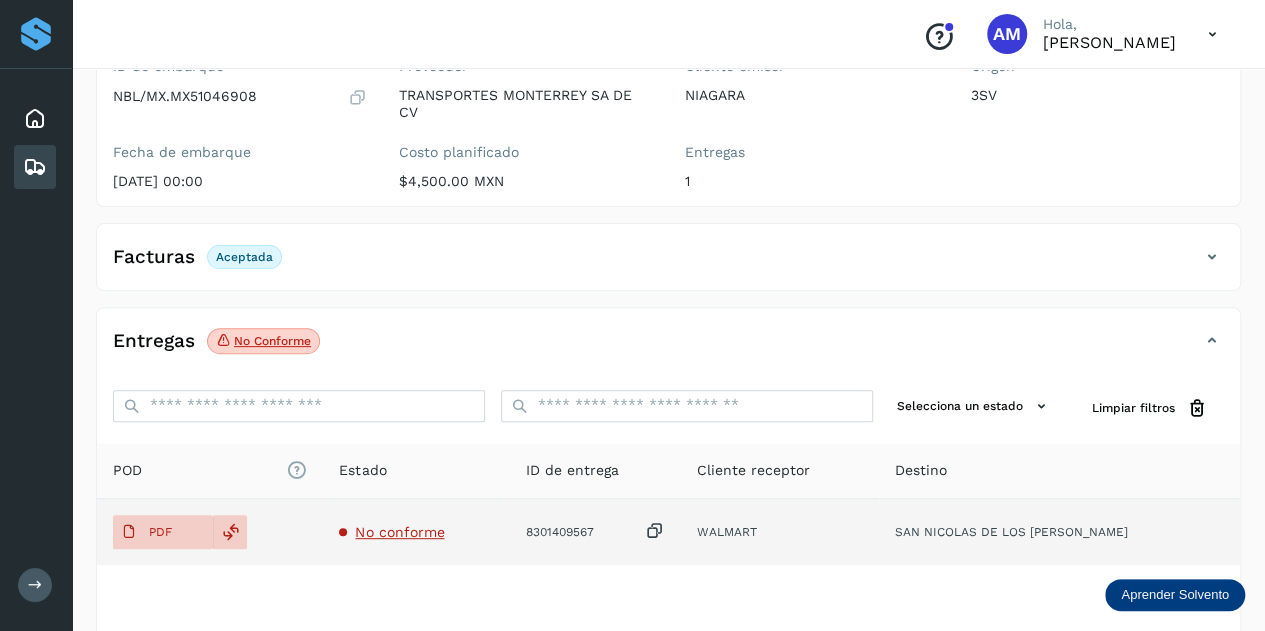 scroll, scrollTop: 199, scrollLeft: 0, axis: vertical 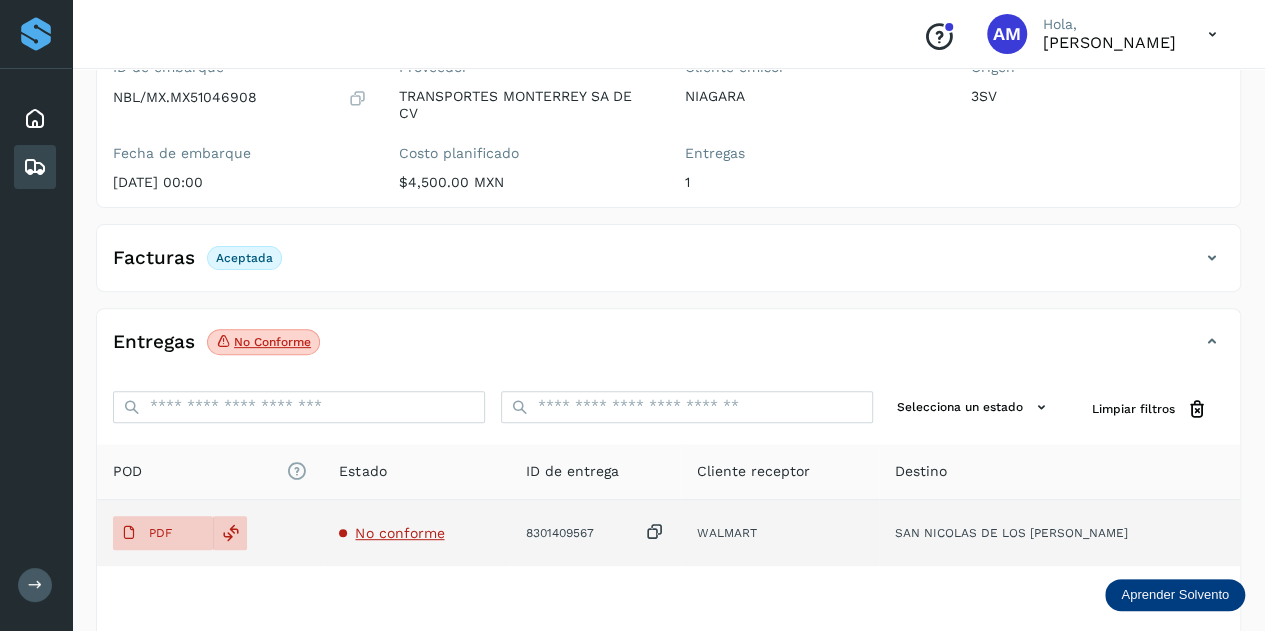 click on "No conforme" at bounding box center [399, 533] 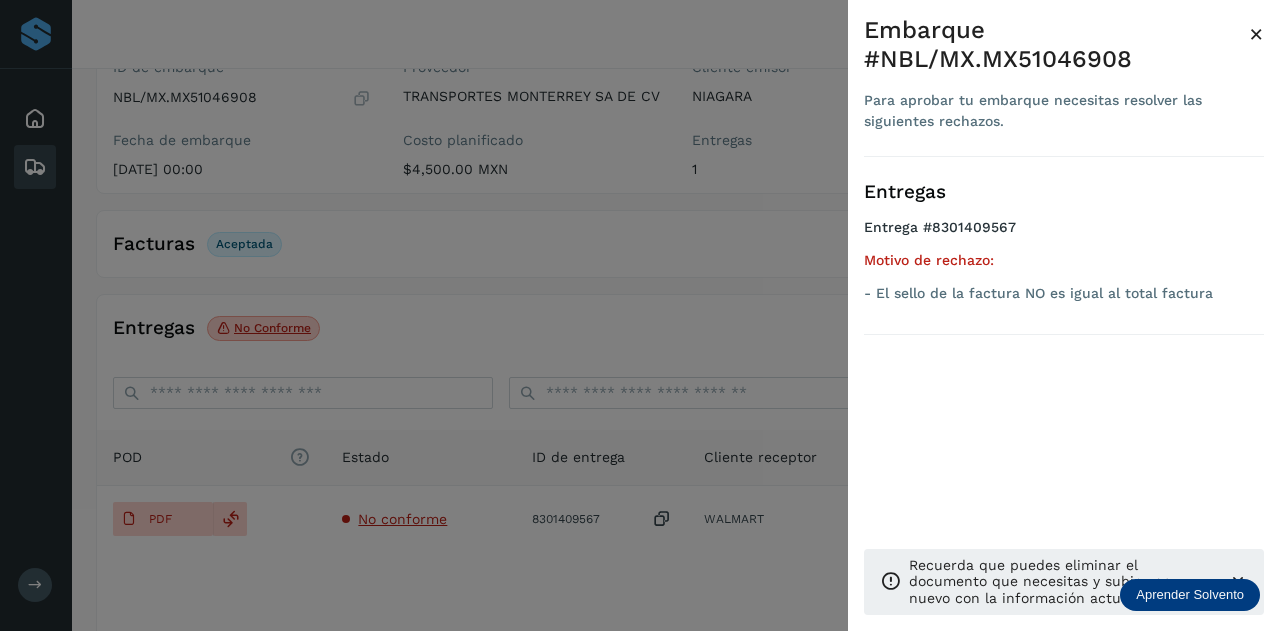 click at bounding box center [640, 315] 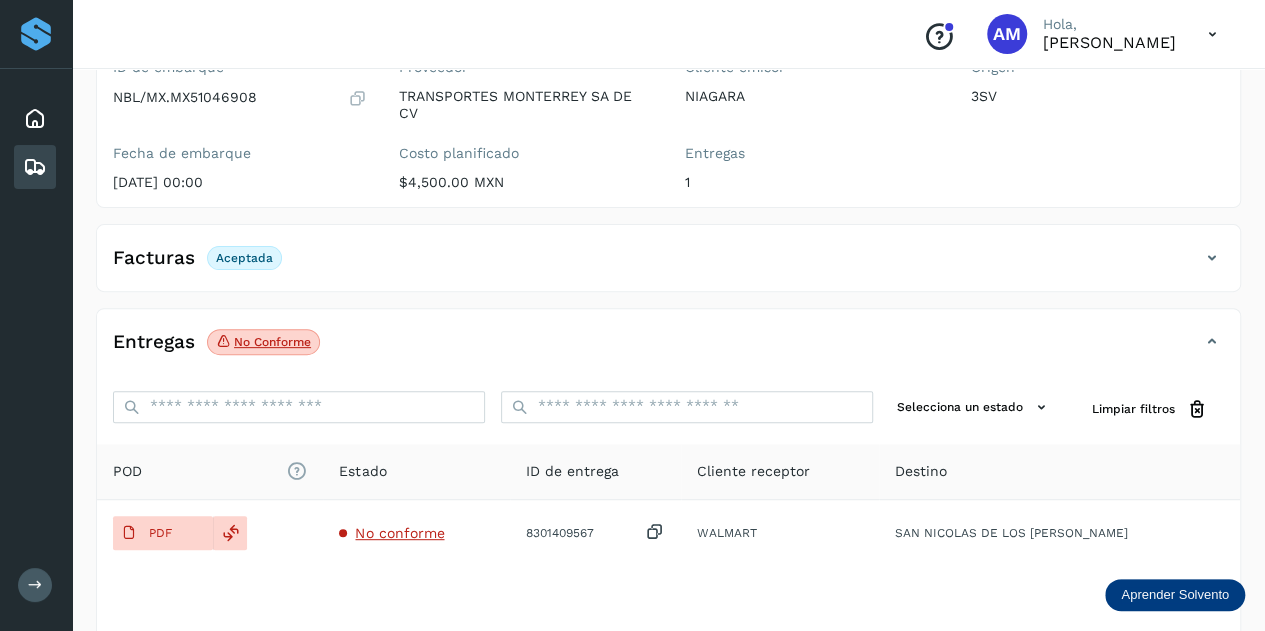 scroll, scrollTop: 0, scrollLeft: 0, axis: both 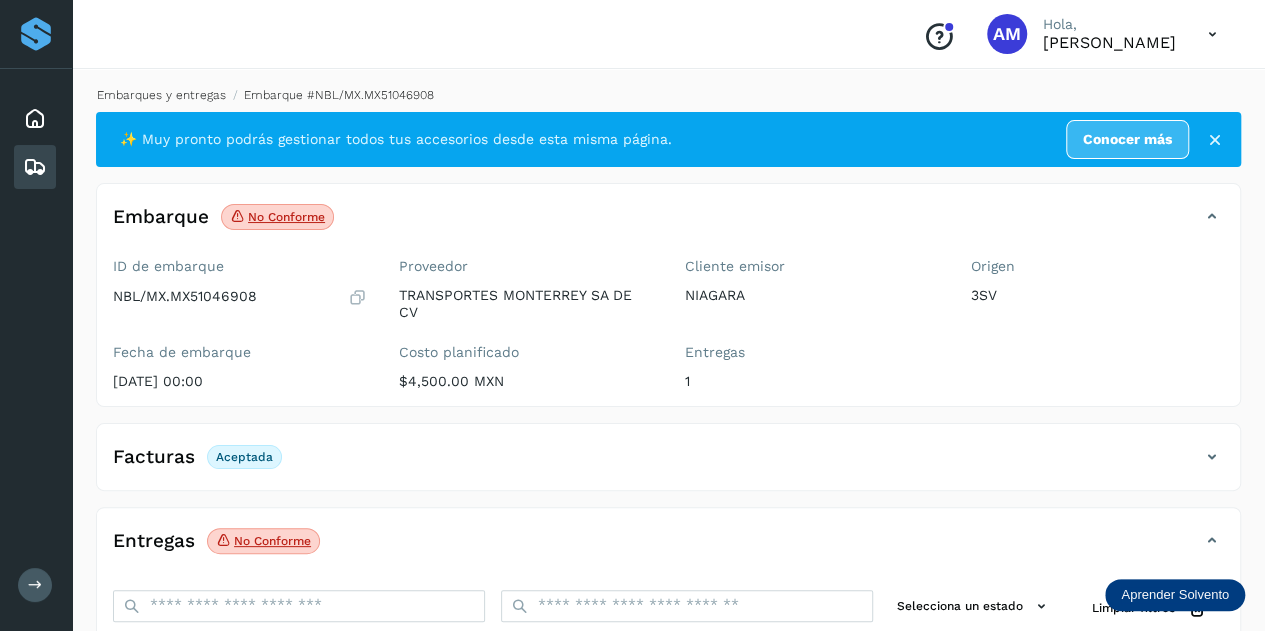 click on "Embarques y entregas" at bounding box center [161, 95] 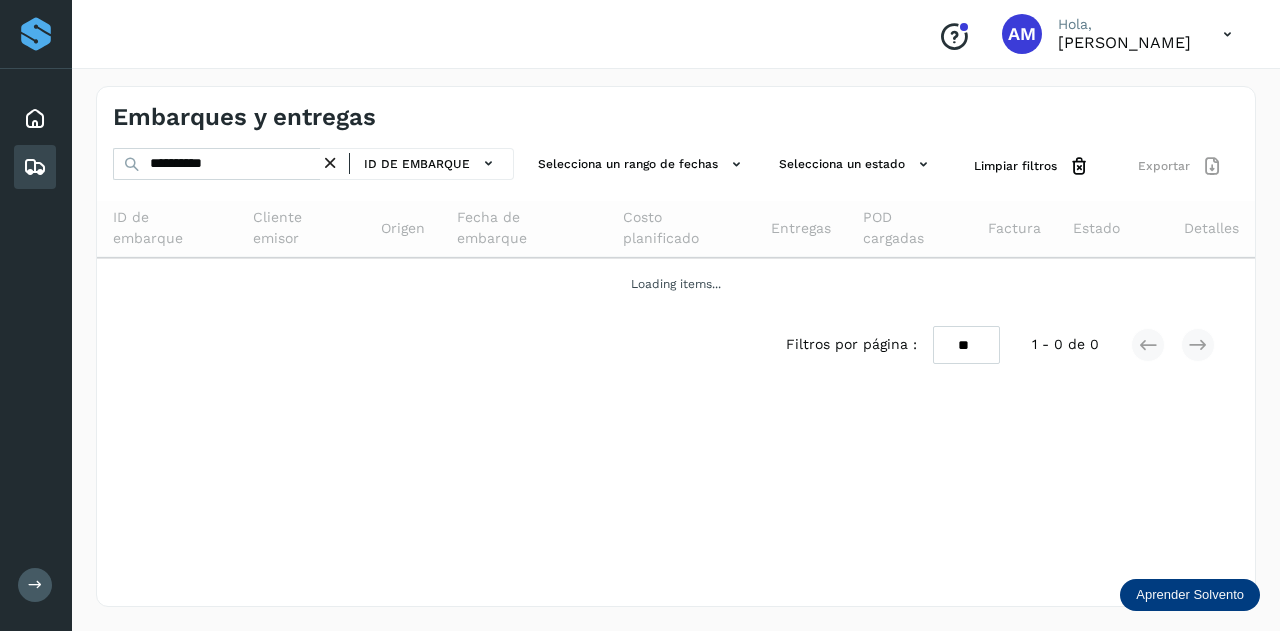 drag, startPoint x: 336, startPoint y: 163, endPoint x: 316, endPoint y: 165, distance: 20.09975 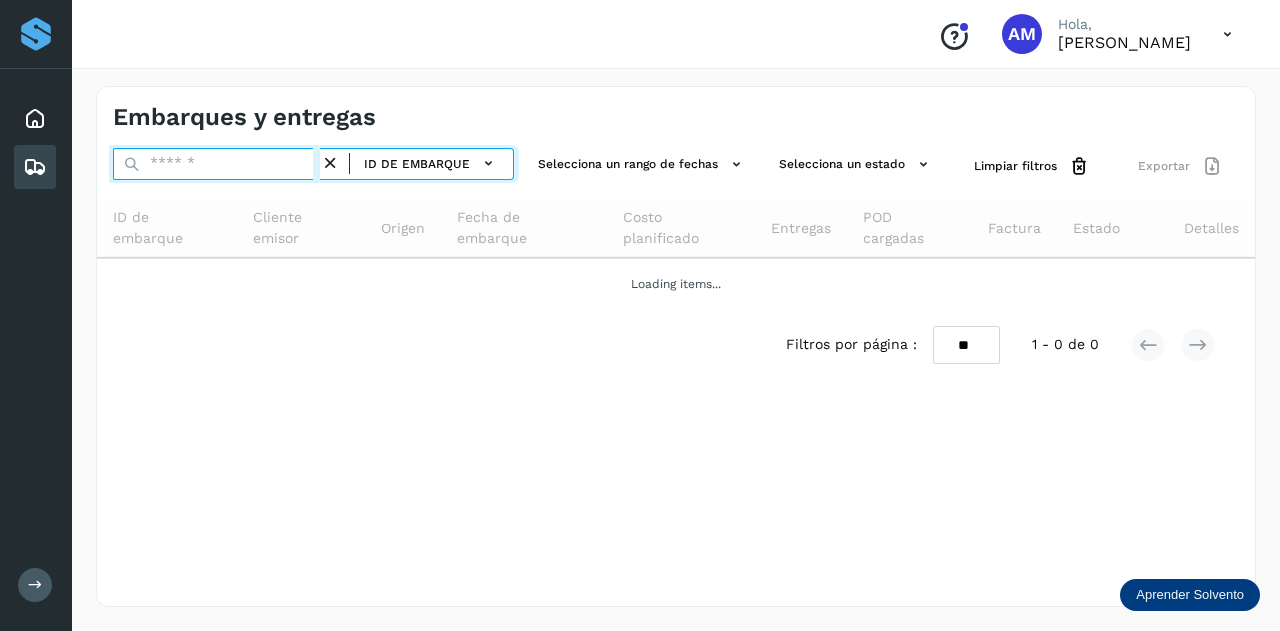 click at bounding box center [216, 164] 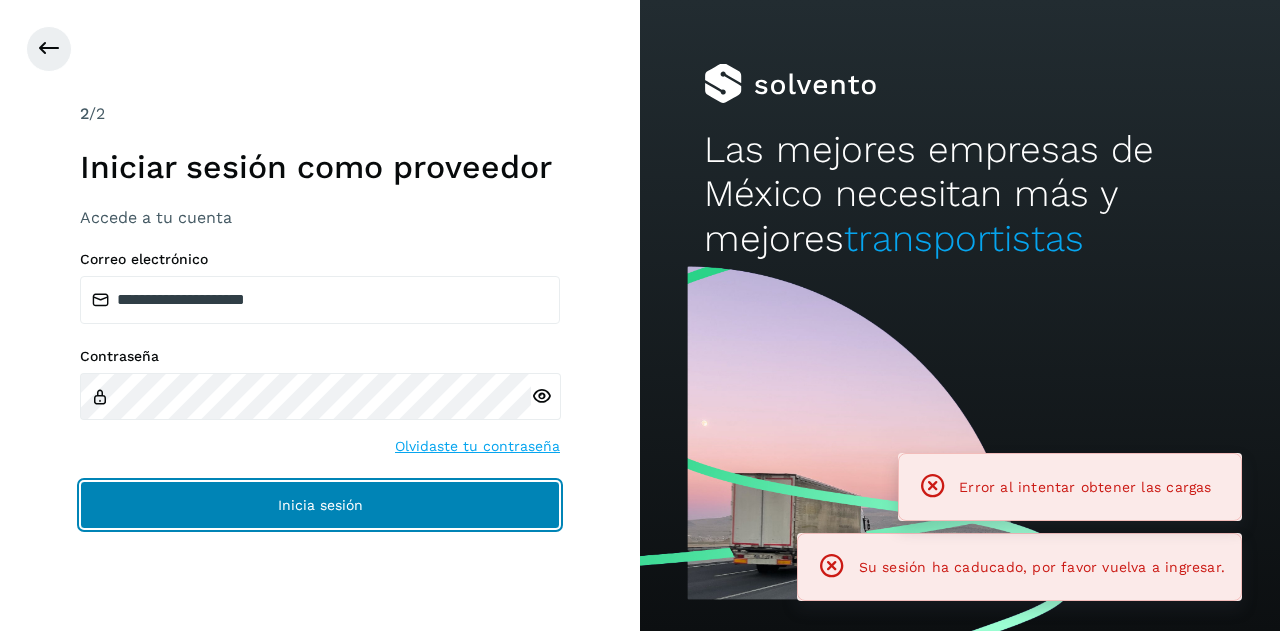 click on "Inicia sesión" 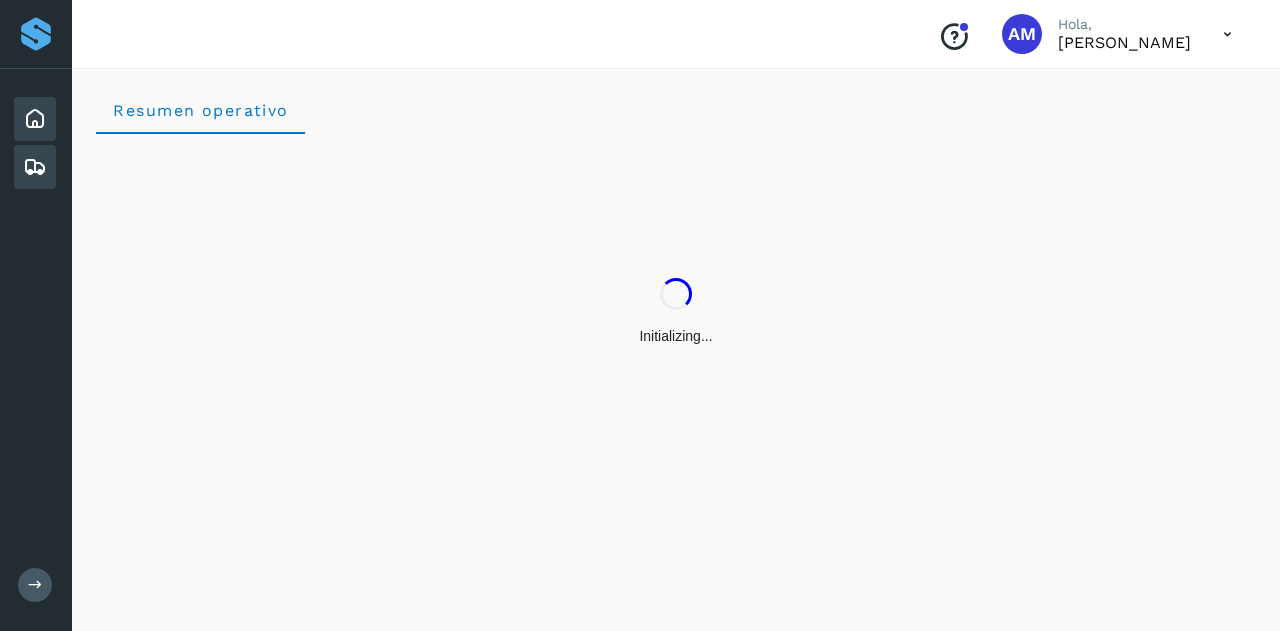click at bounding box center (35, 167) 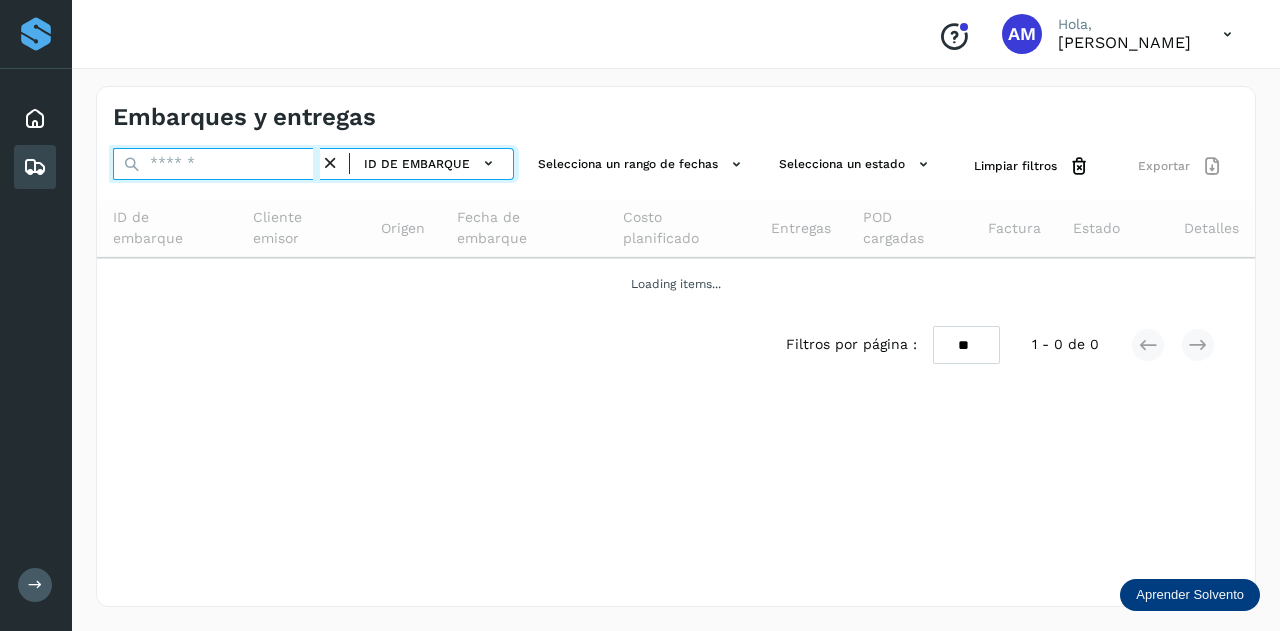 click at bounding box center (216, 164) 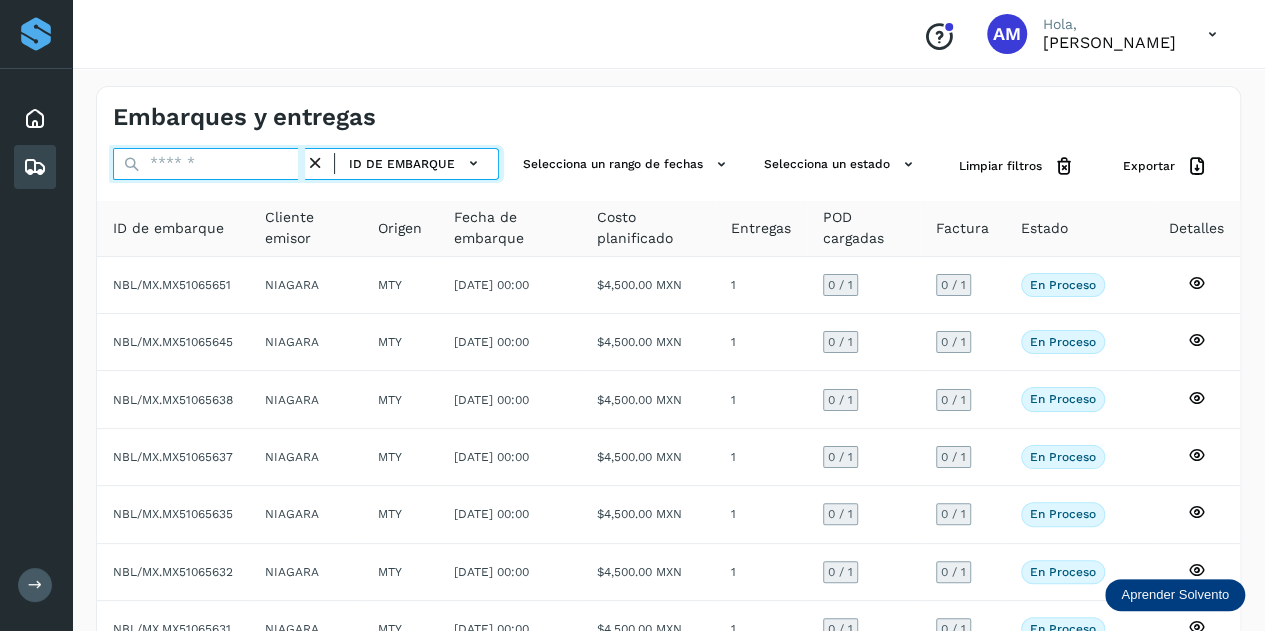 paste on "**********" 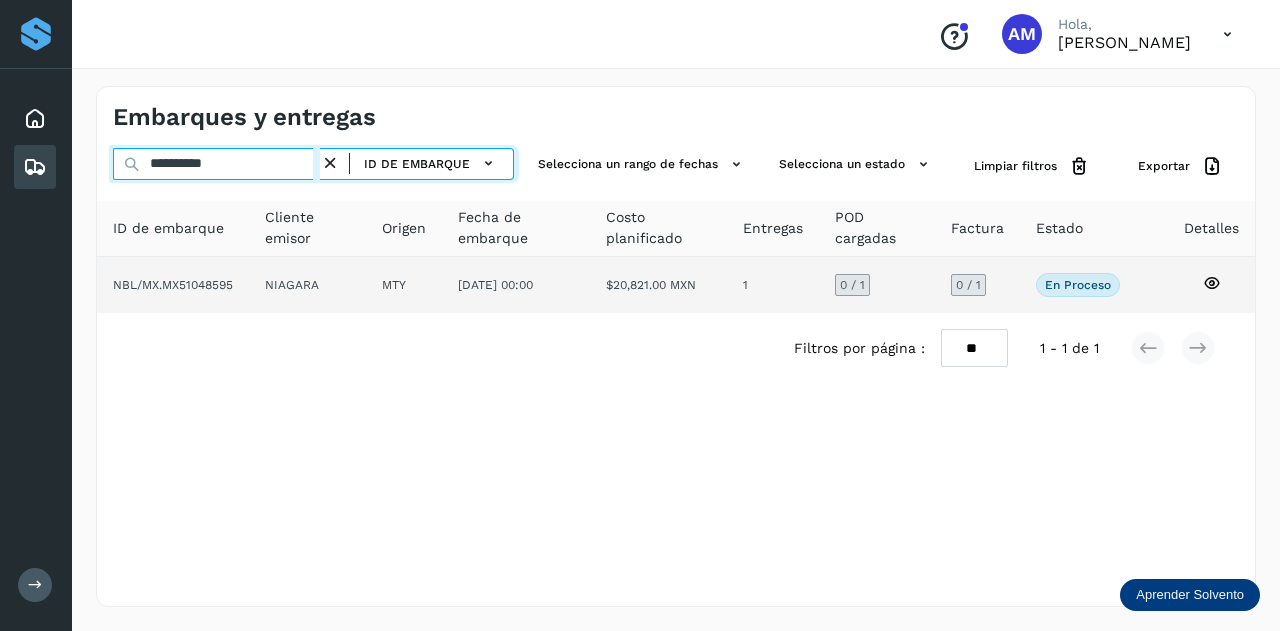 type on "**********" 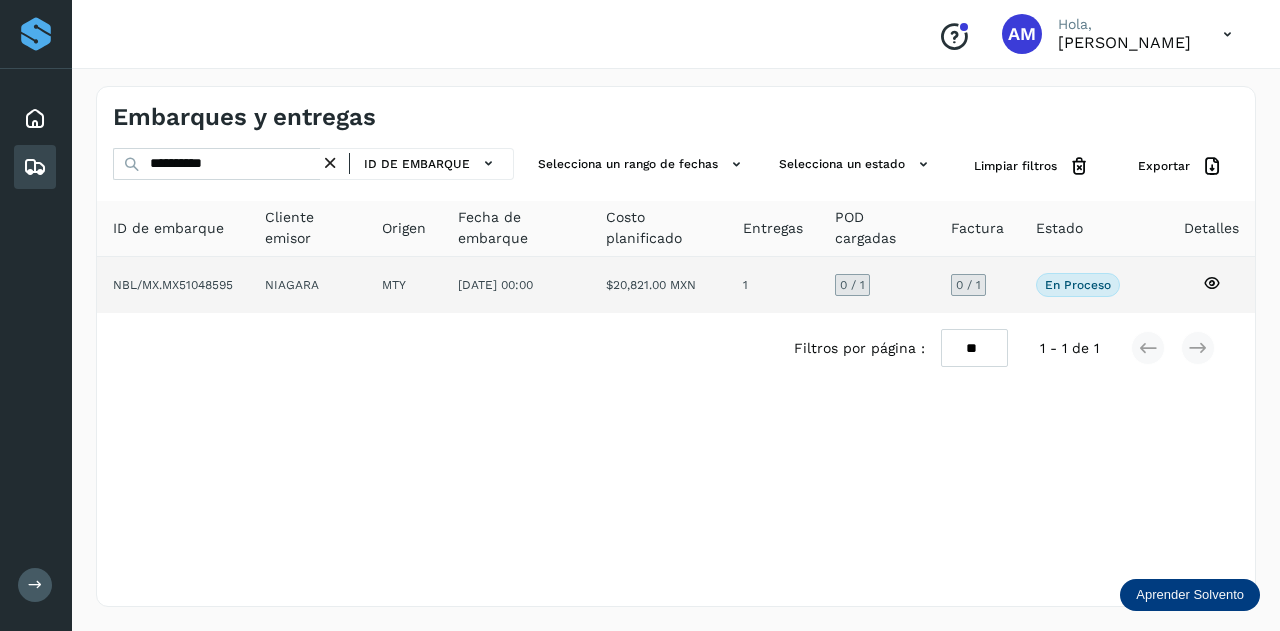 click on "NIAGARA" 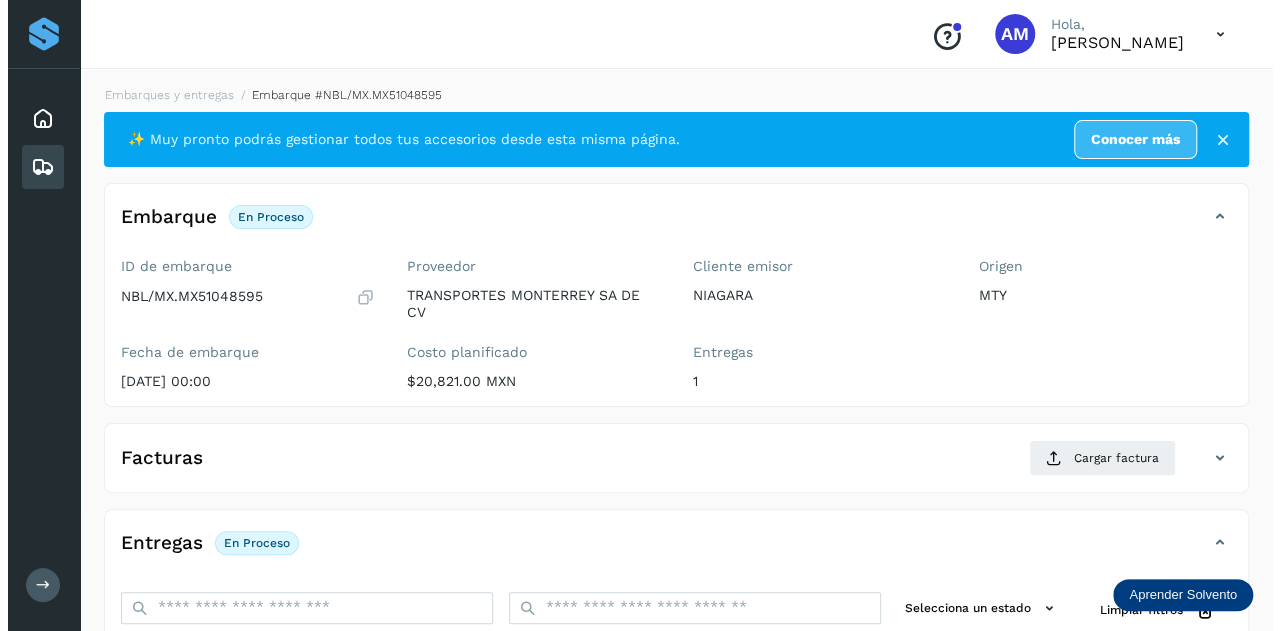 scroll, scrollTop: 327, scrollLeft: 0, axis: vertical 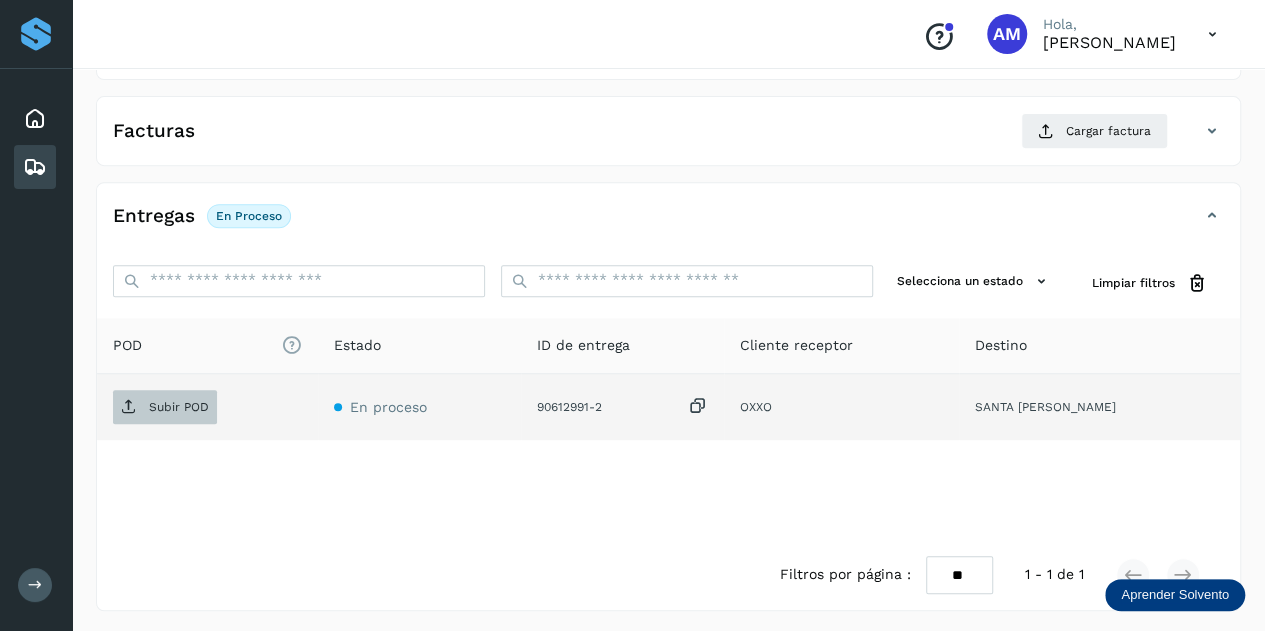 click on "Subir POD" at bounding box center [179, 407] 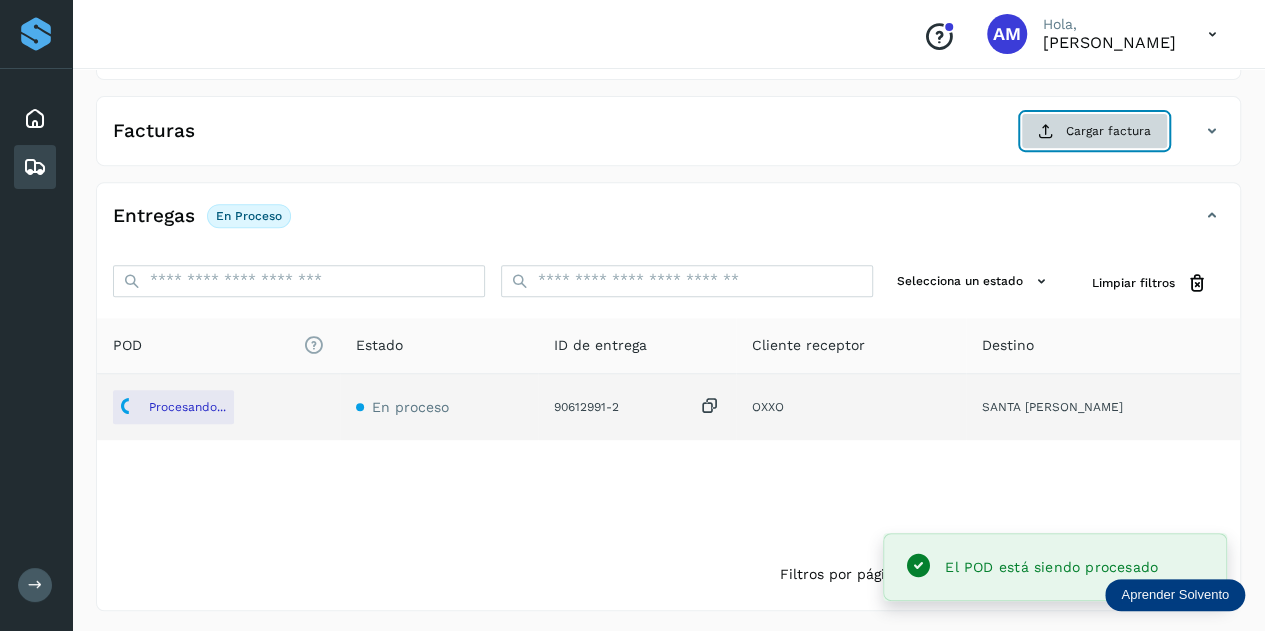 click on "Cargar factura" 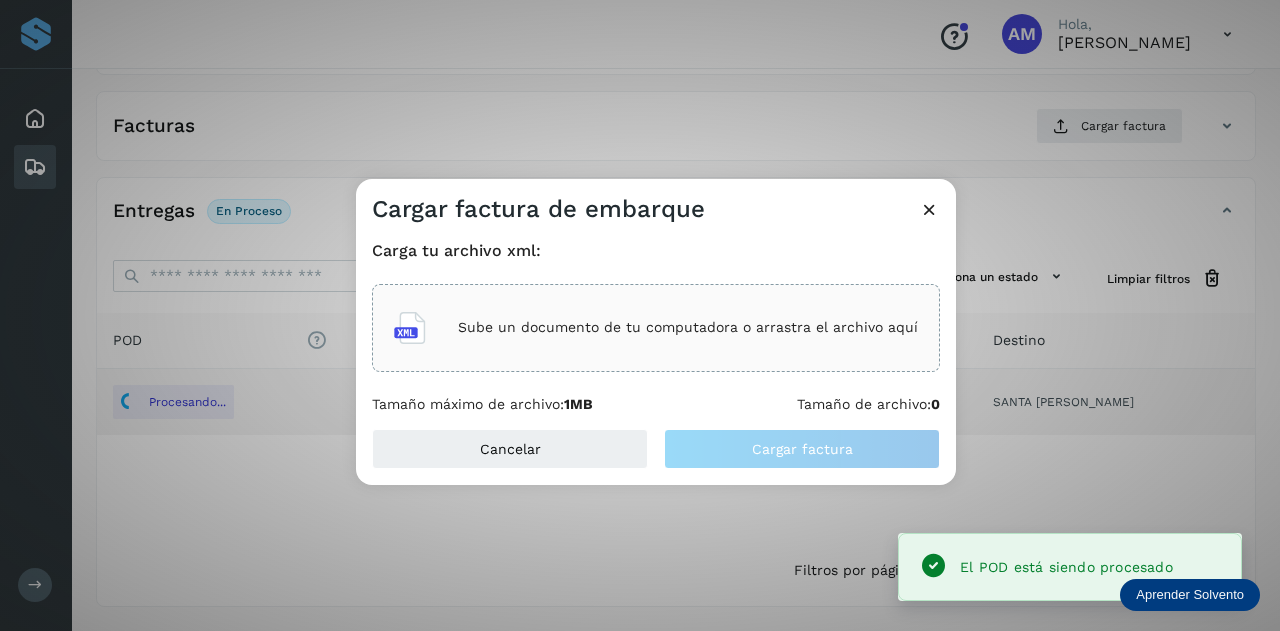 click on "Sube un documento de tu computadora o arrastra el archivo aquí" at bounding box center (688, 327) 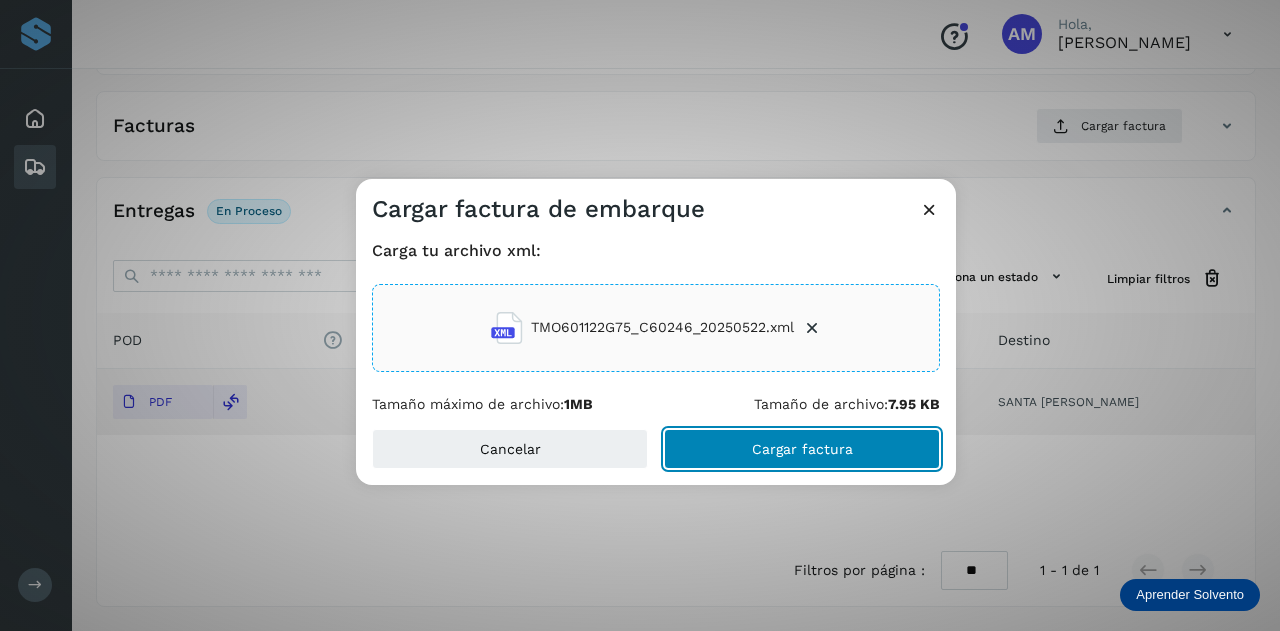 click on "Cargar factura" 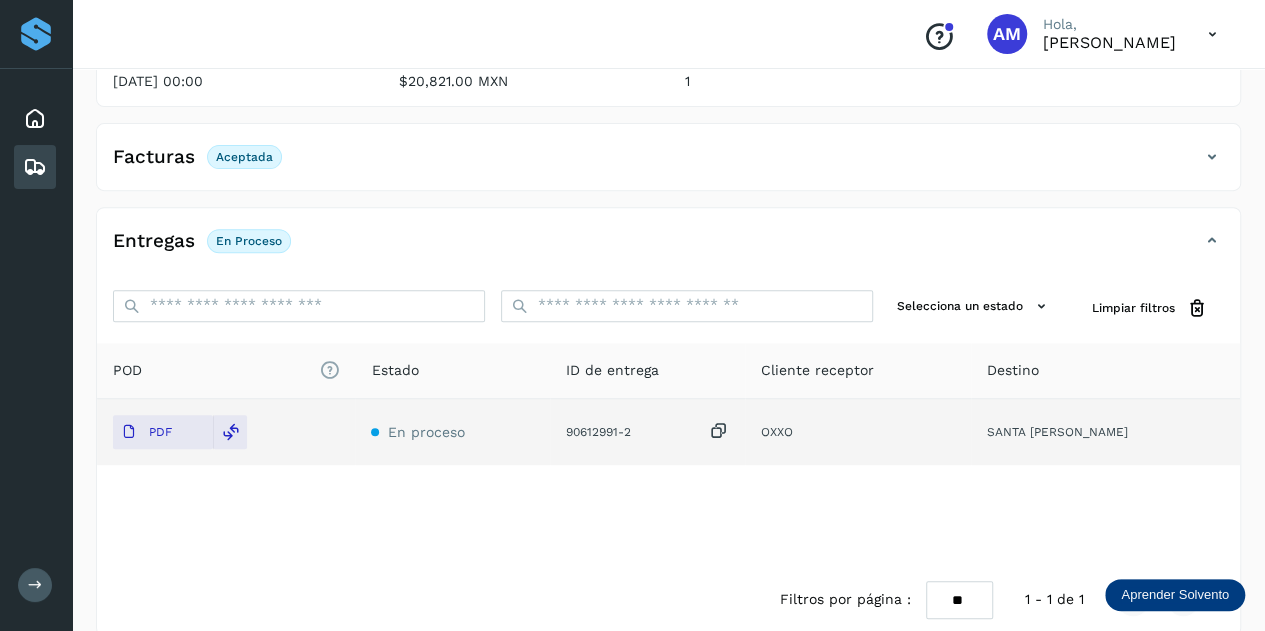 scroll, scrollTop: 0, scrollLeft: 0, axis: both 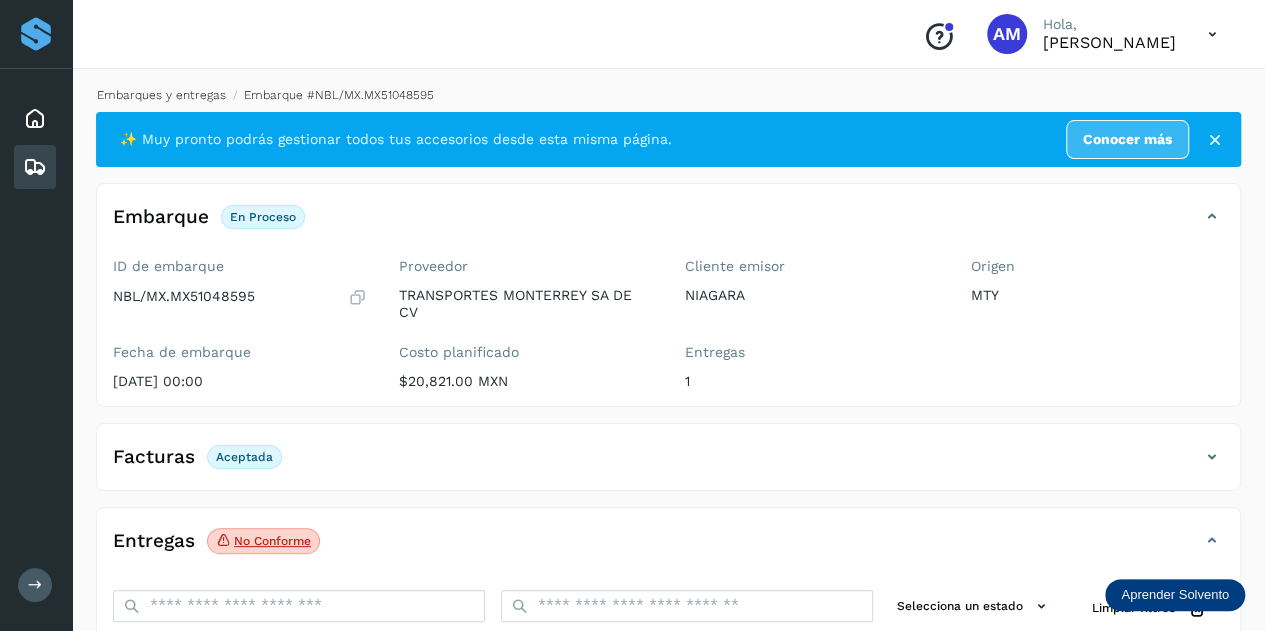 click on "Embarques y entregas" at bounding box center (161, 95) 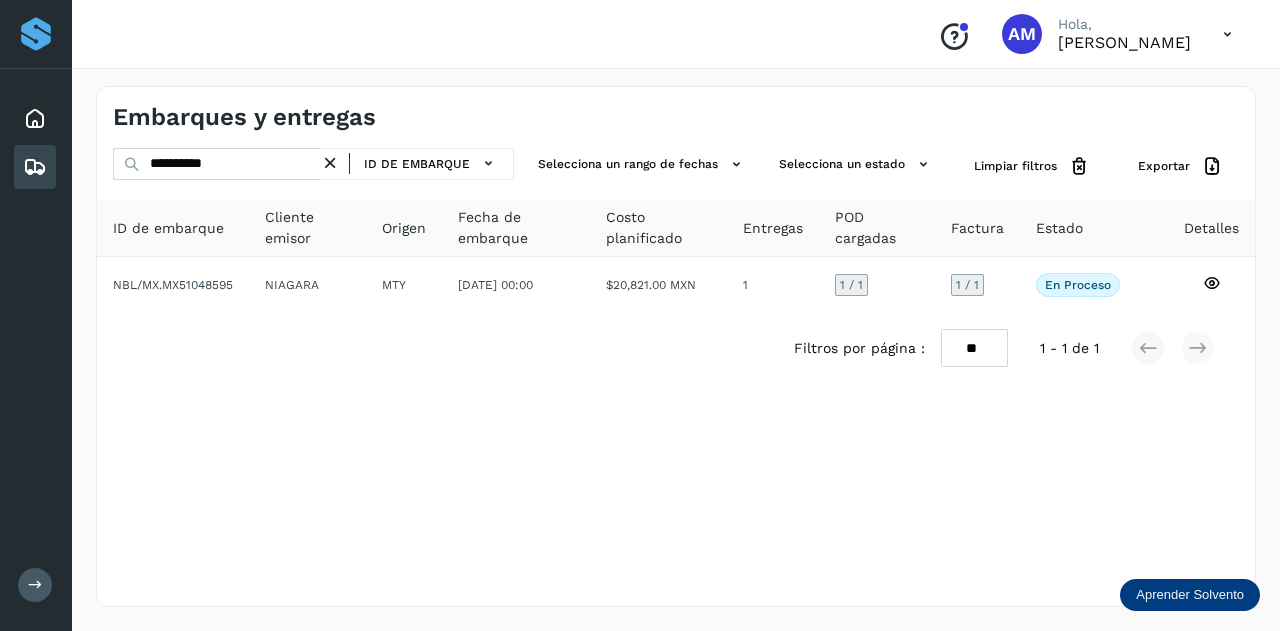 click at bounding box center [330, 163] 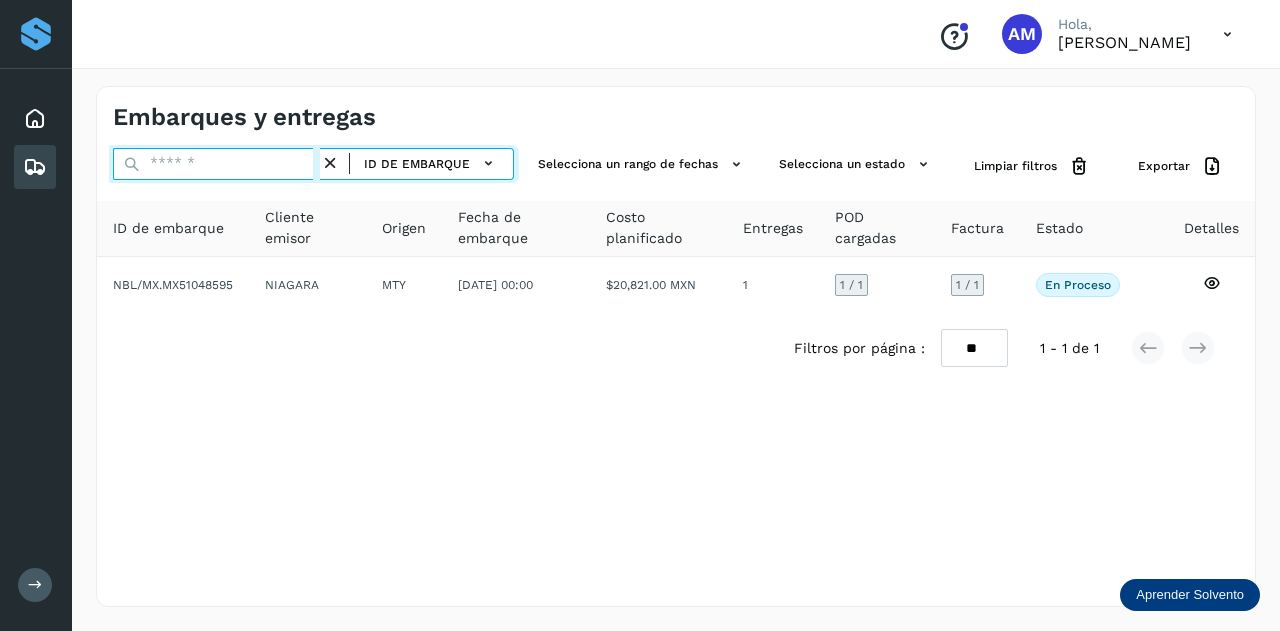 click at bounding box center [216, 164] 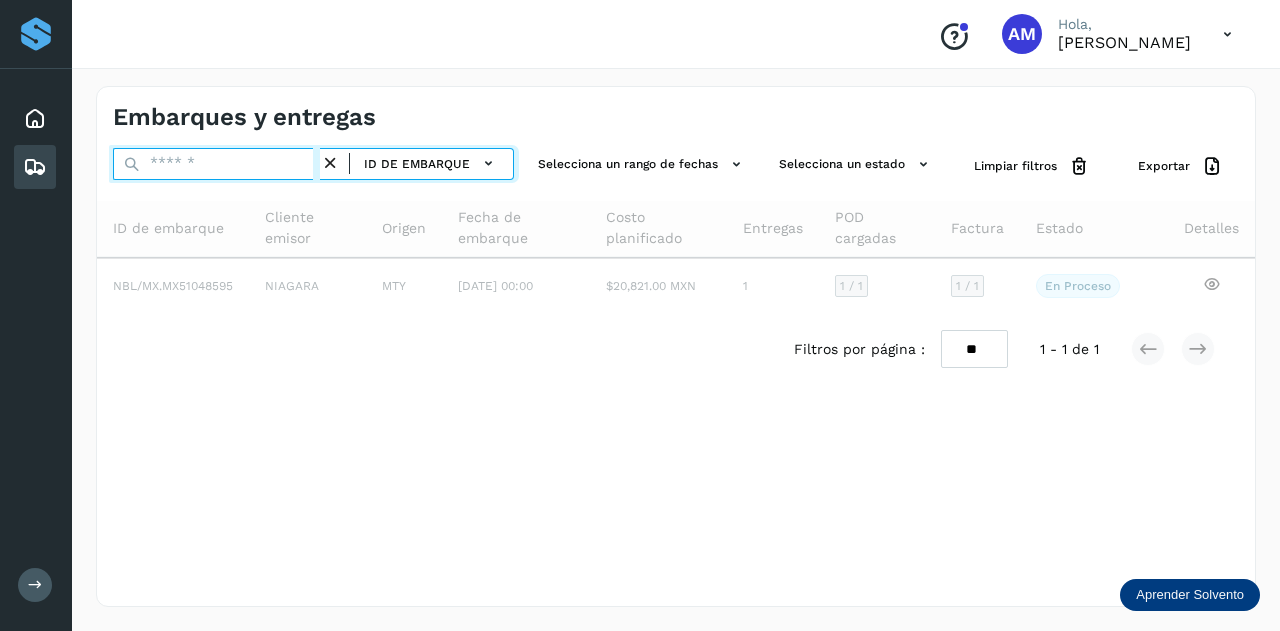 paste on "**********" 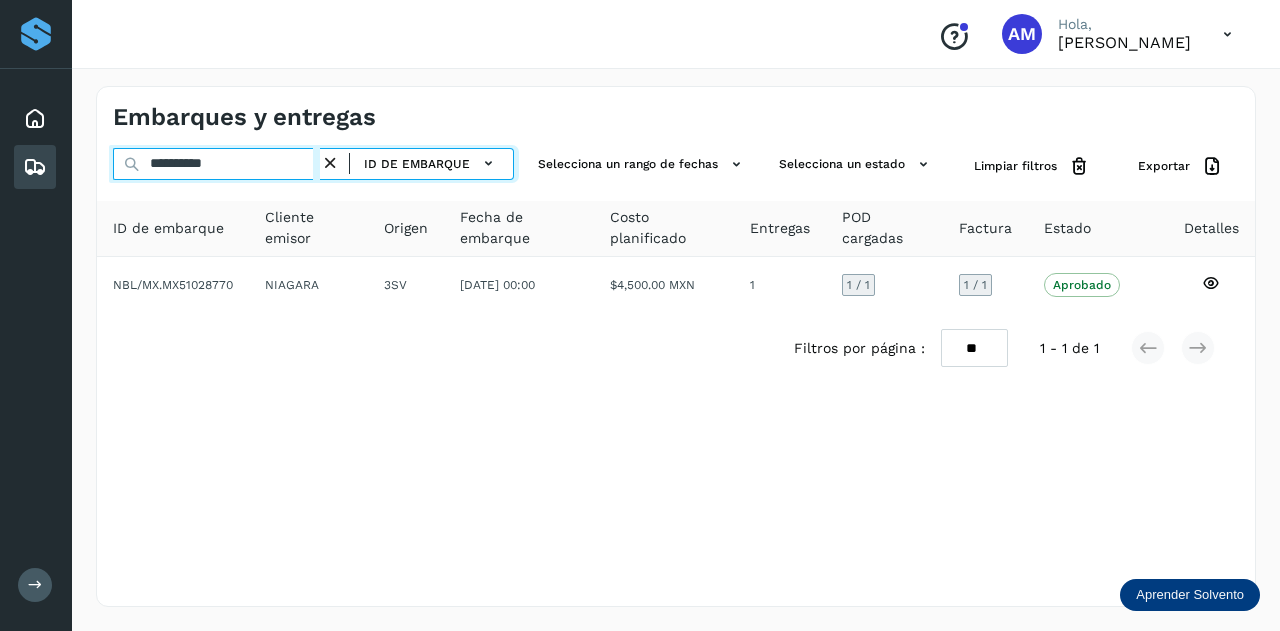 type on "**********" 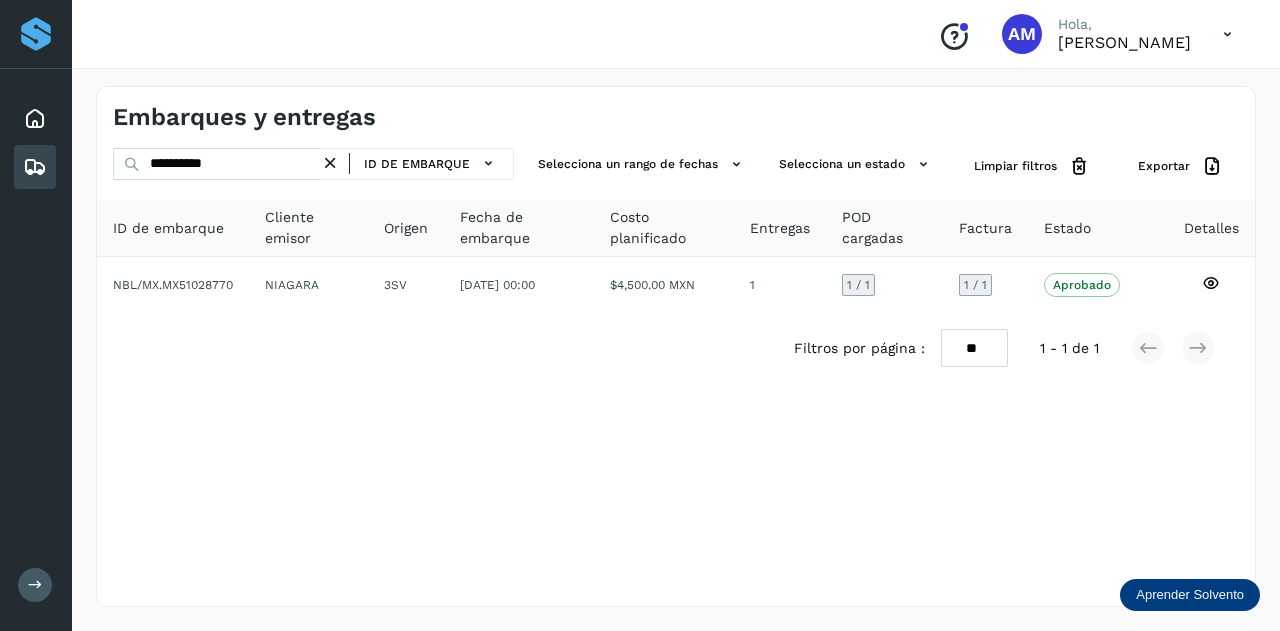 type 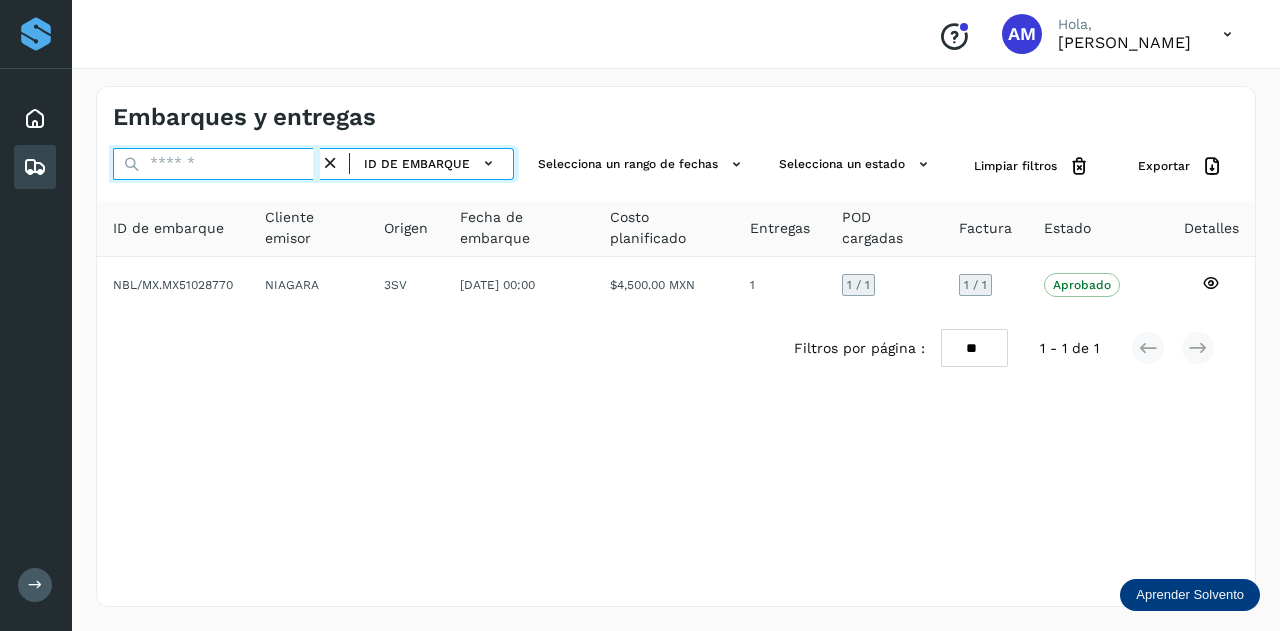 click at bounding box center (216, 164) 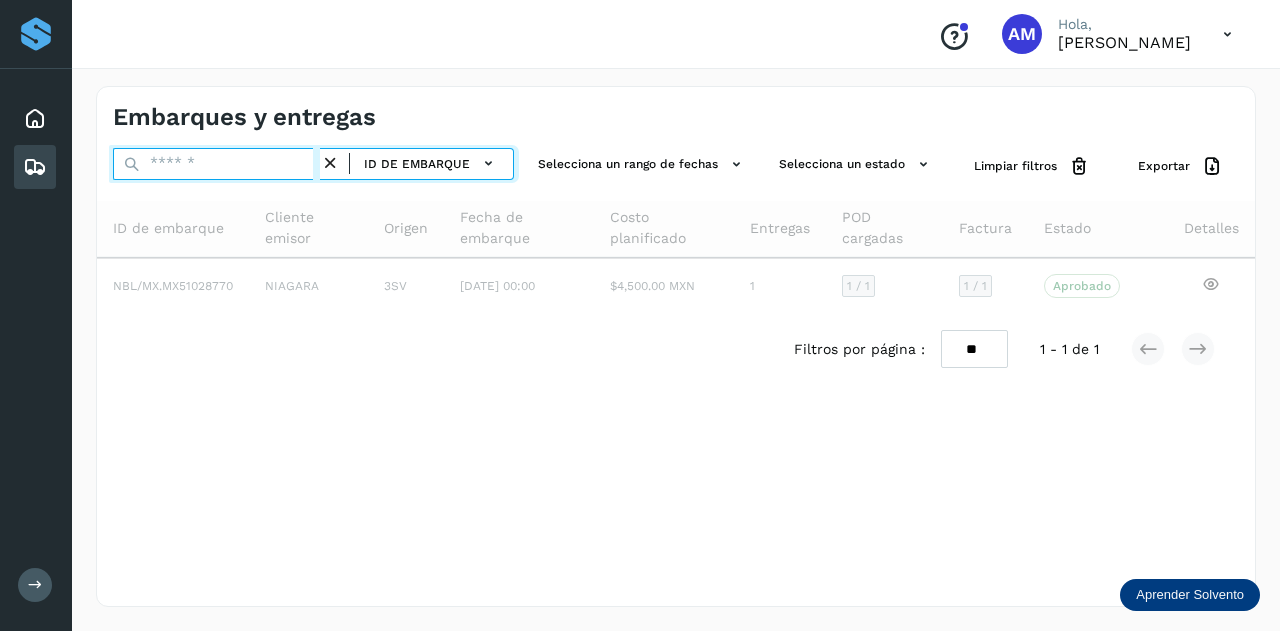 paste on "**********" 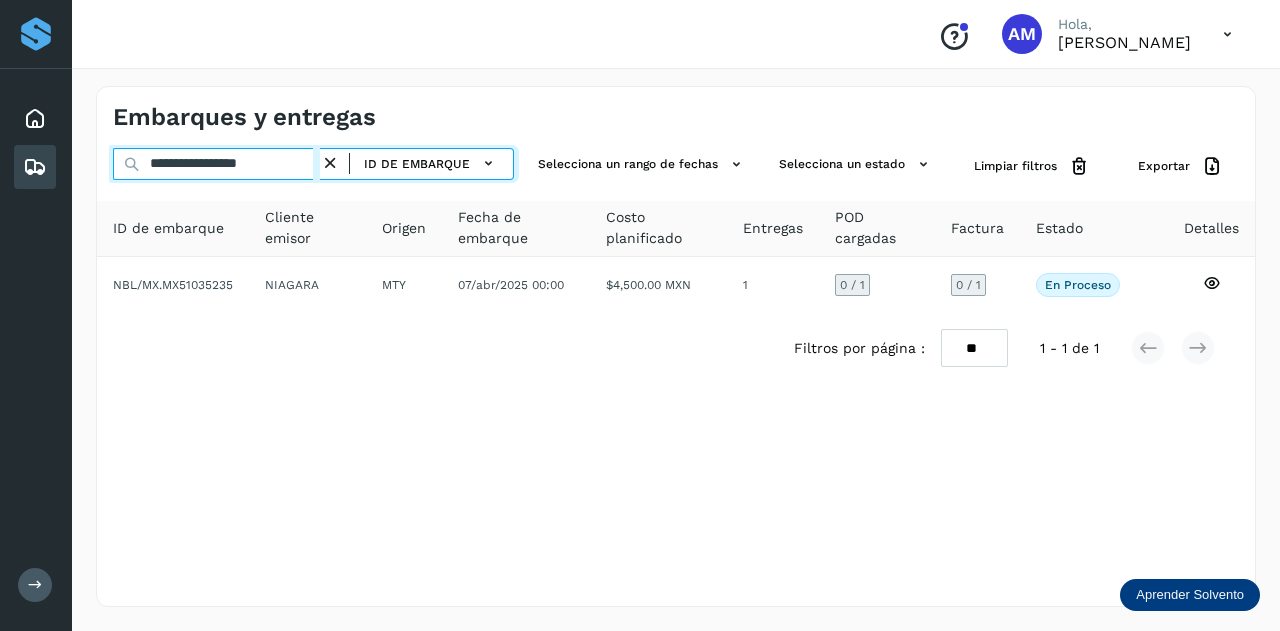 type on "**********" 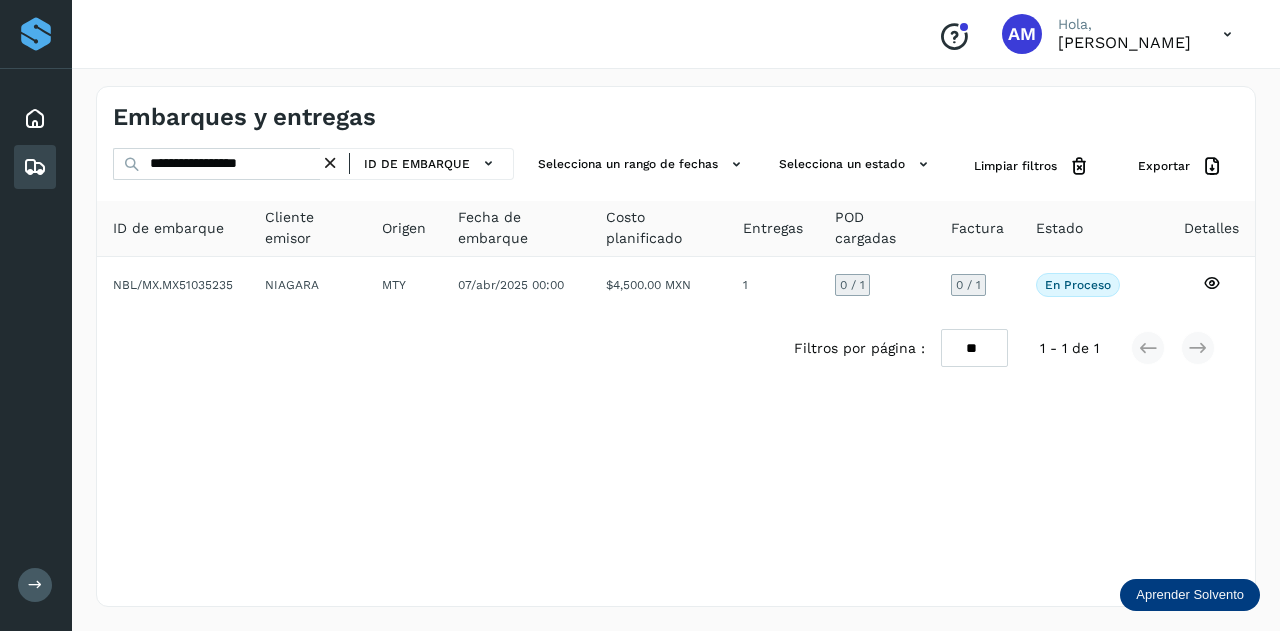 click at bounding box center [330, 163] 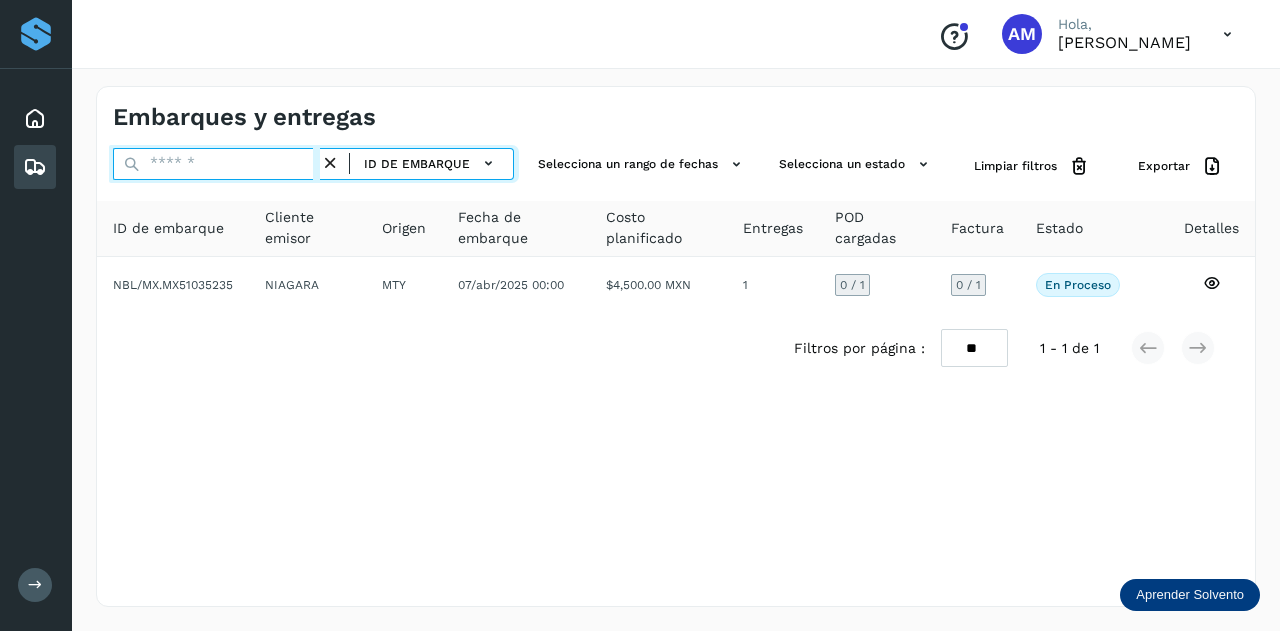 click at bounding box center [216, 164] 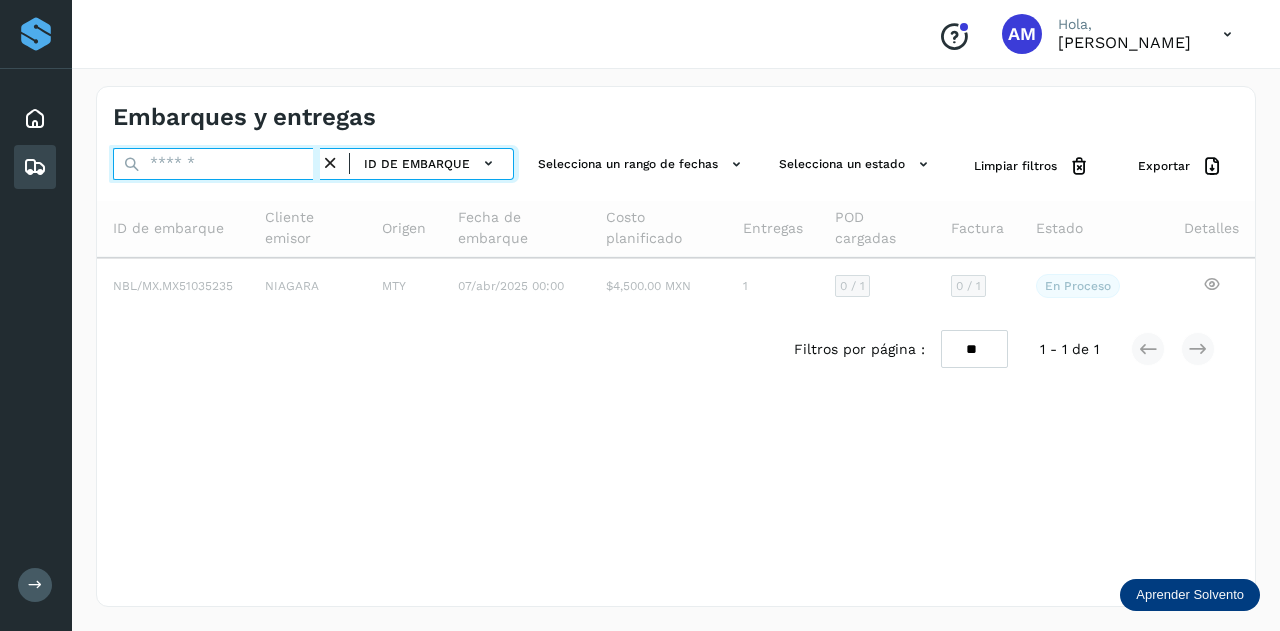 paste on "**********" 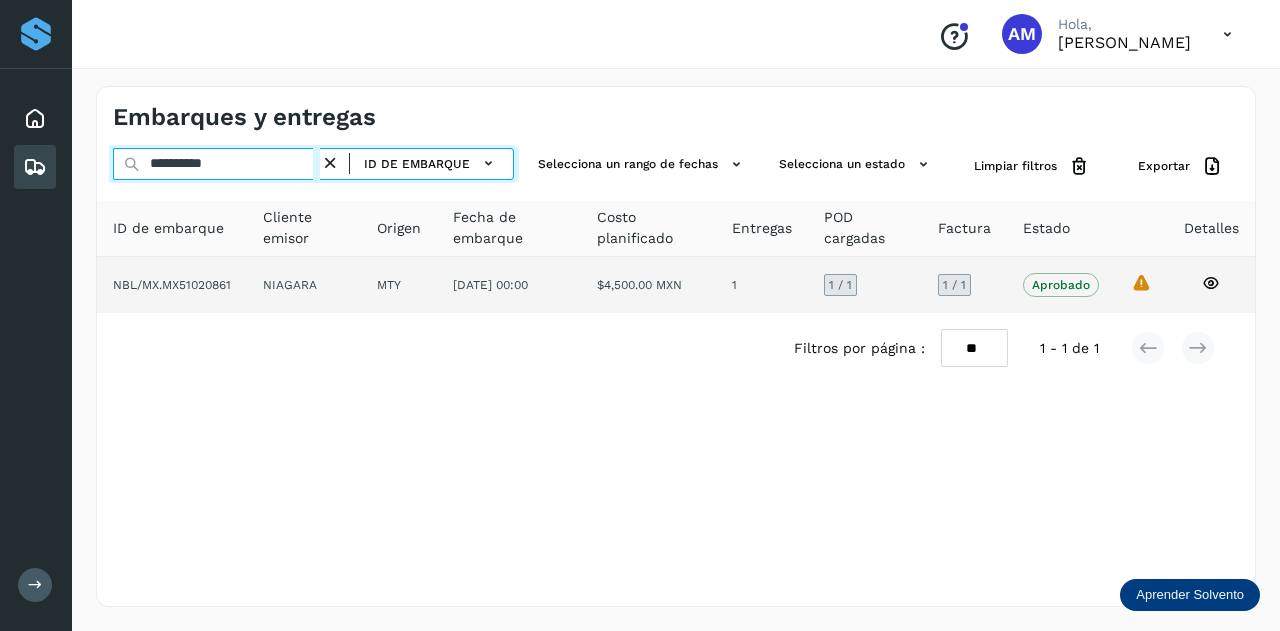 type on "**********" 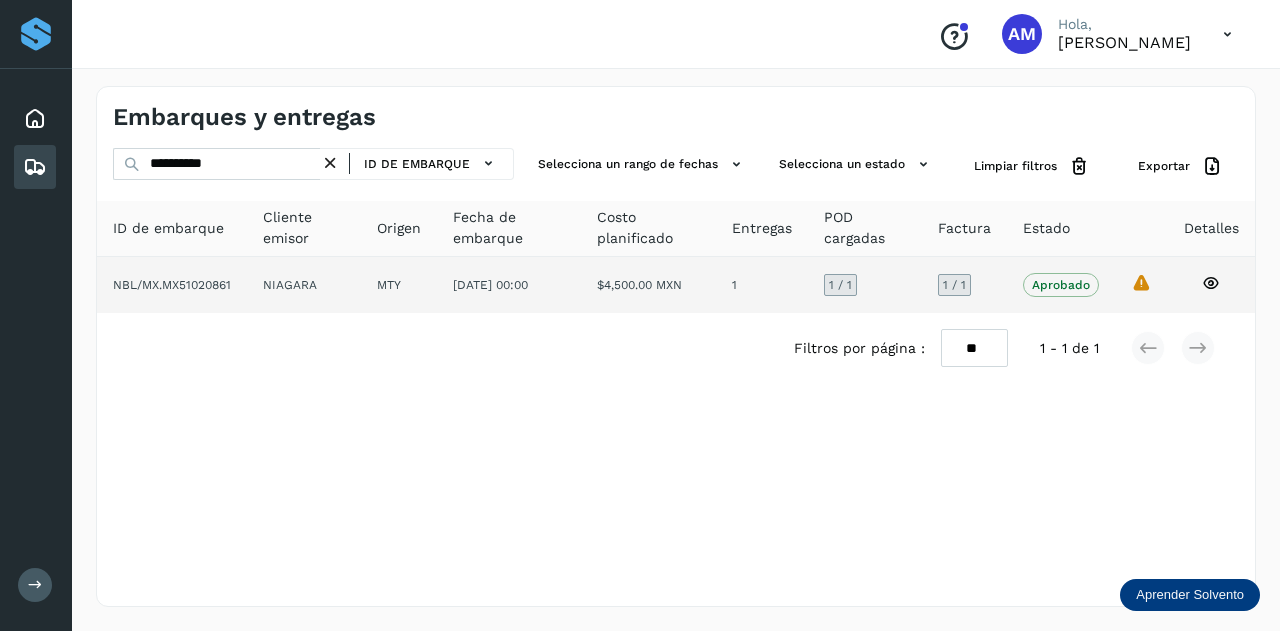 click on "NBL/MX.MX51020861" 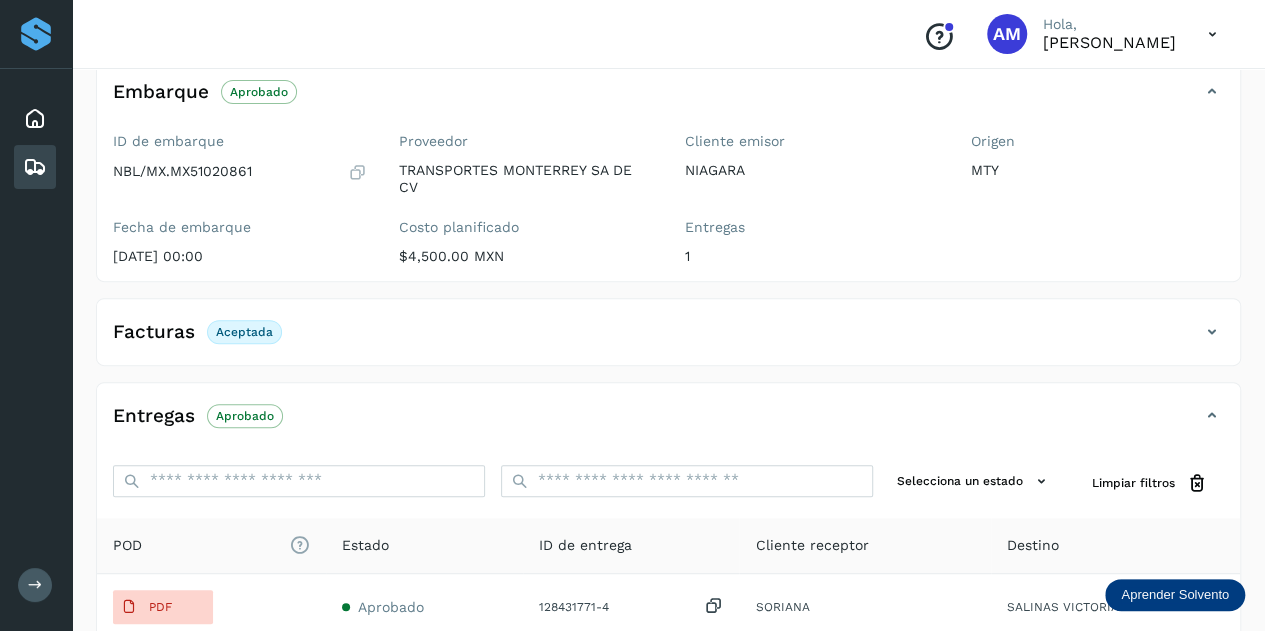 scroll, scrollTop: 0, scrollLeft: 0, axis: both 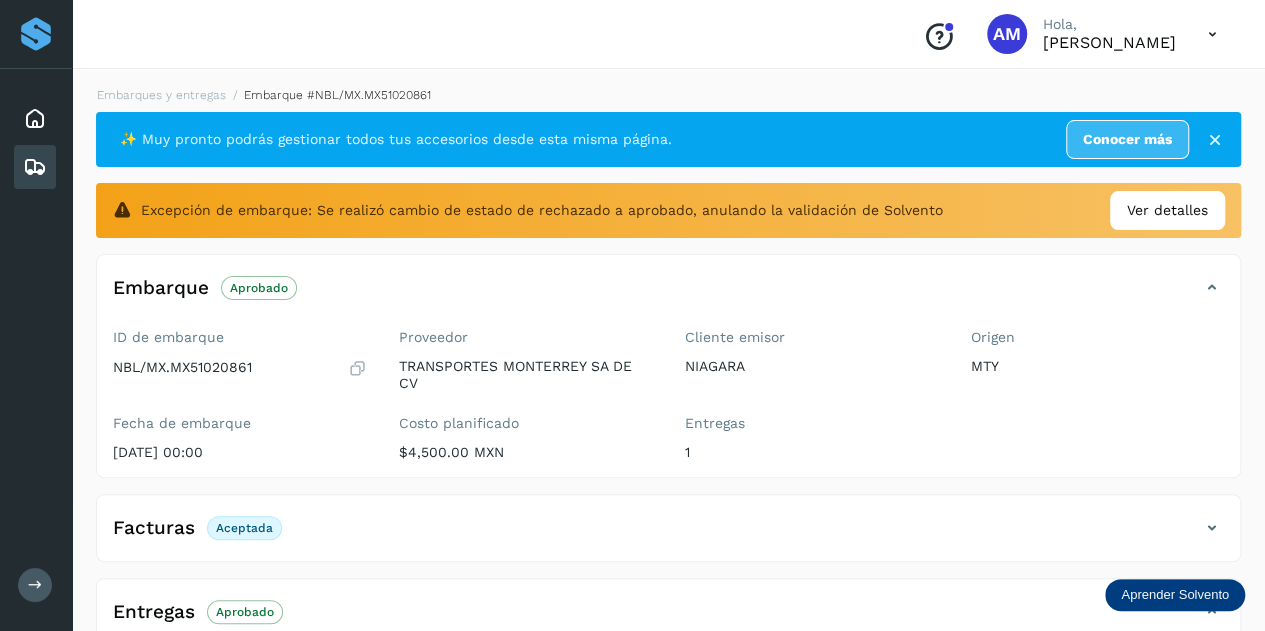click on "ID de embarque NBL/MX.MX51020861 Fecha de embarque [DATE] 00:00" at bounding box center (240, 399) 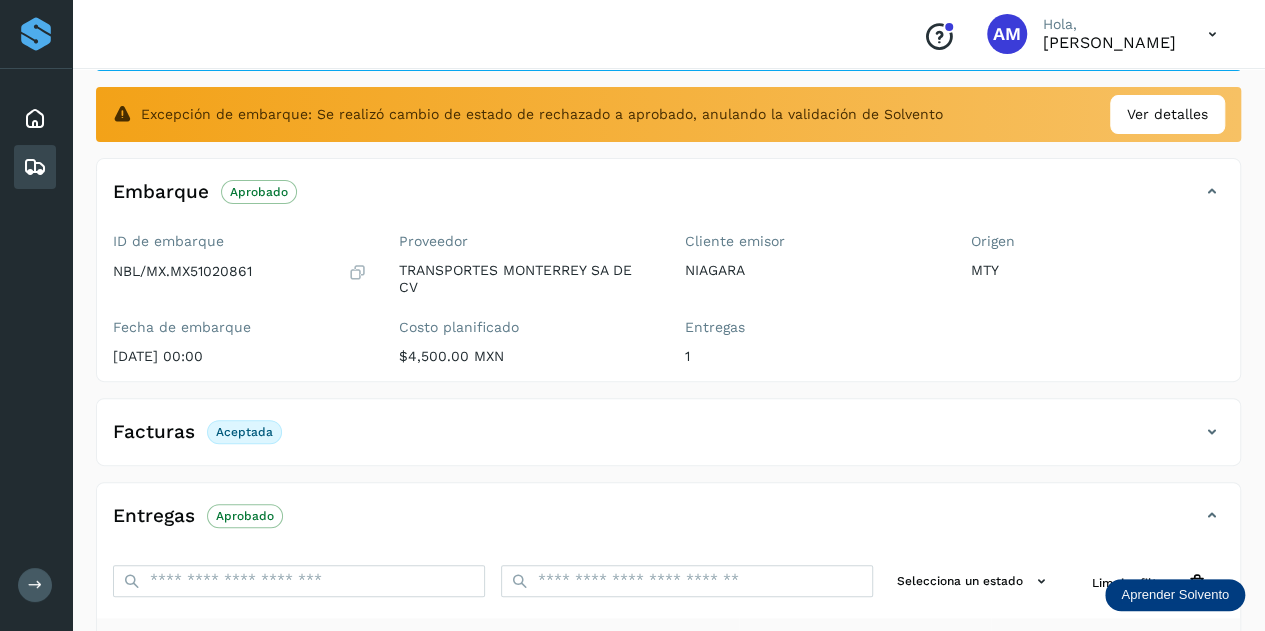scroll, scrollTop: 0, scrollLeft: 0, axis: both 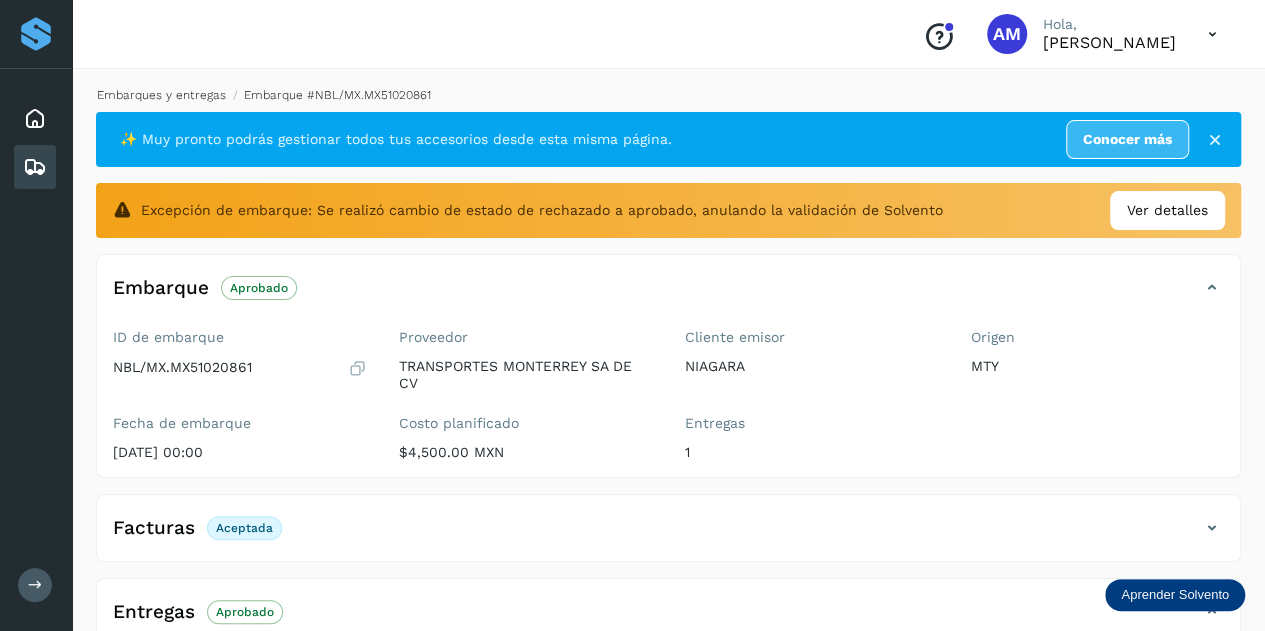 click on "Embarques y entregas" at bounding box center [161, 95] 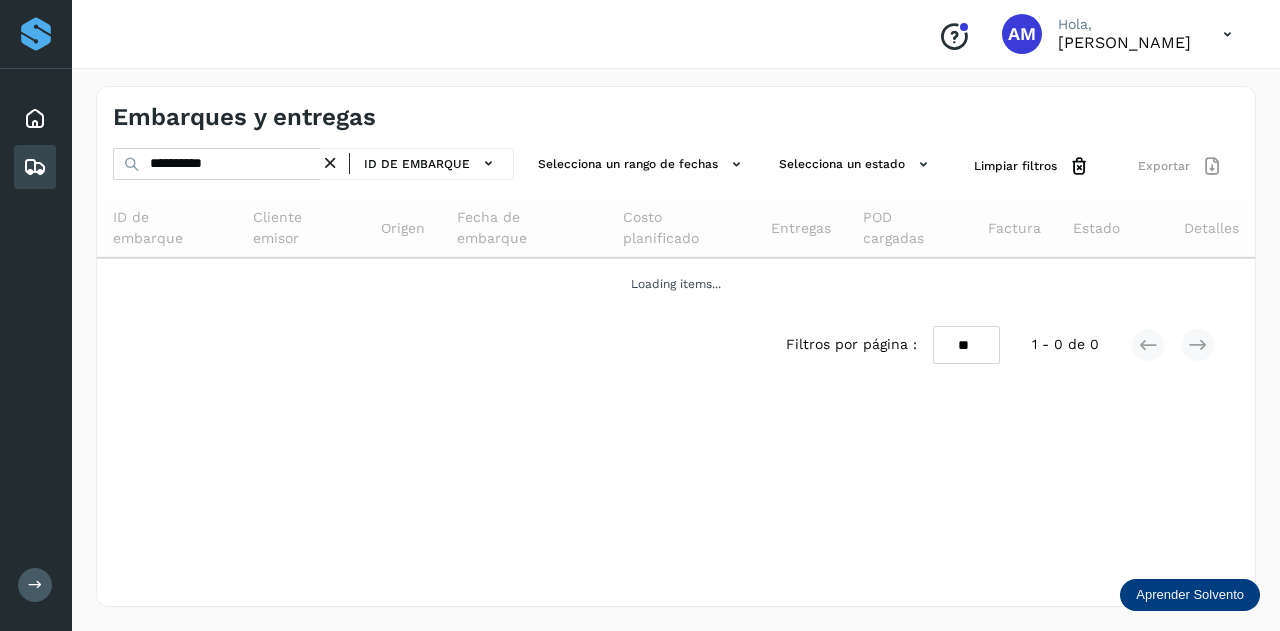 click at bounding box center [330, 163] 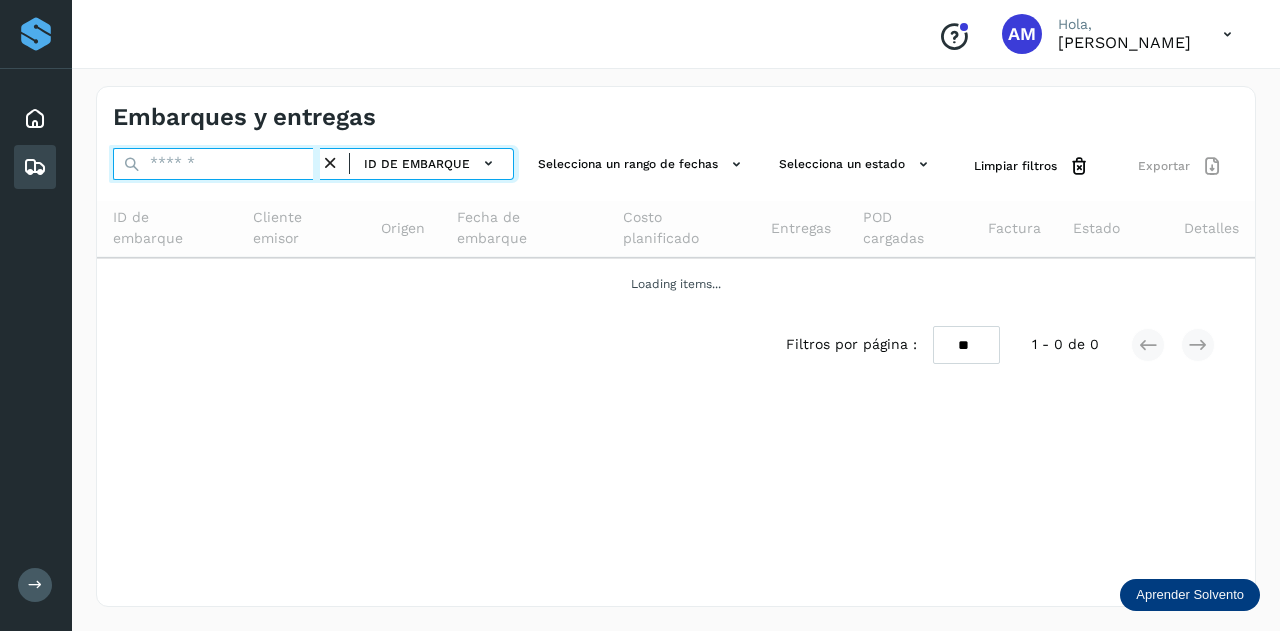 click at bounding box center [216, 164] 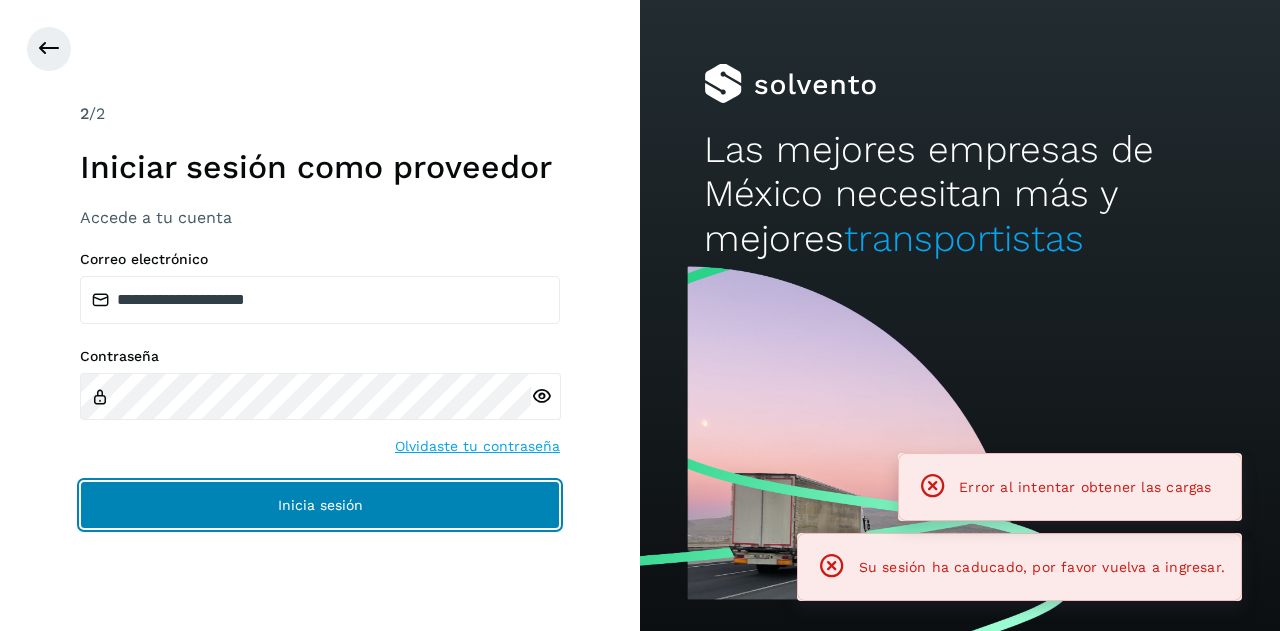 click on "Inicia sesión" at bounding box center [320, 505] 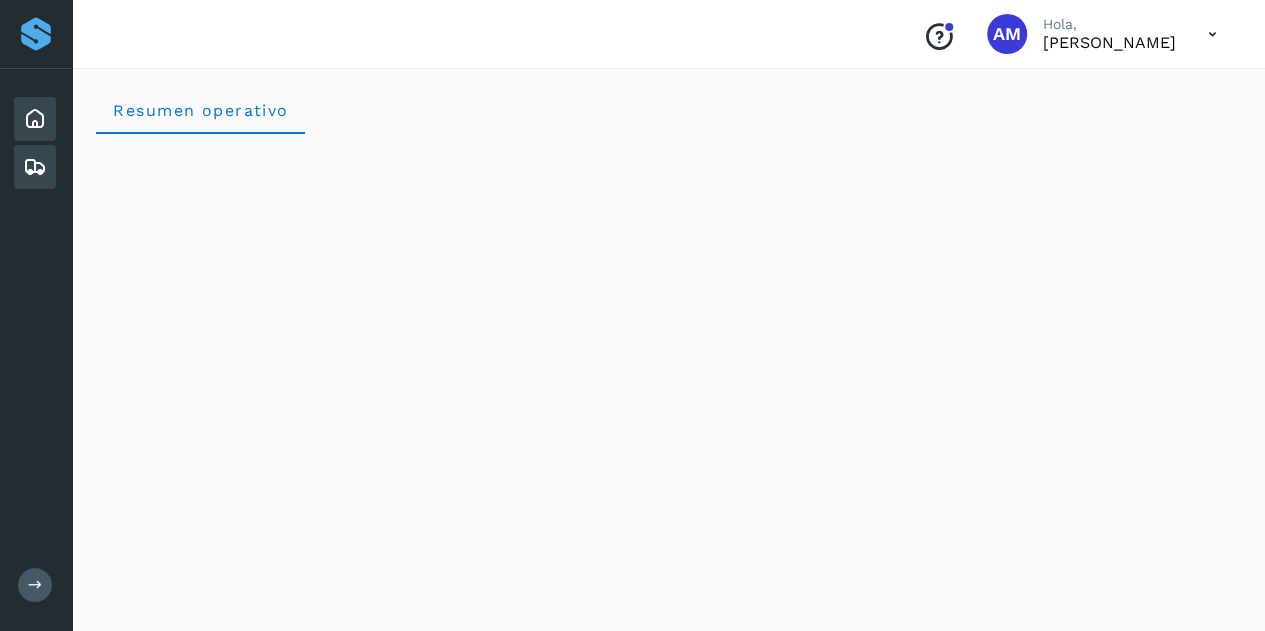 click at bounding box center (35, 167) 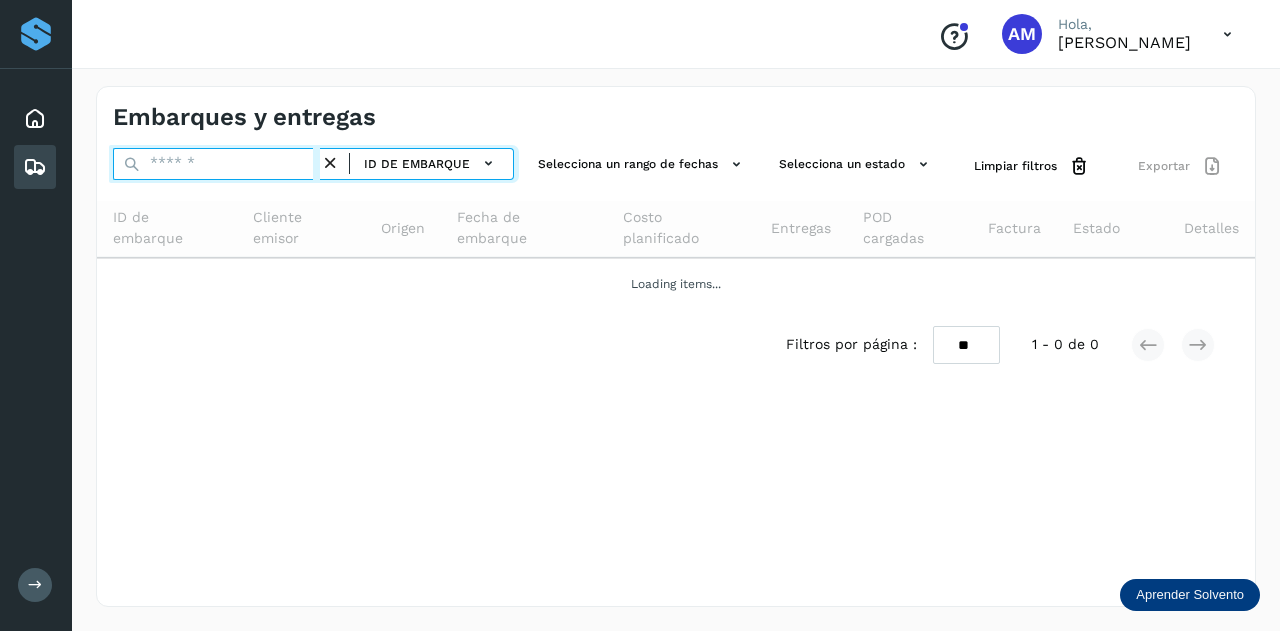 click at bounding box center (216, 164) 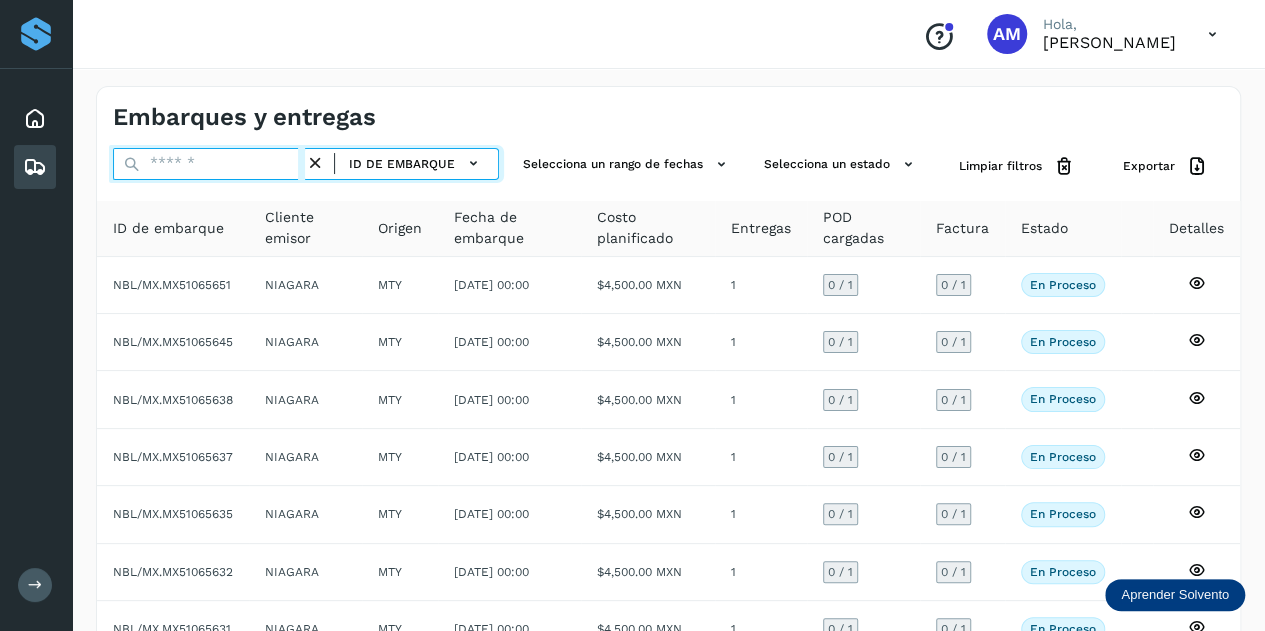 click at bounding box center [209, 164] 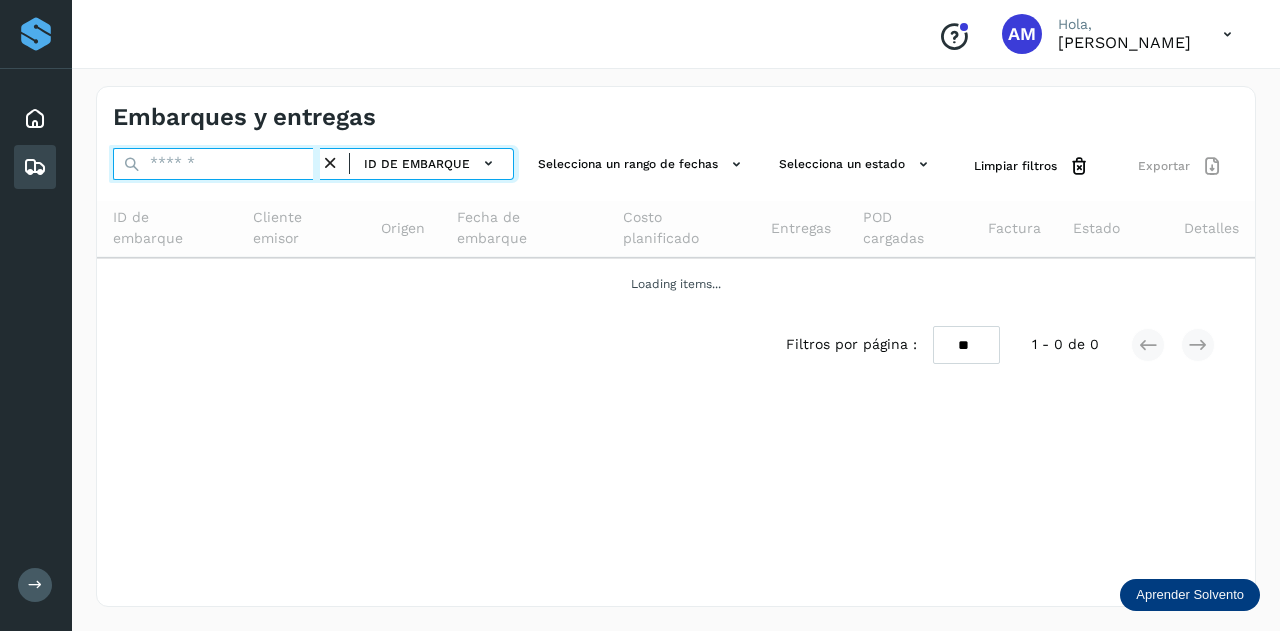paste on "**********" 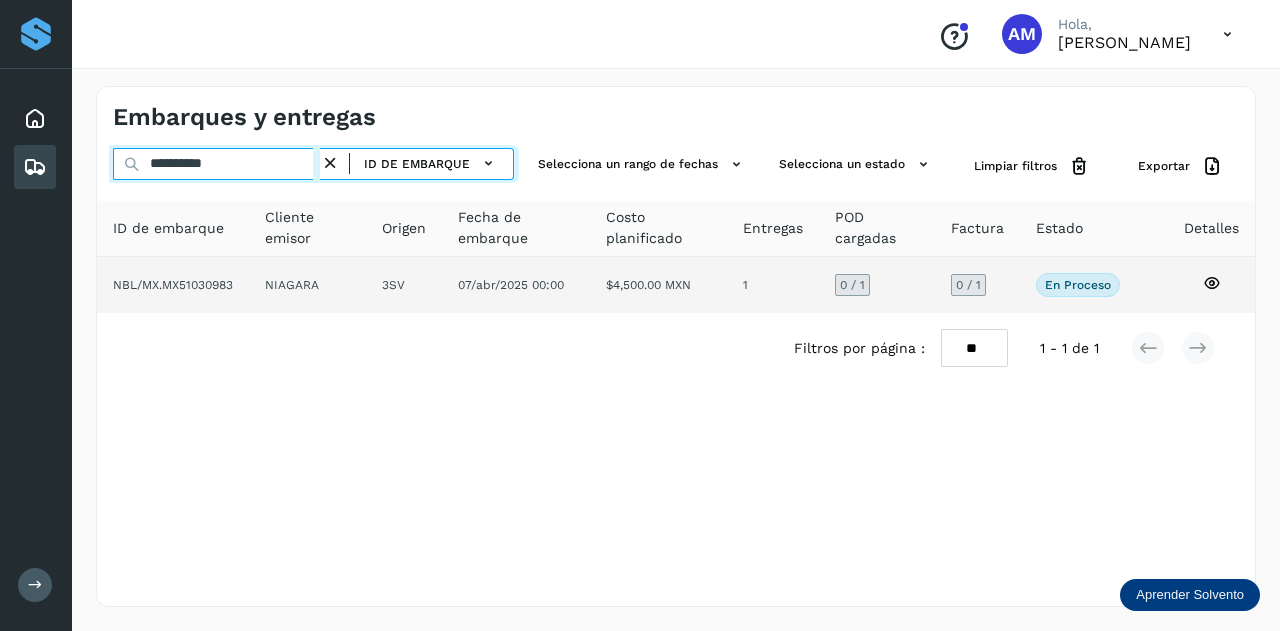 type on "**********" 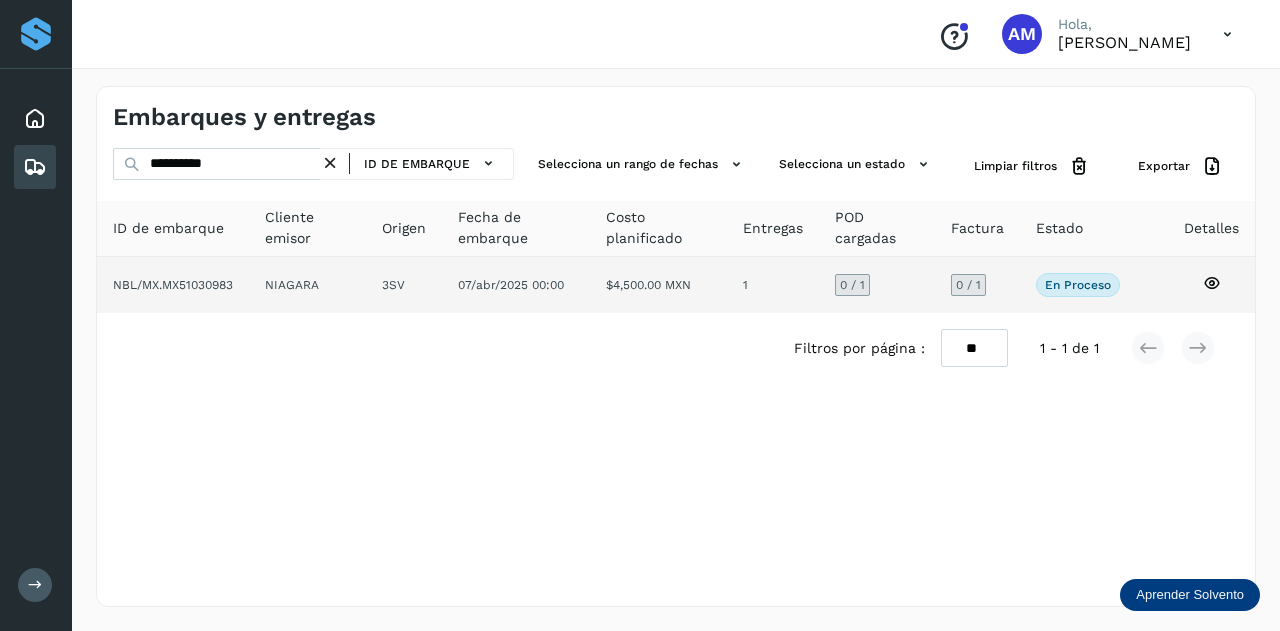 click on "3SV" 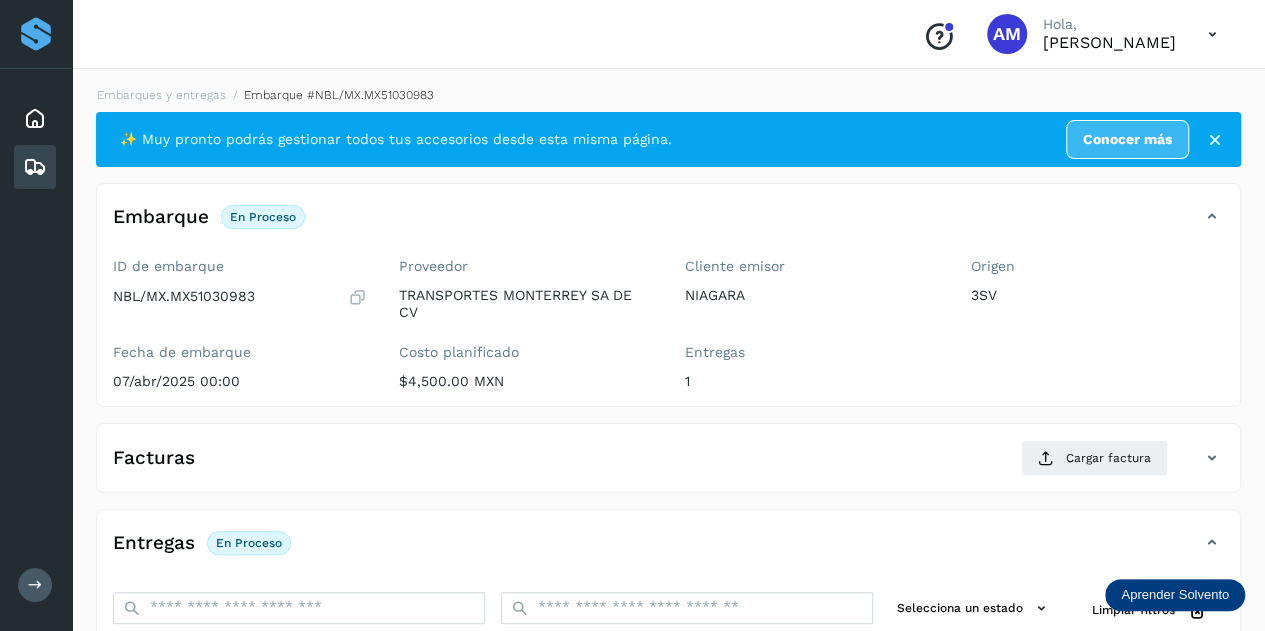 scroll, scrollTop: 200, scrollLeft: 0, axis: vertical 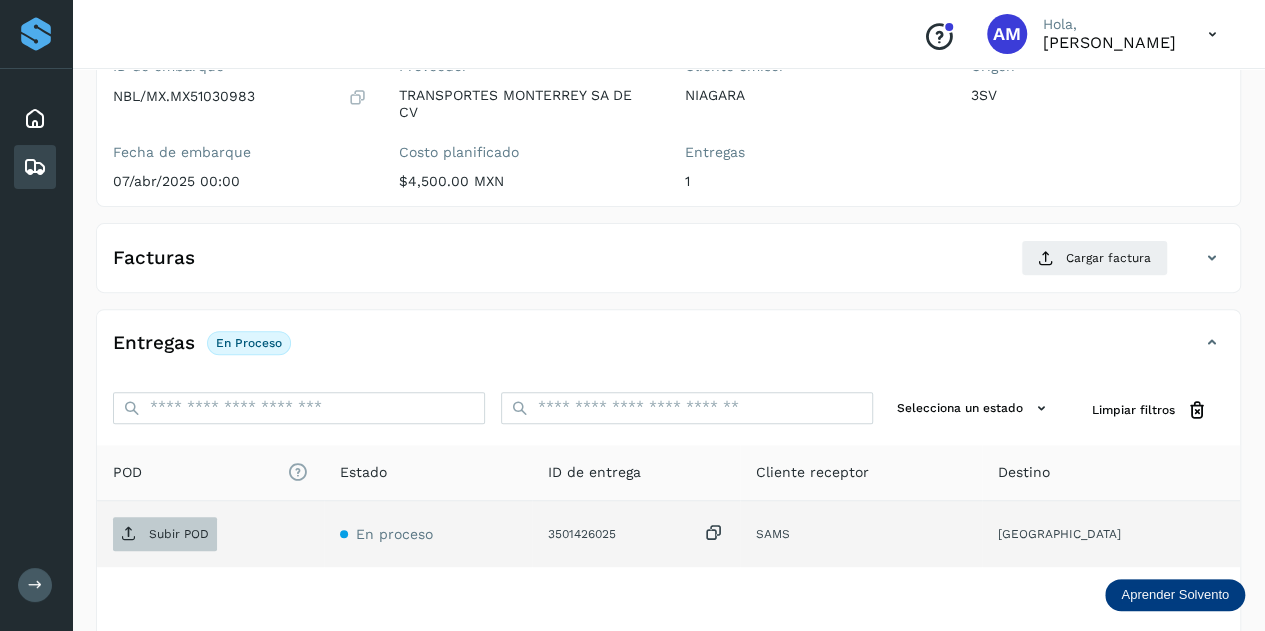 click on "Subir POD" at bounding box center [179, 534] 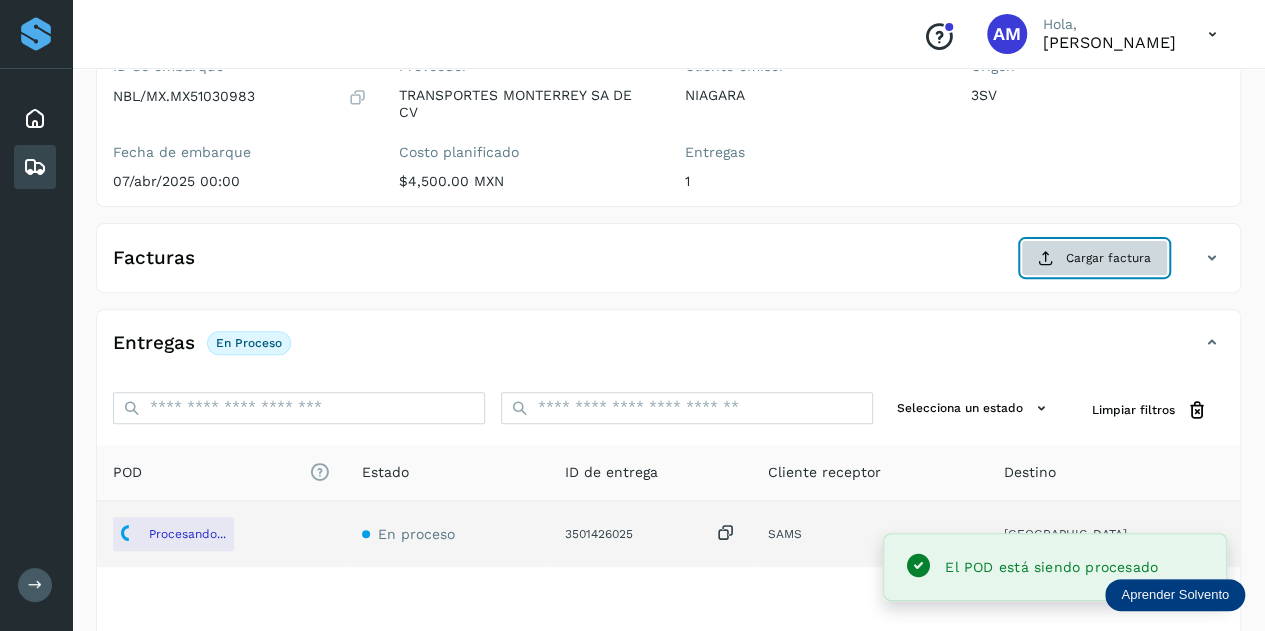 click on "Cargar factura" 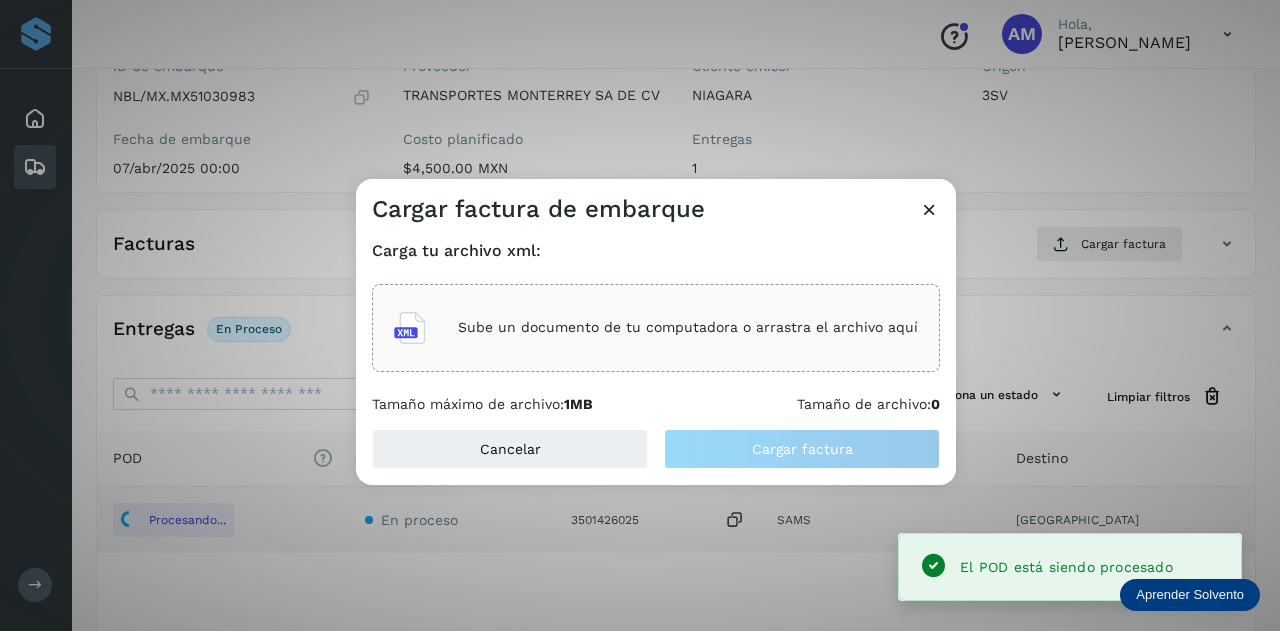 click on "Sube un documento de tu computadora o arrastra el archivo aquí" at bounding box center [688, 327] 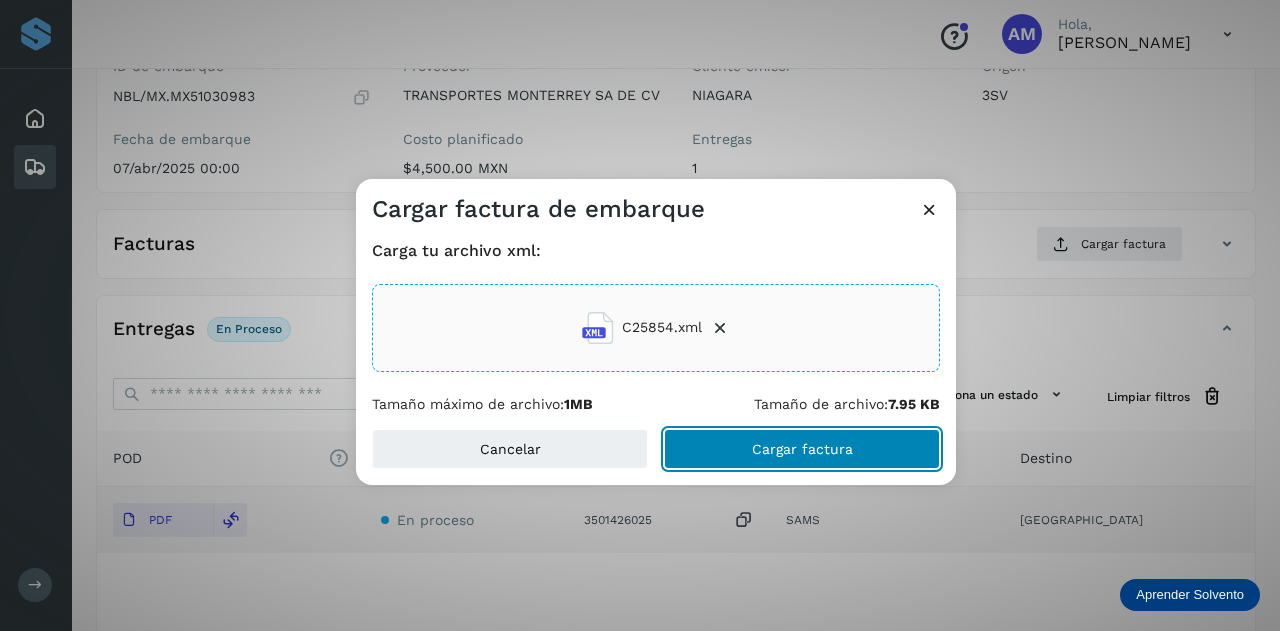 click on "Cargar factura" 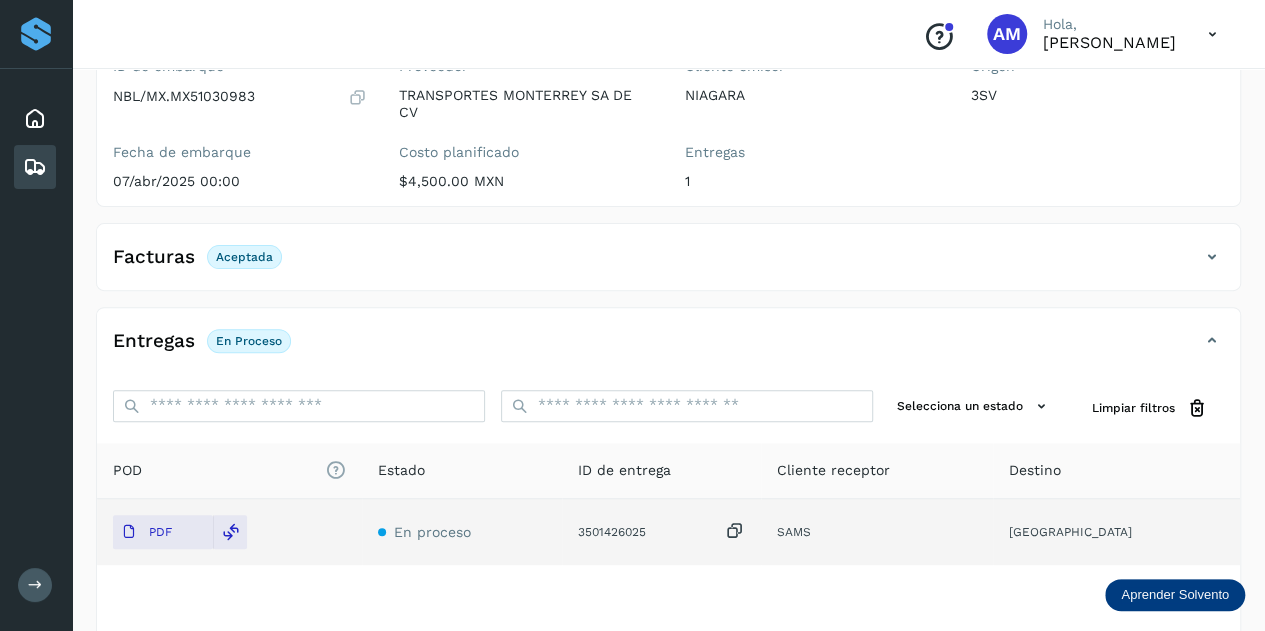 scroll, scrollTop: 0, scrollLeft: 0, axis: both 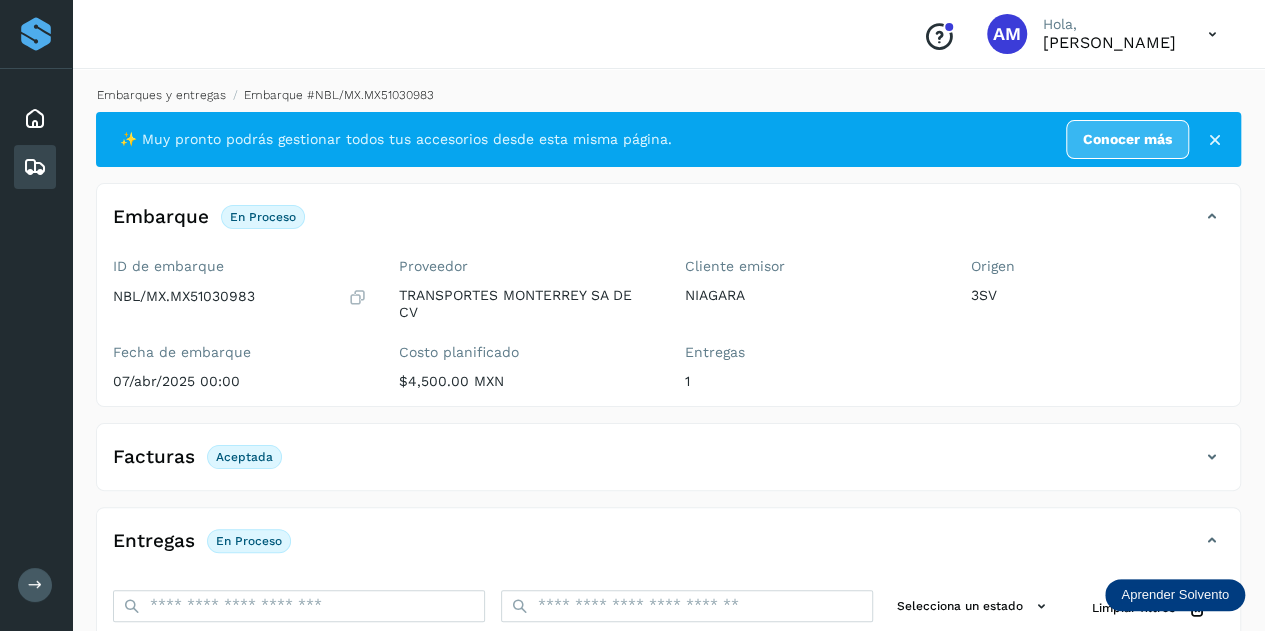 click on "Embarques y entregas" at bounding box center (161, 95) 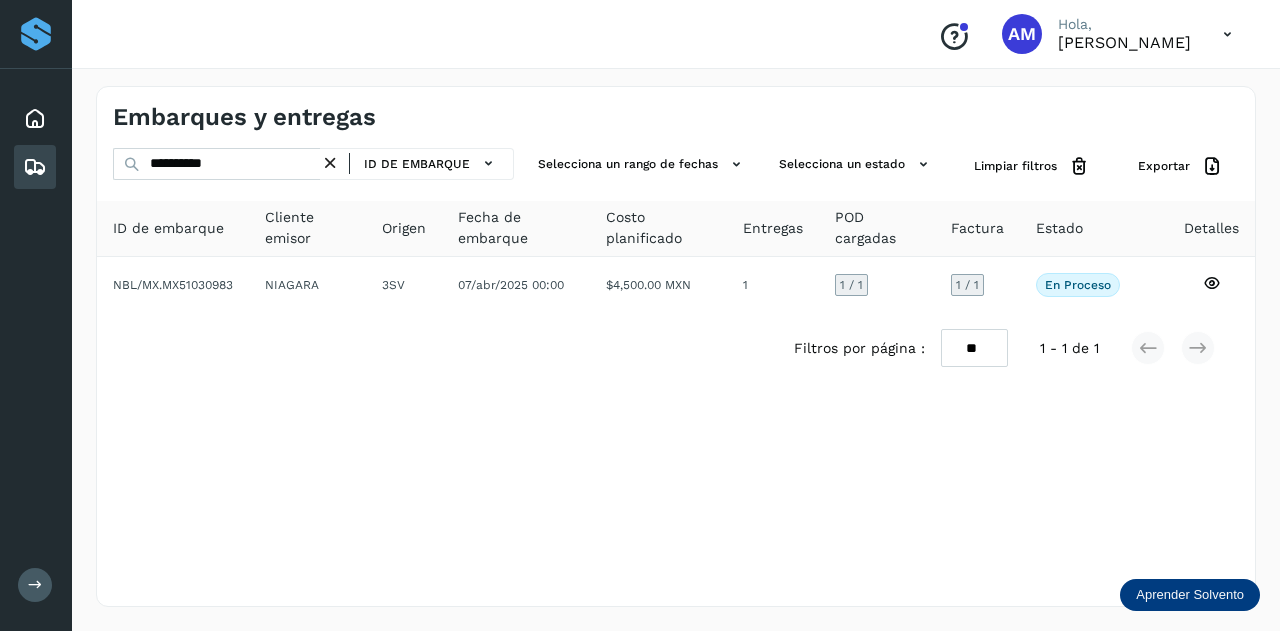drag, startPoint x: 336, startPoint y: 159, endPoint x: 289, endPoint y: 161, distance: 47.042534 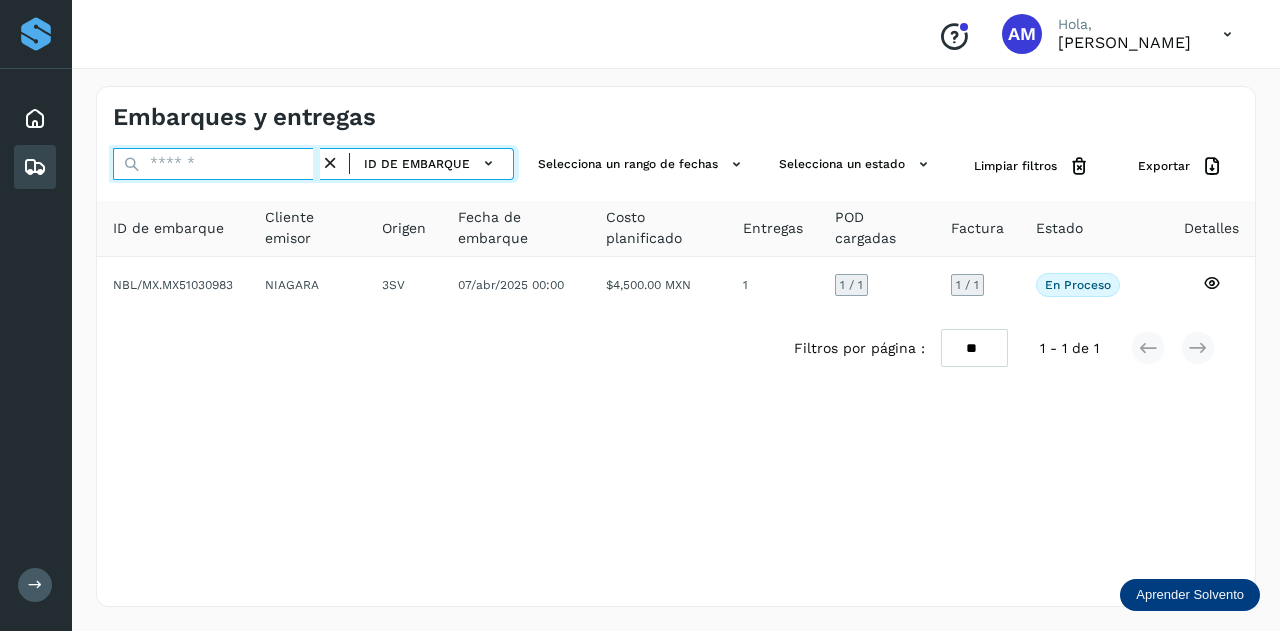 click at bounding box center [216, 164] 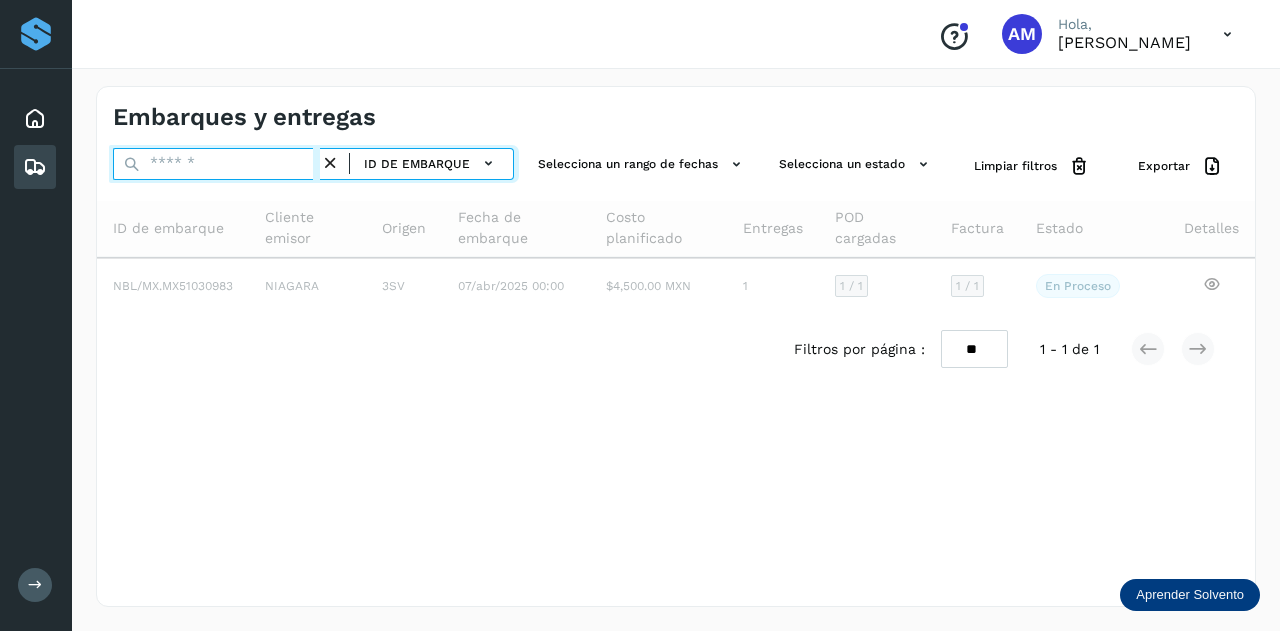 paste on "**********" 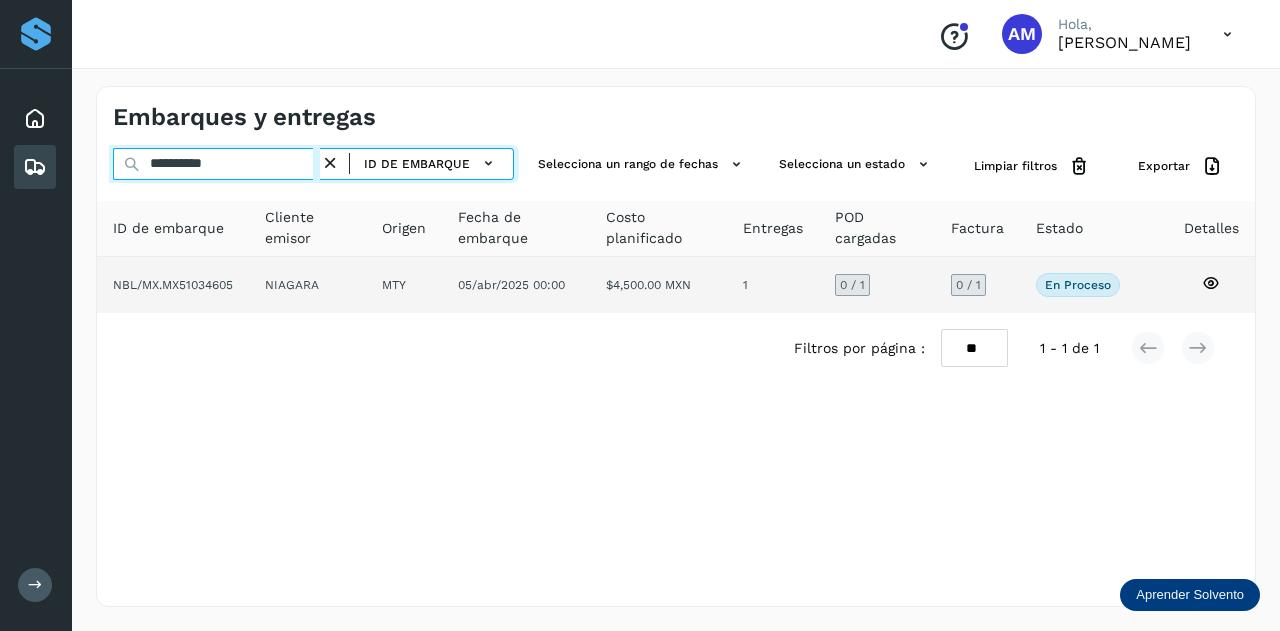 type on "**********" 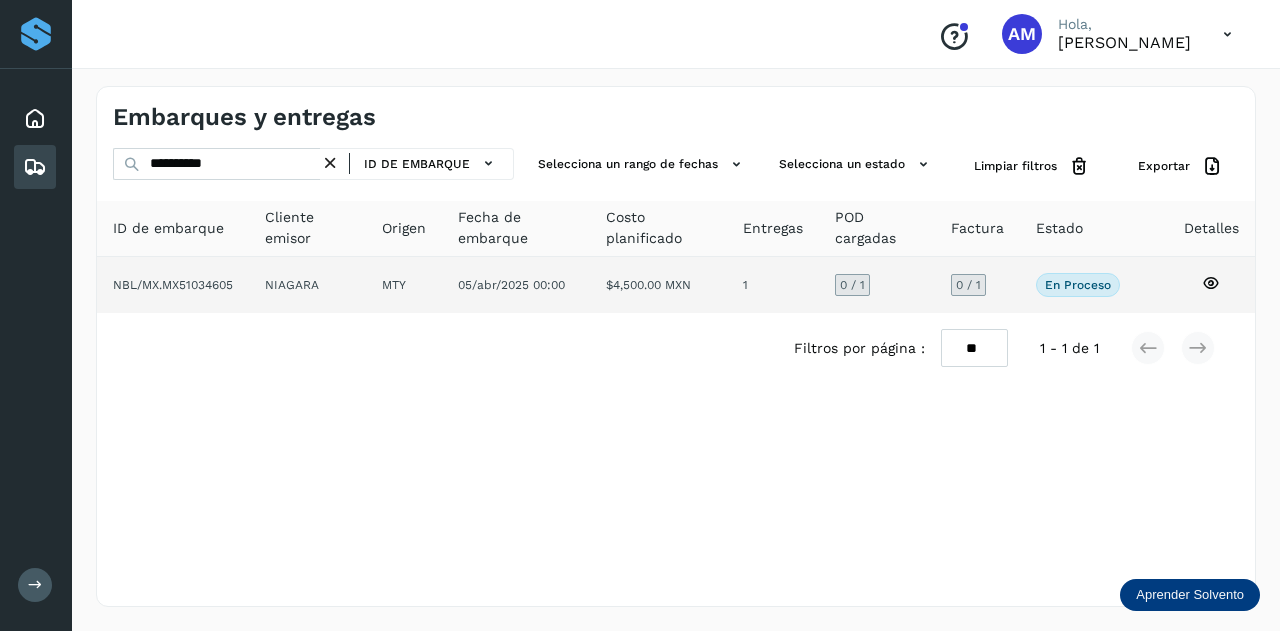 click on "NIAGARA" 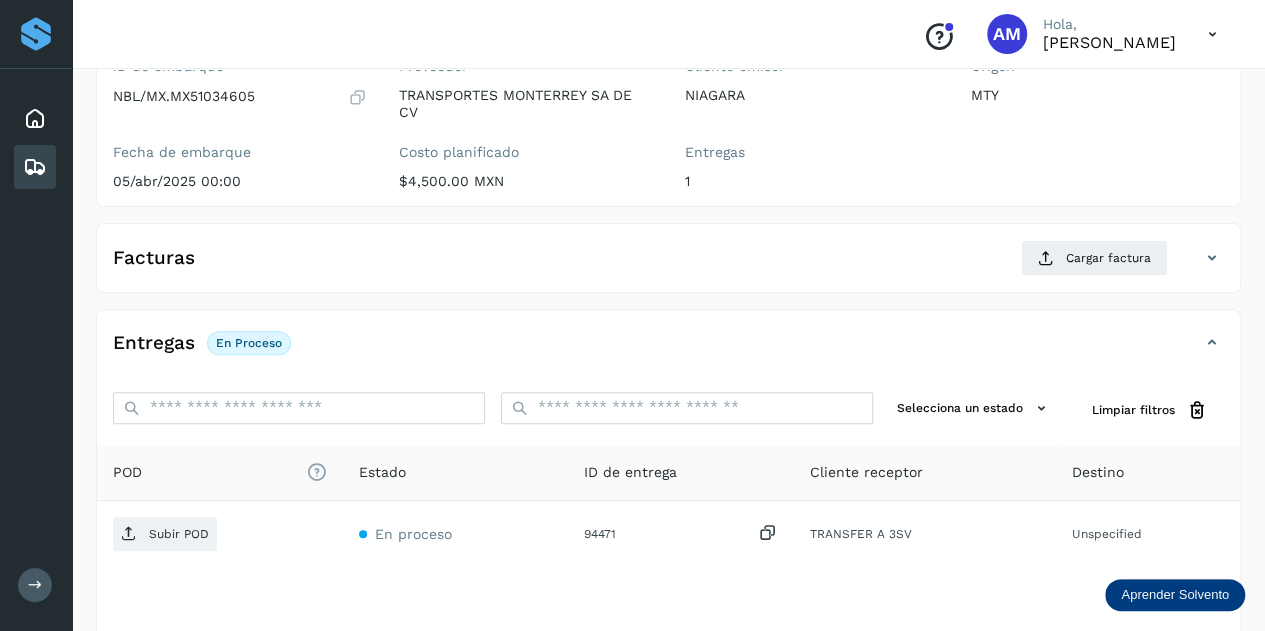 scroll, scrollTop: 300, scrollLeft: 0, axis: vertical 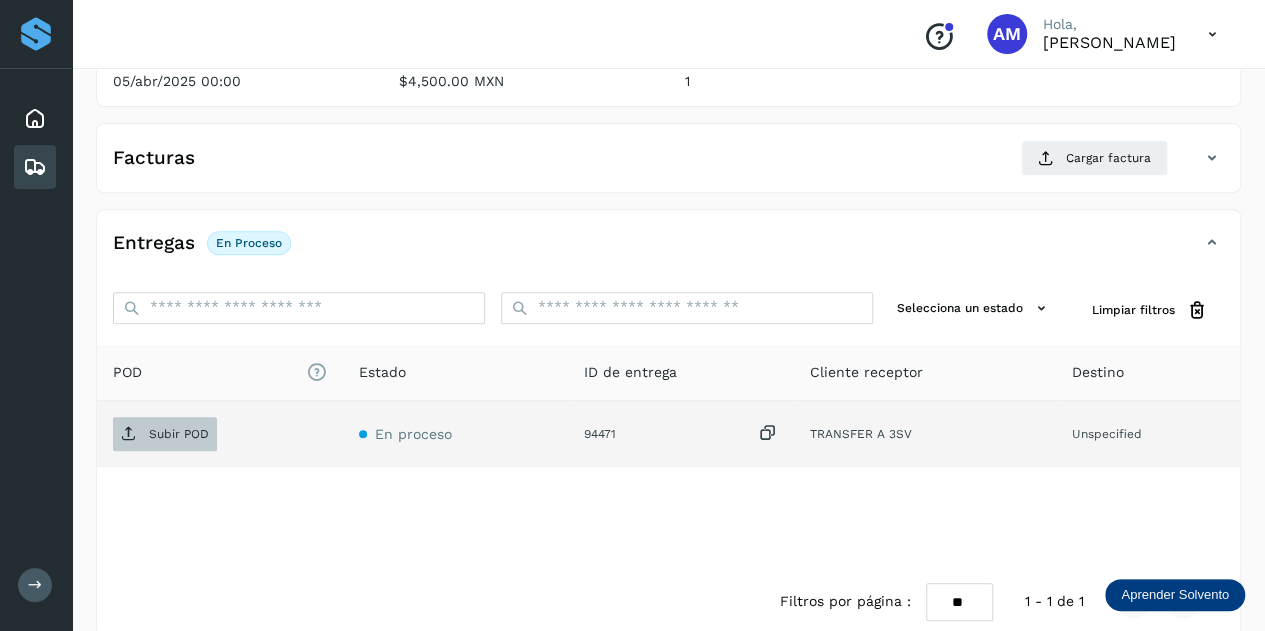 click on "Subir POD" at bounding box center [165, 434] 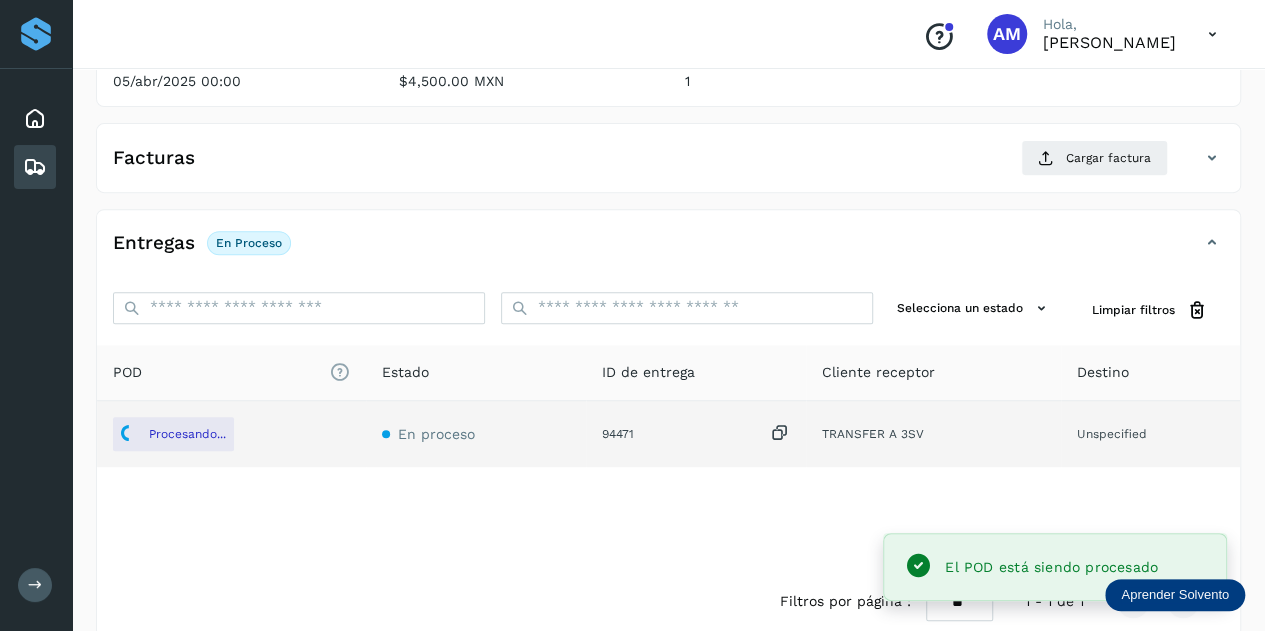 scroll, scrollTop: 200, scrollLeft: 0, axis: vertical 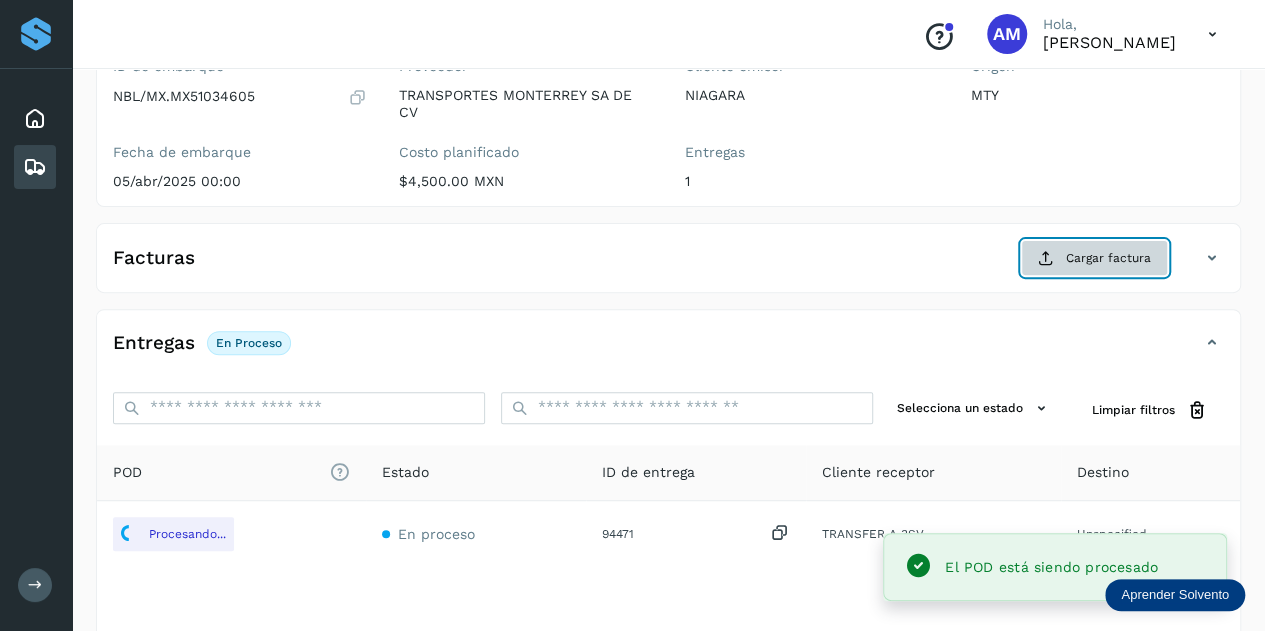 click at bounding box center (1046, 258) 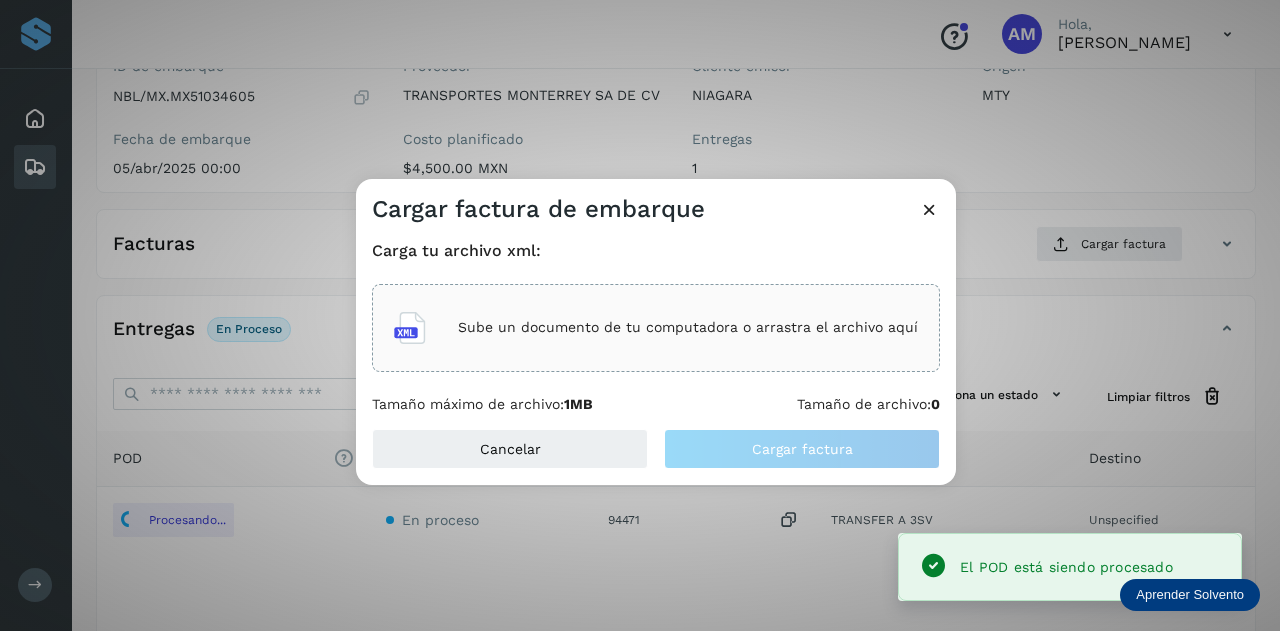 click on "Sube un documento de tu computadora o arrastra el archivo aquí" 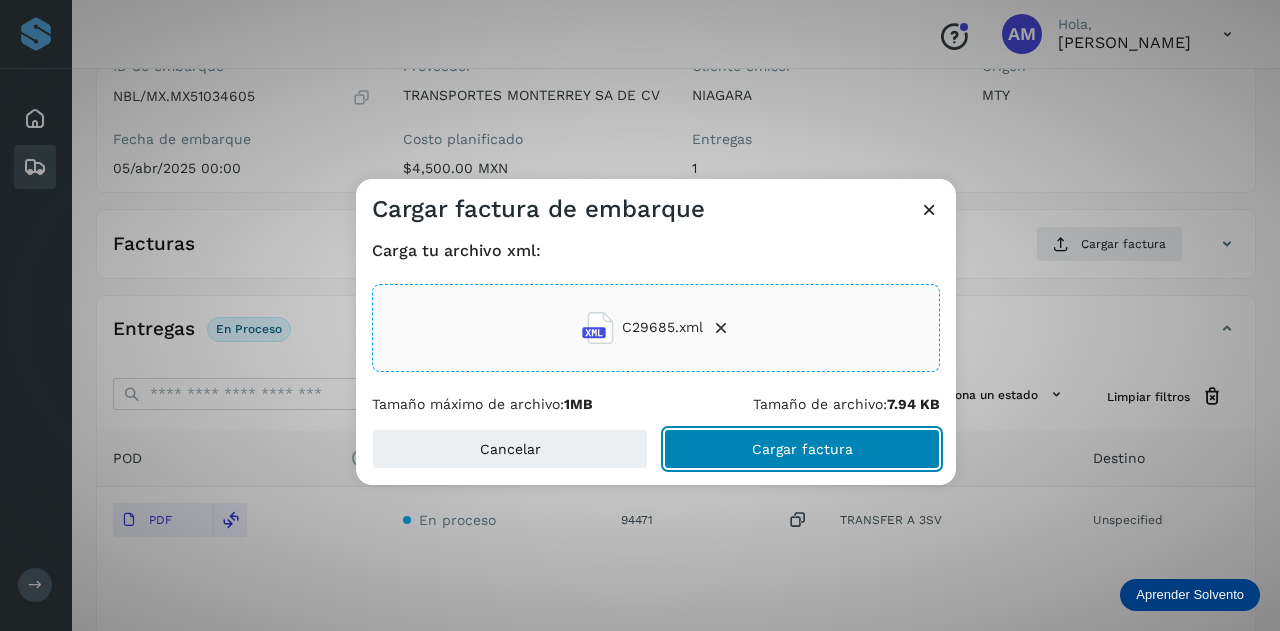 click on "Cargar factura" 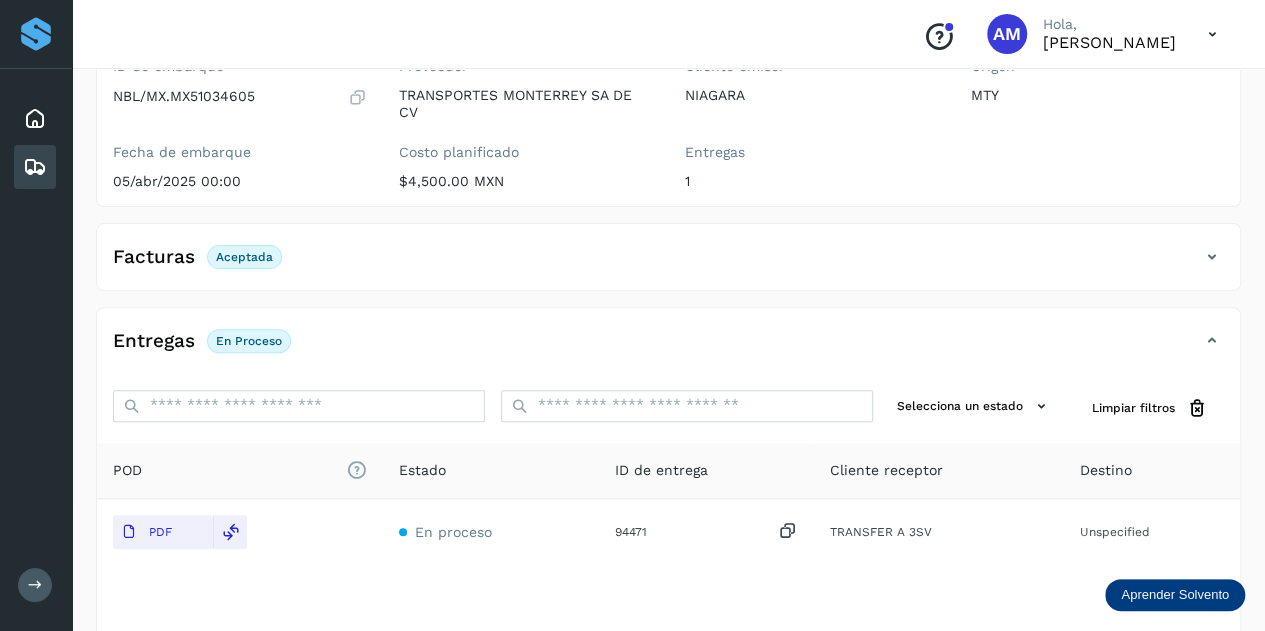 scroll, scrollTop: 0, scrollLeft: 0, axis: both 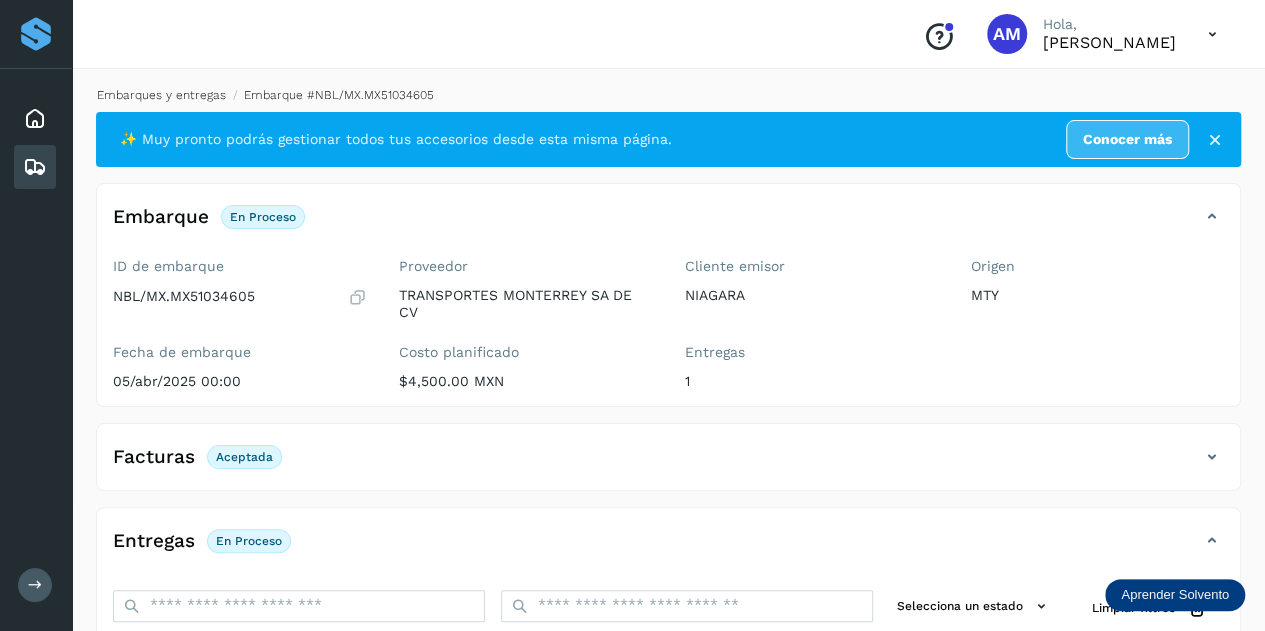 click on "Embarques y entregas" at bounding box center (161, 95) 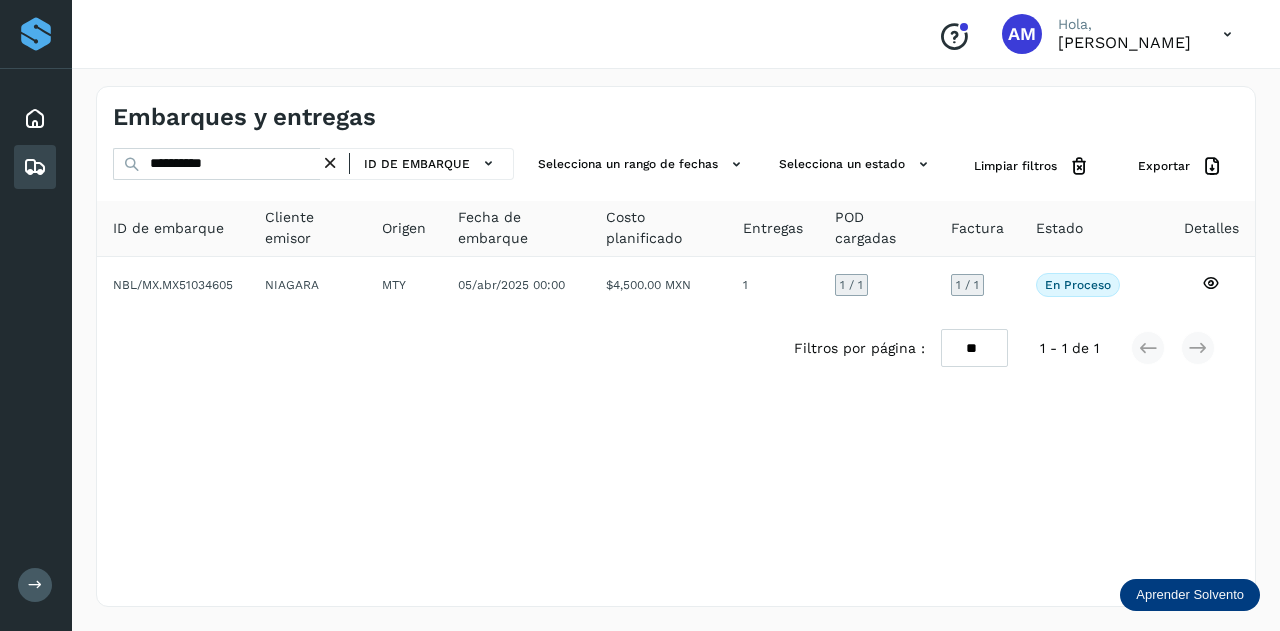click at bounding box center (330, 163) 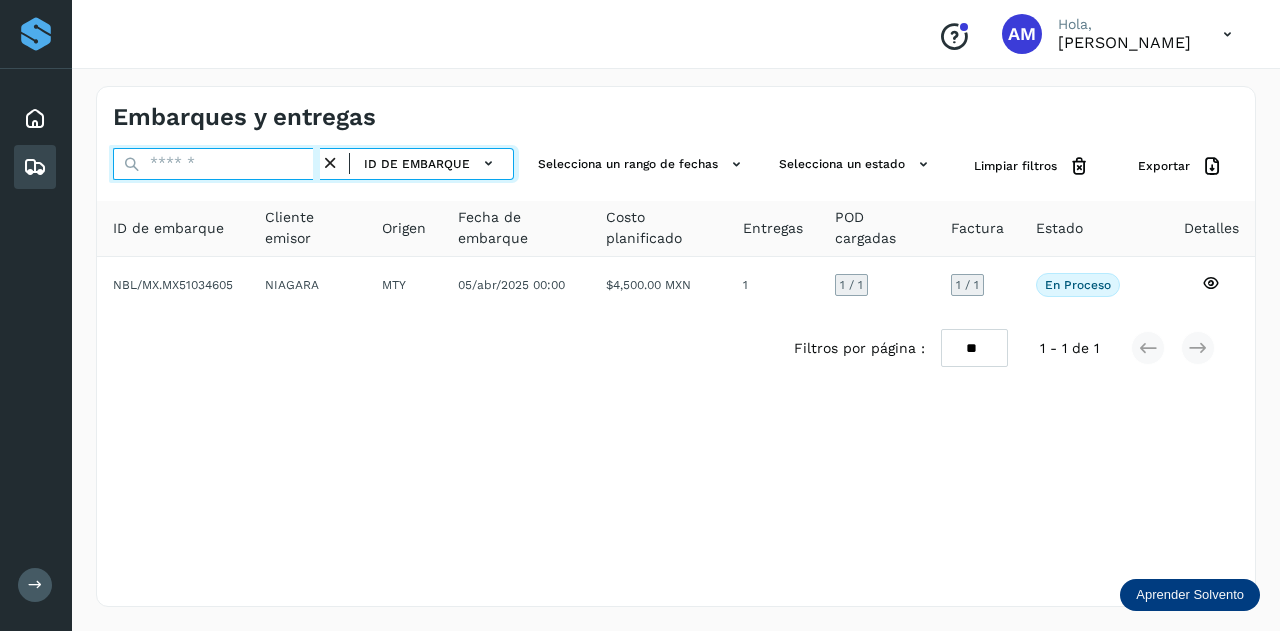 click at bounding box center (216, 164) 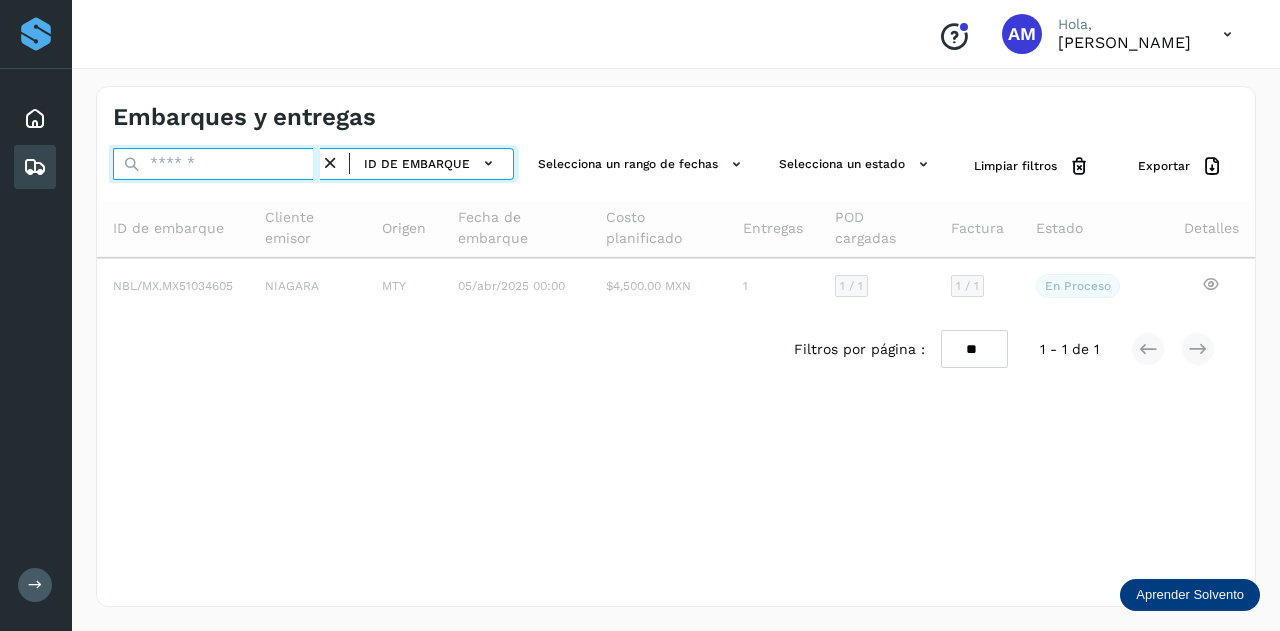 paste on "**********" 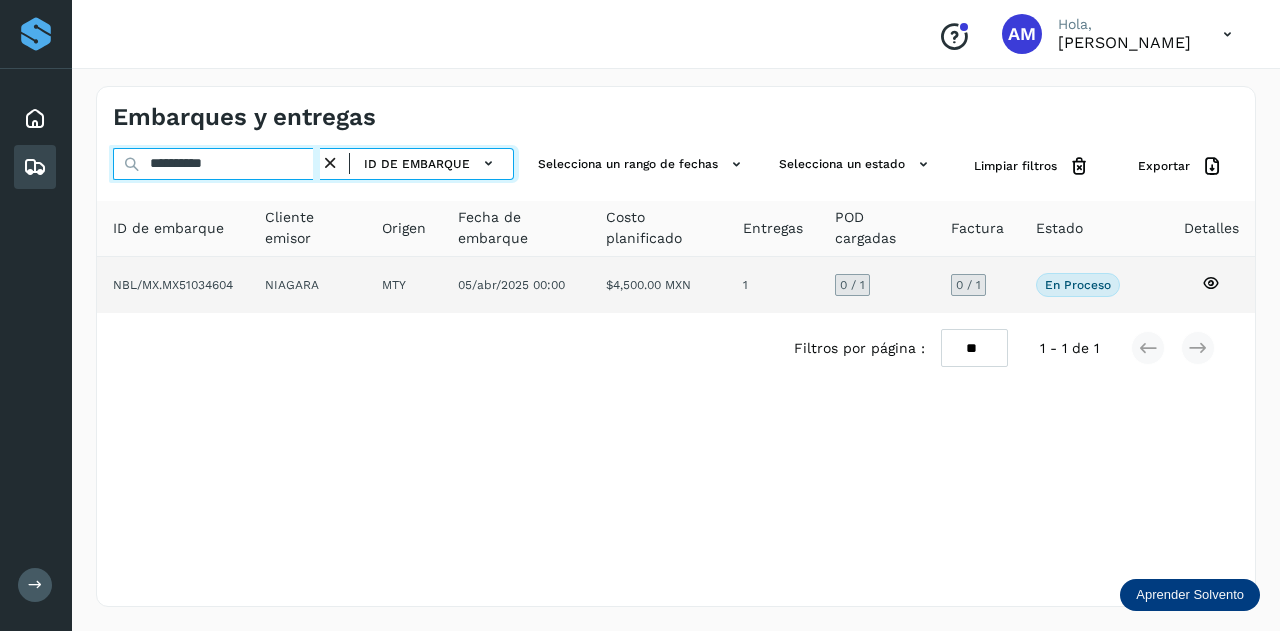 type on "**********" 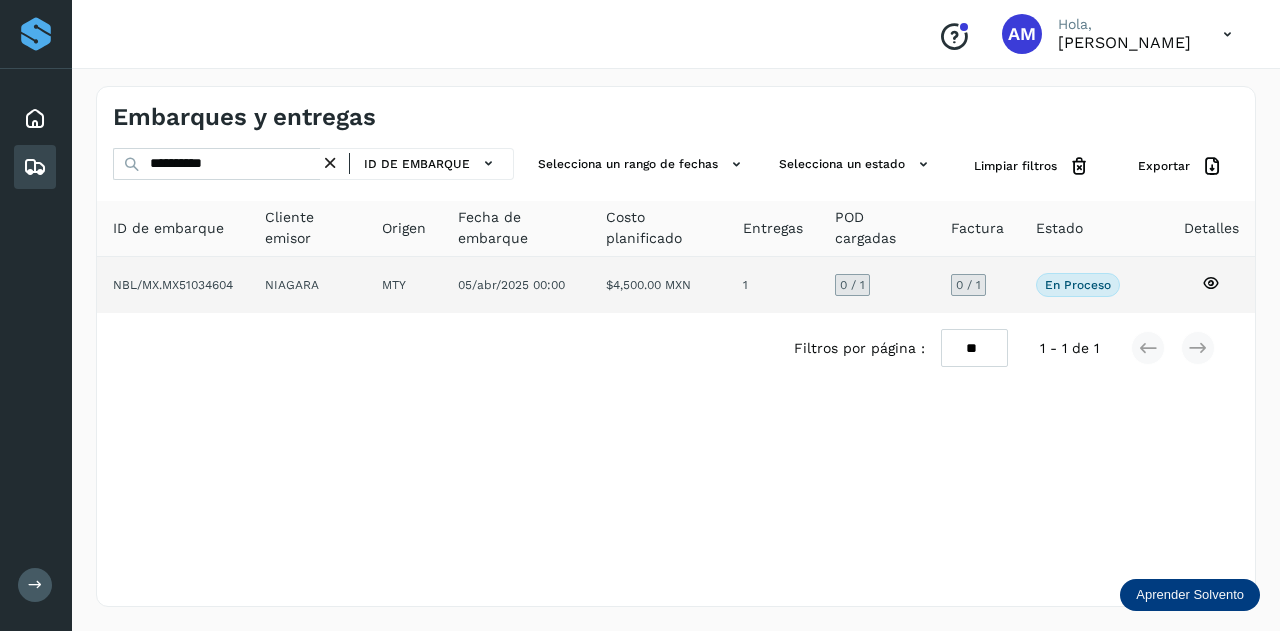 click on "MTY" 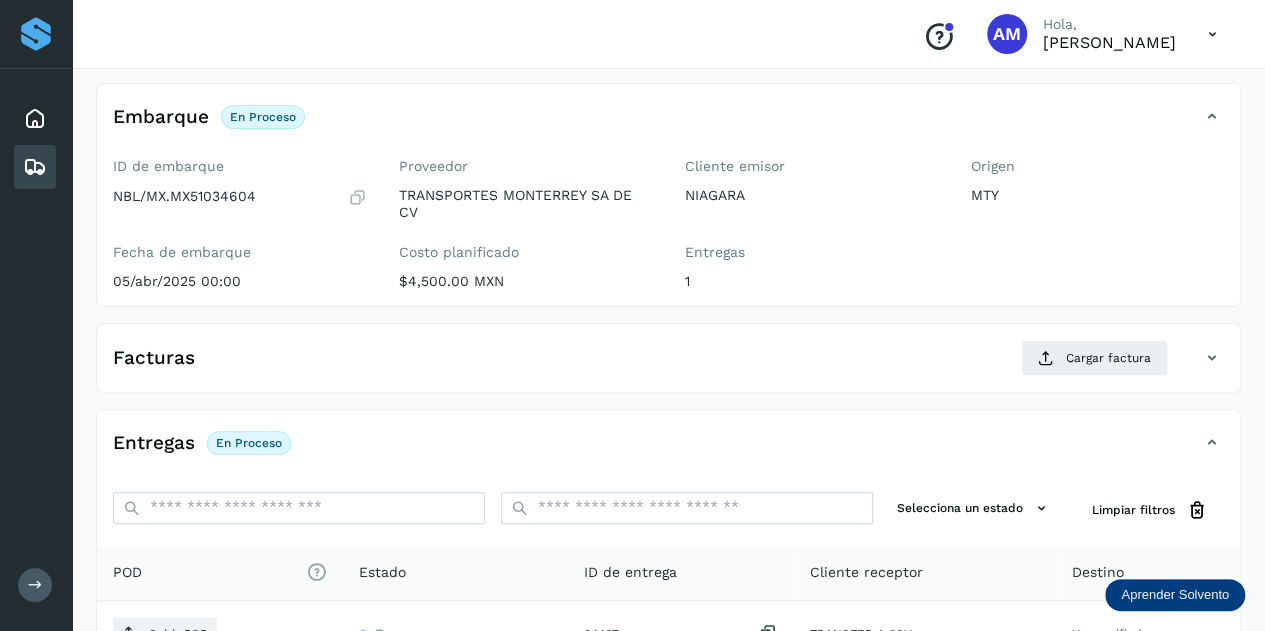 scroll, scrollTop: 200, scrollLeft: 0, axis: vertical 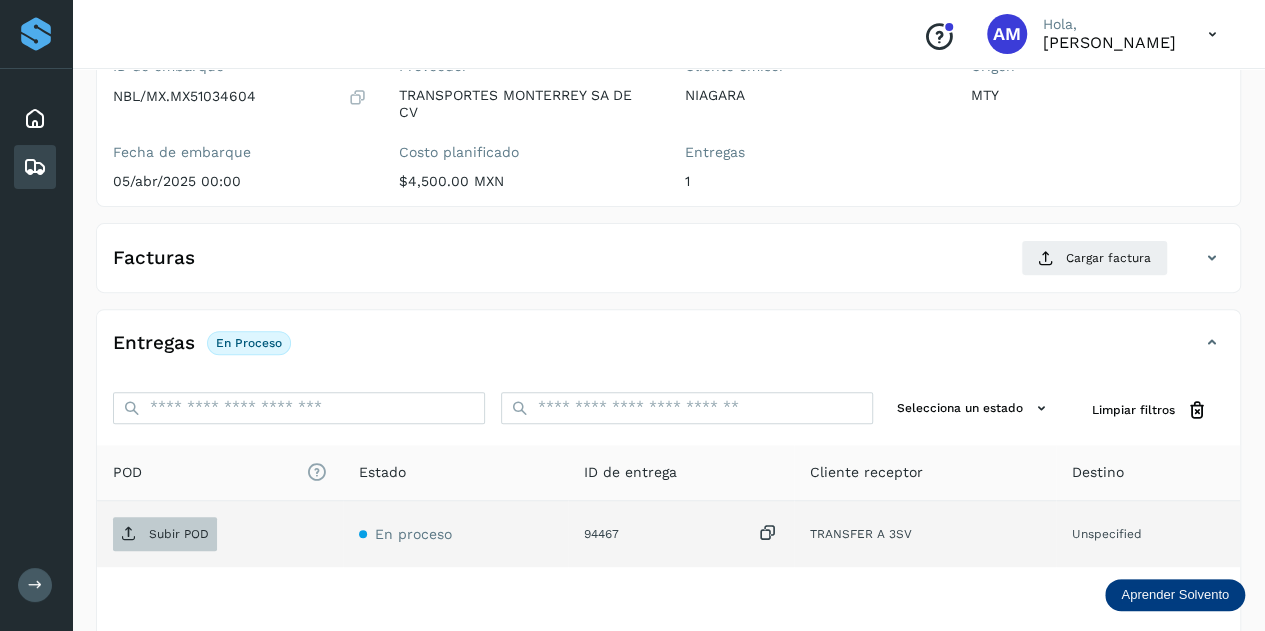 click on "Subir POD" at bounding box center [179, 534] 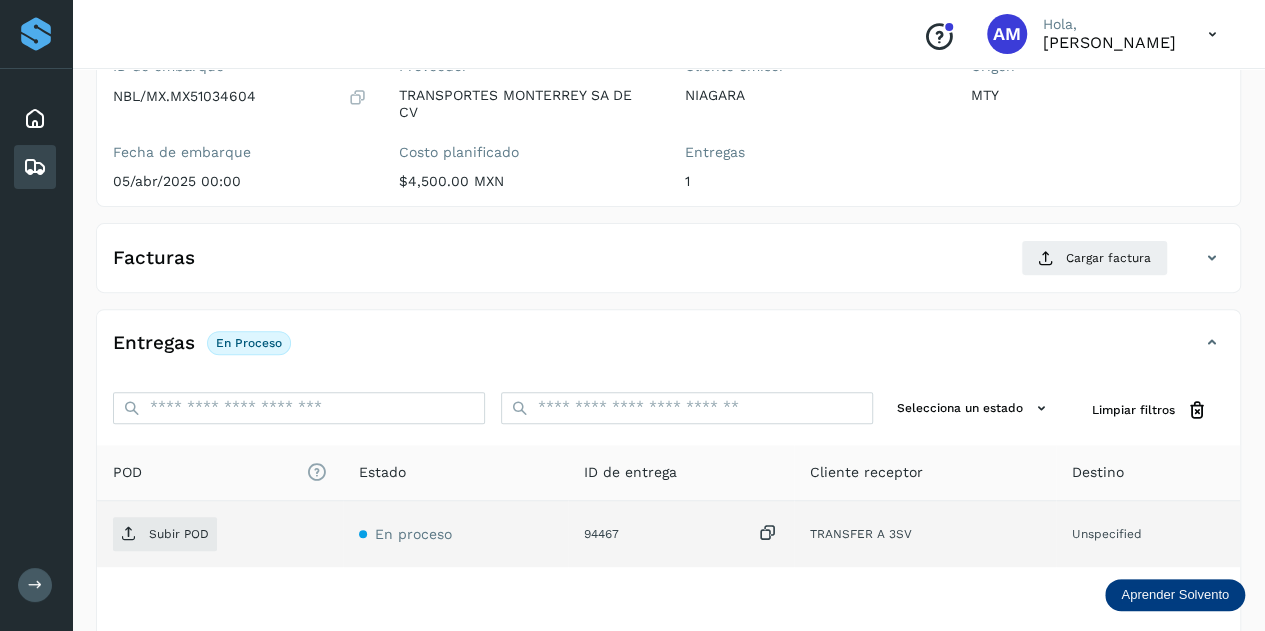 type 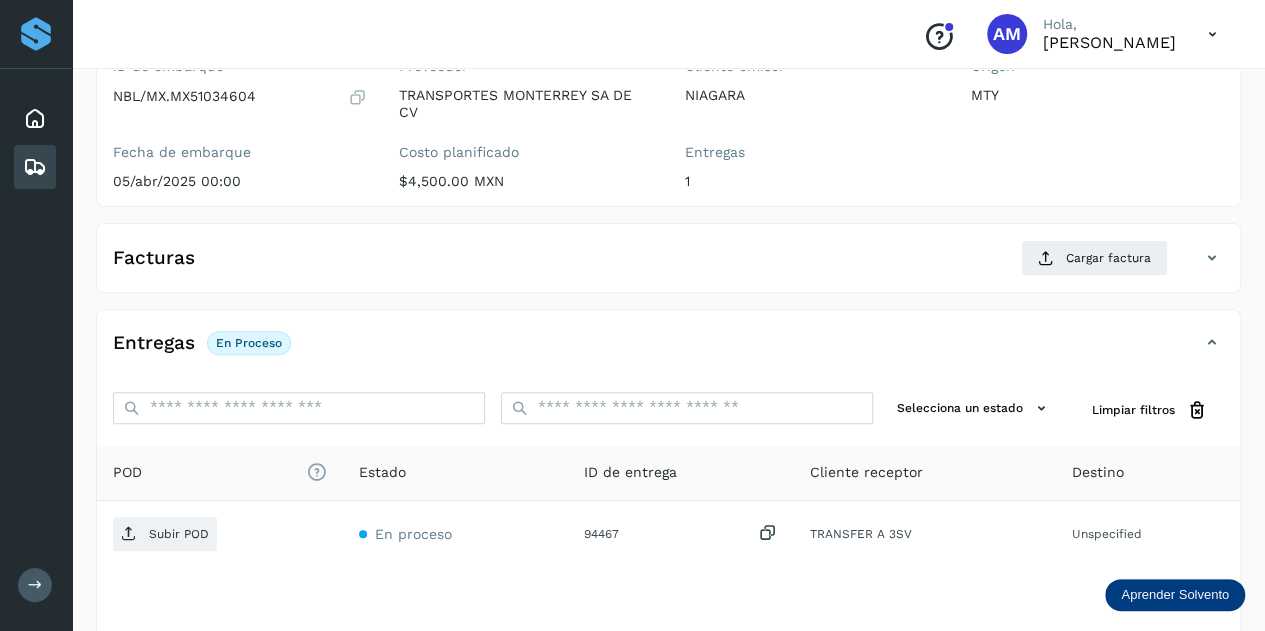 scroll, scrollTop: 300, scrollLeft: 0, axis: vertical 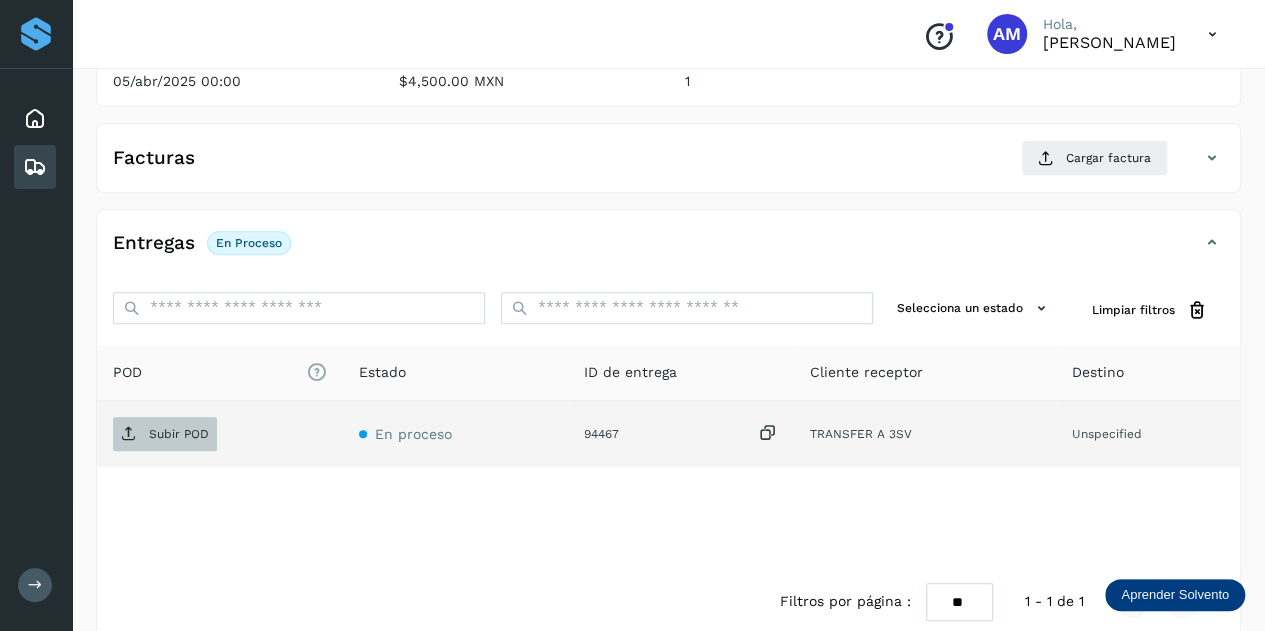 click on "Subir POD" at bounding box center (179, 434) 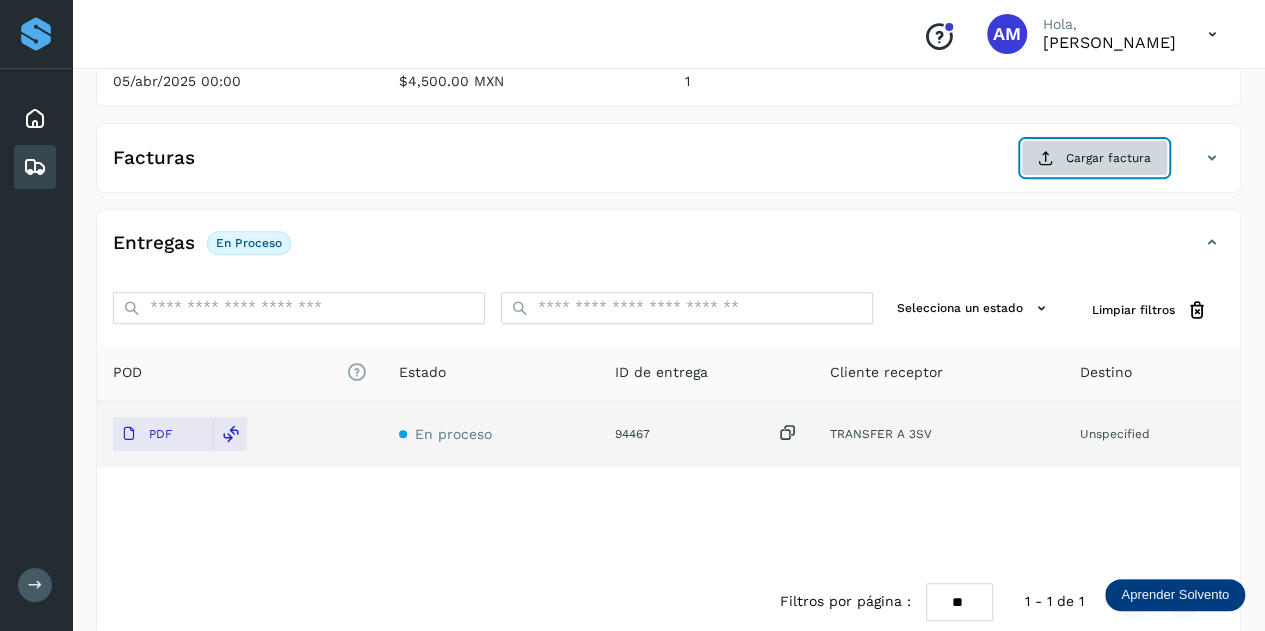 click on "Cargar factura" 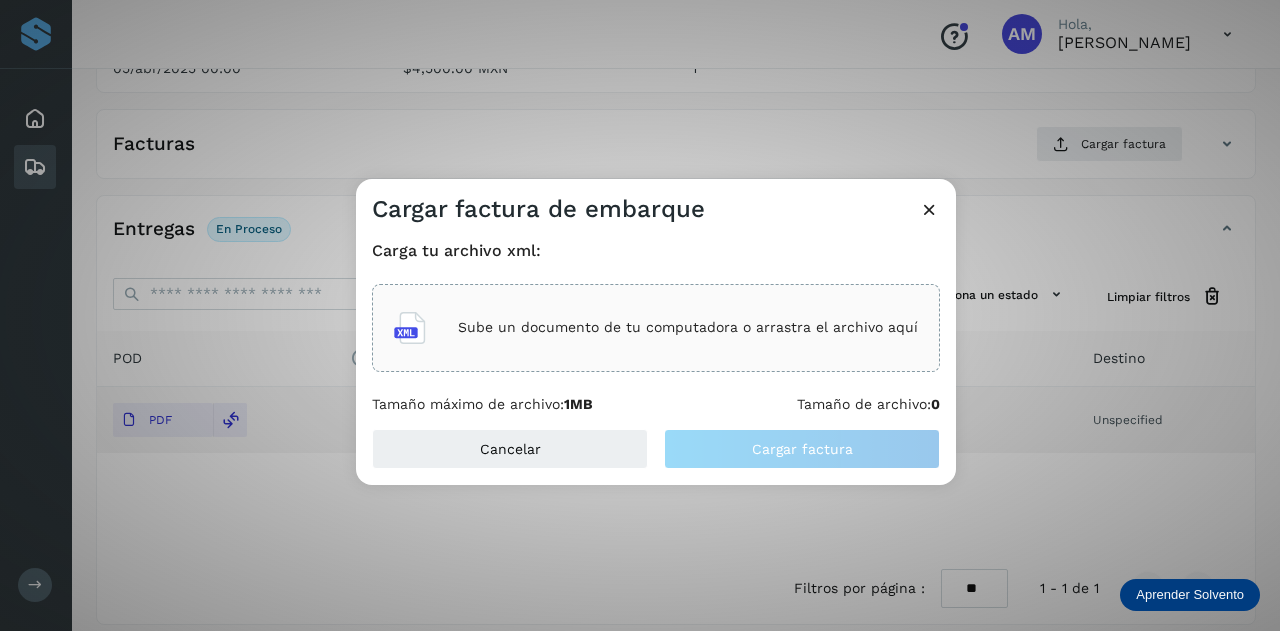 click on "Sube un documento de tu computadora o arrastra el archivo aquí" 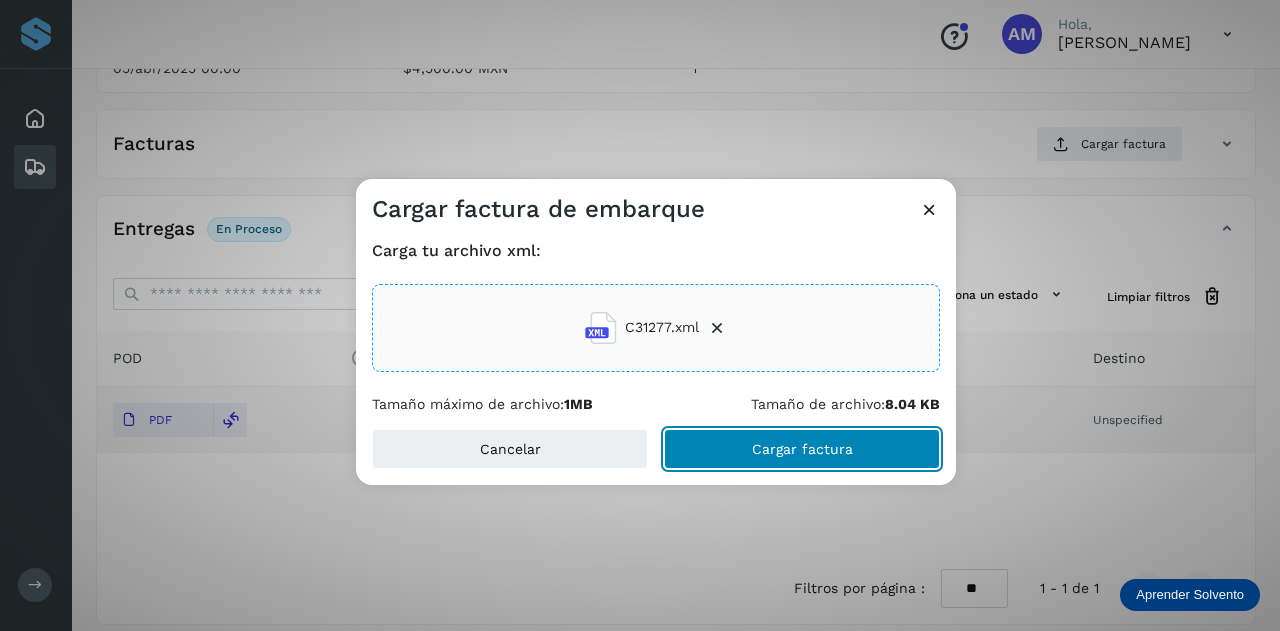 drag, startPoint x: 813, startPoint y: 449, endPoint x: 679, endPoint y: 551, distance: 168.40428 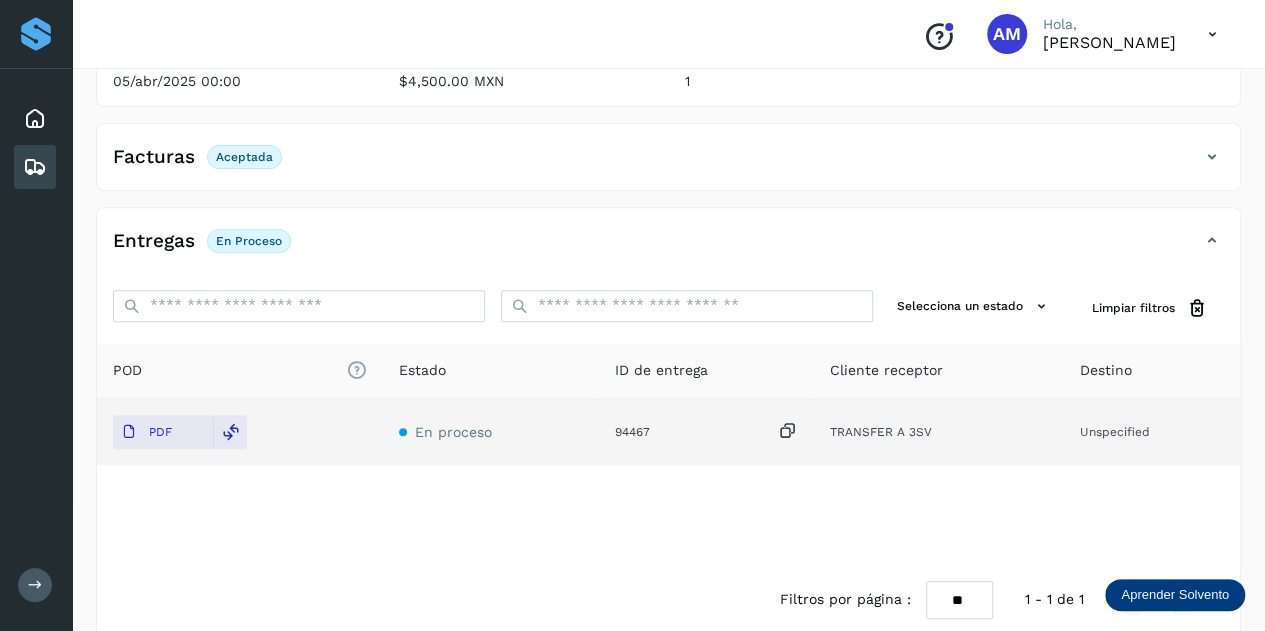 scroll, scrollTop: 0, scrollLeft: 0, axis: both 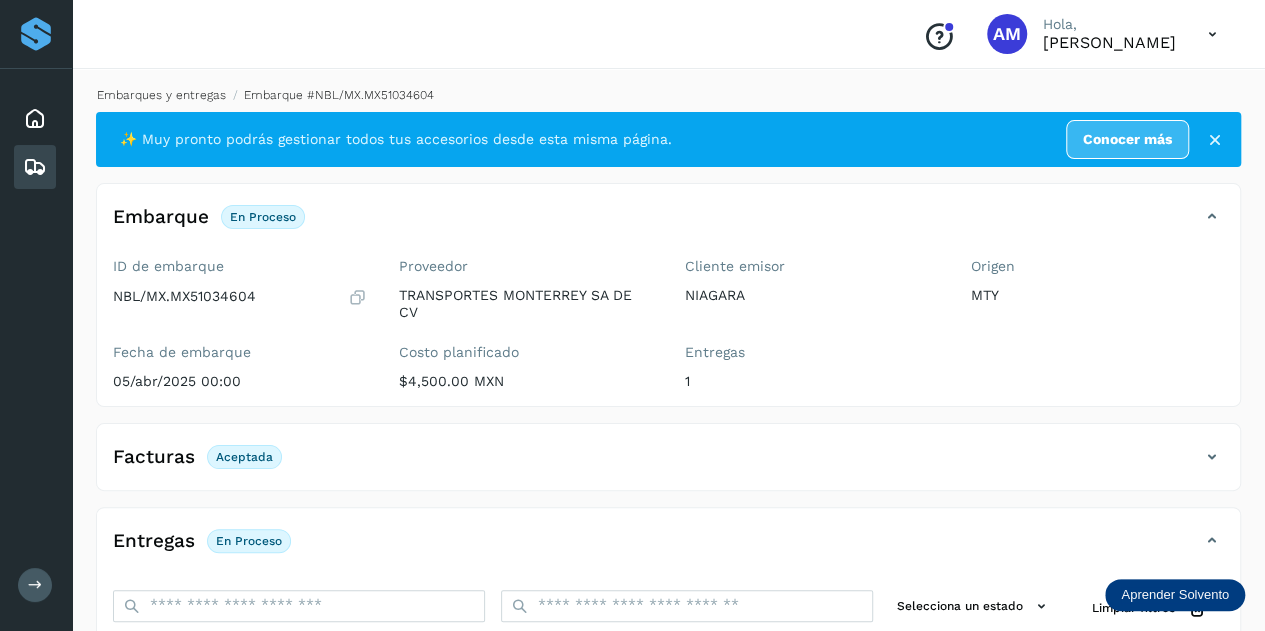 click on "Embarques y entregas" at bounding box center (161, 95) 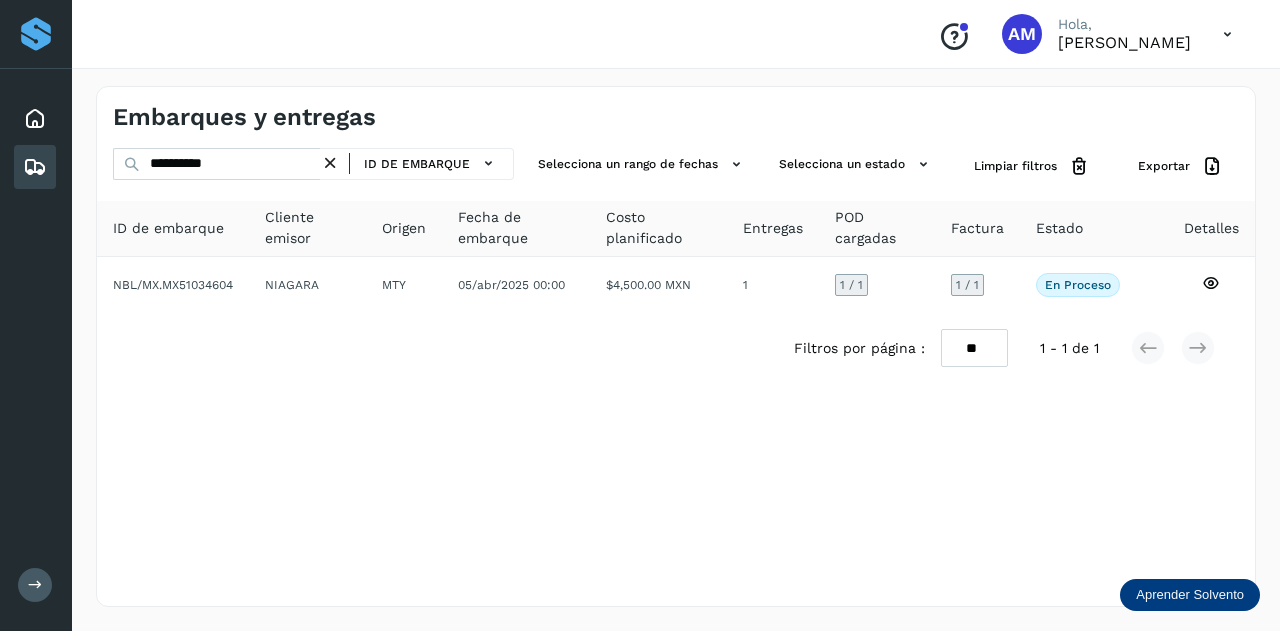 drag, startPoint x: 334, startPoint y: 163, endPoint x: 303, endPoint y: 165, distance: 31.06445 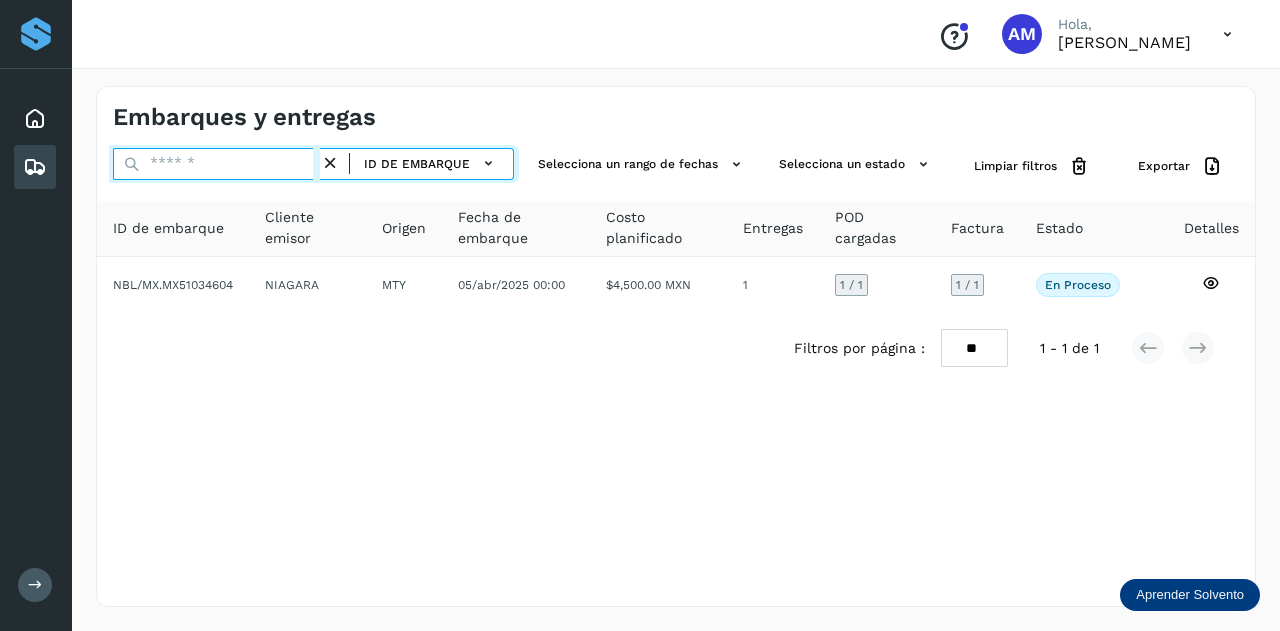click at bounding box center [216, 164] 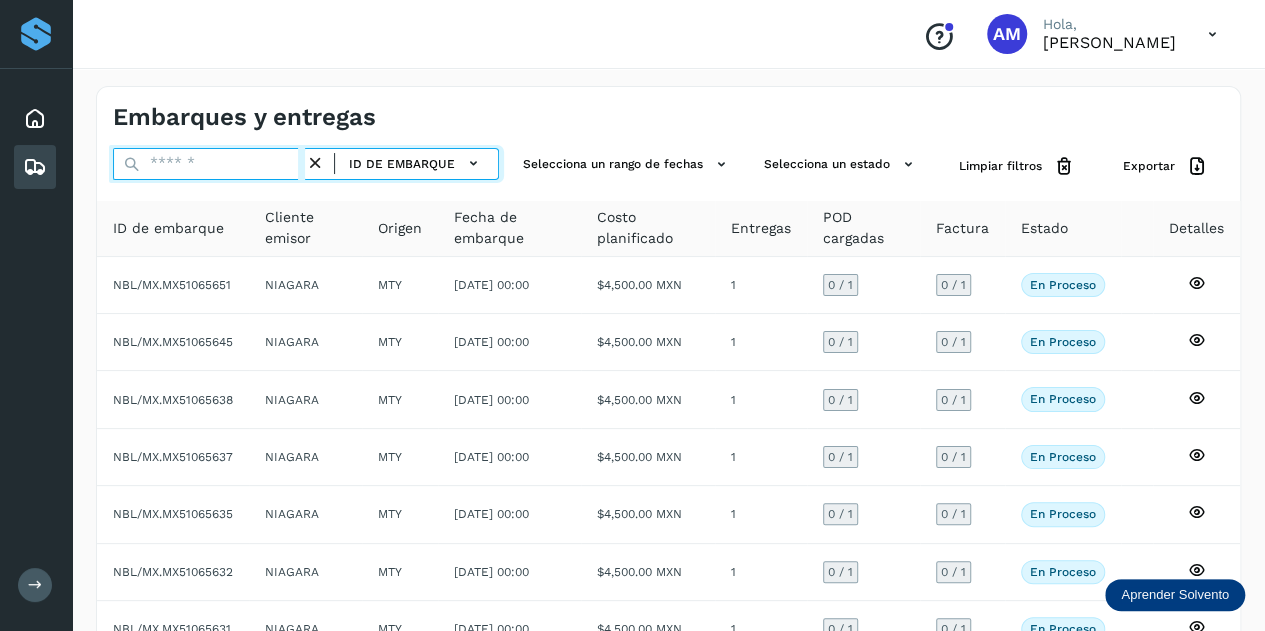 paste on "**********" 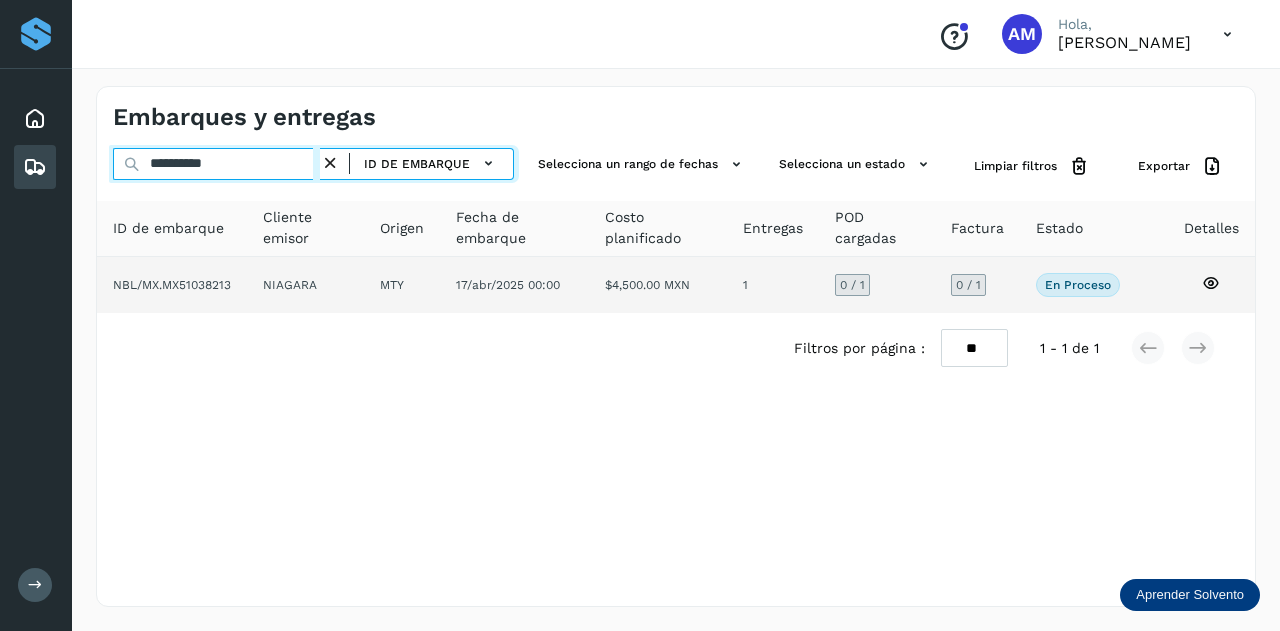 type on "**********" 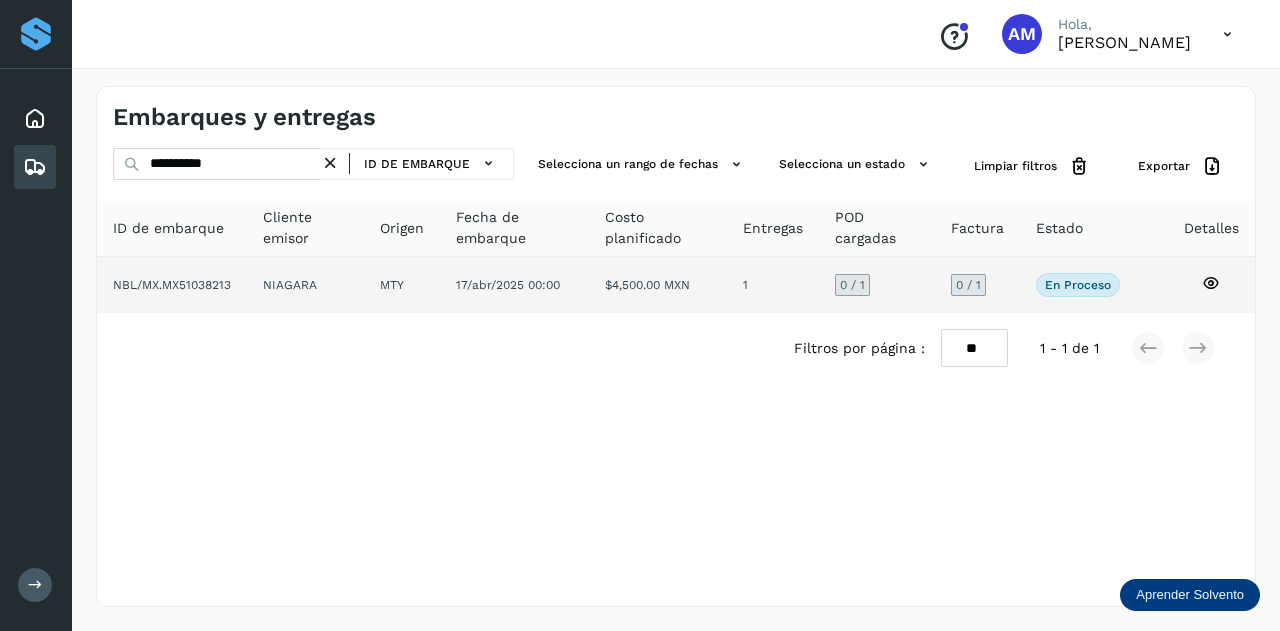 click on "MTY" 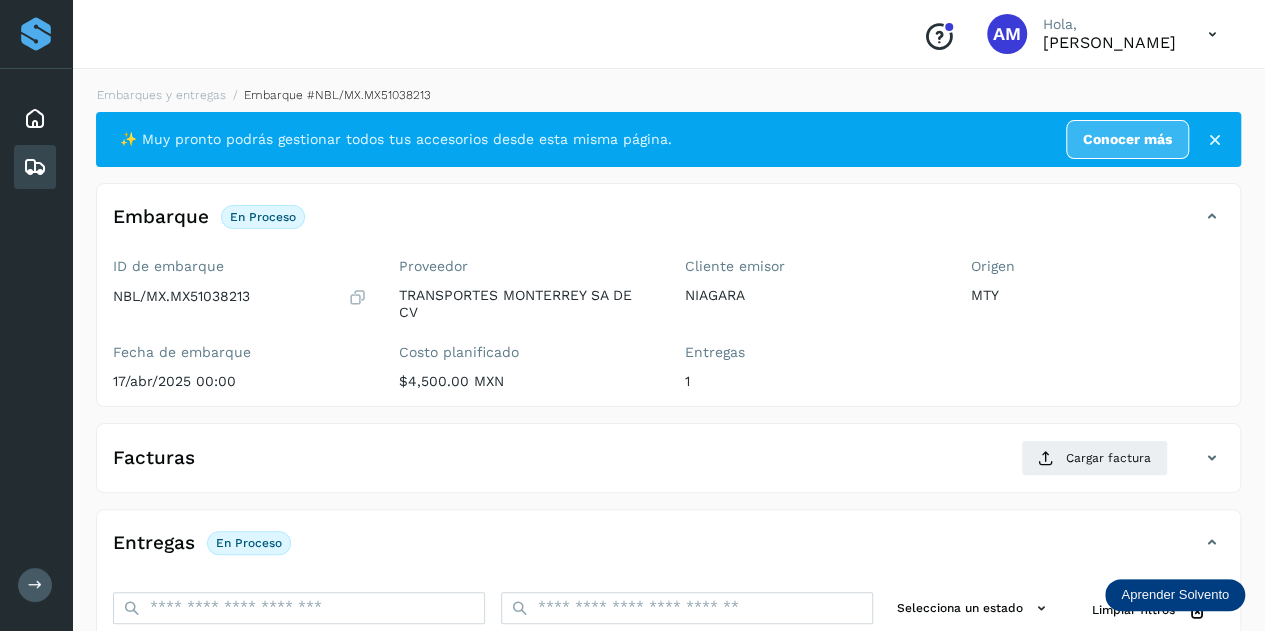 scroll, scrollTop: 200, scrollLeft: 0, axis: vertical 